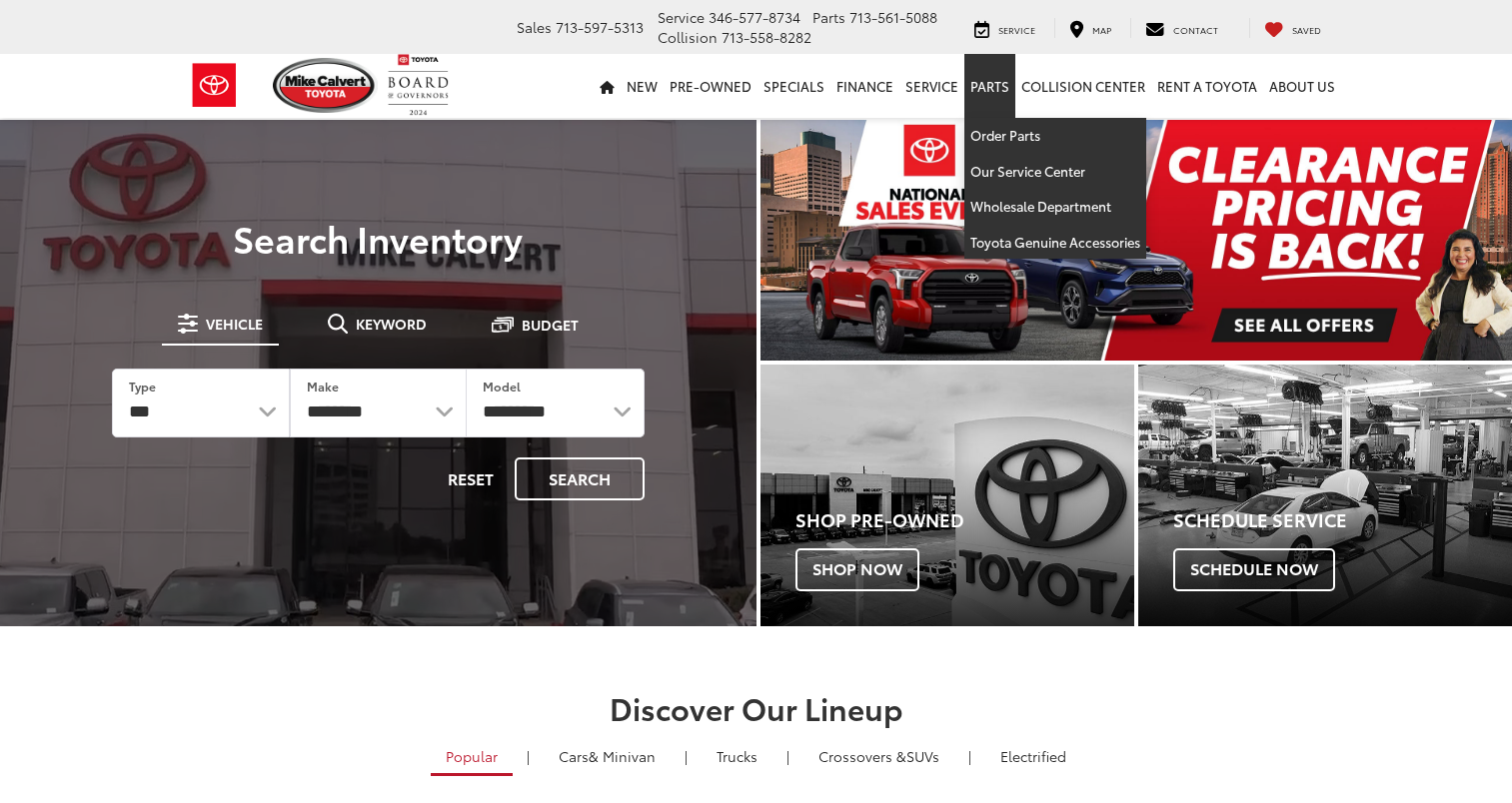 scroll, scrollTop: 0, scrollLeft: 0, axis: both 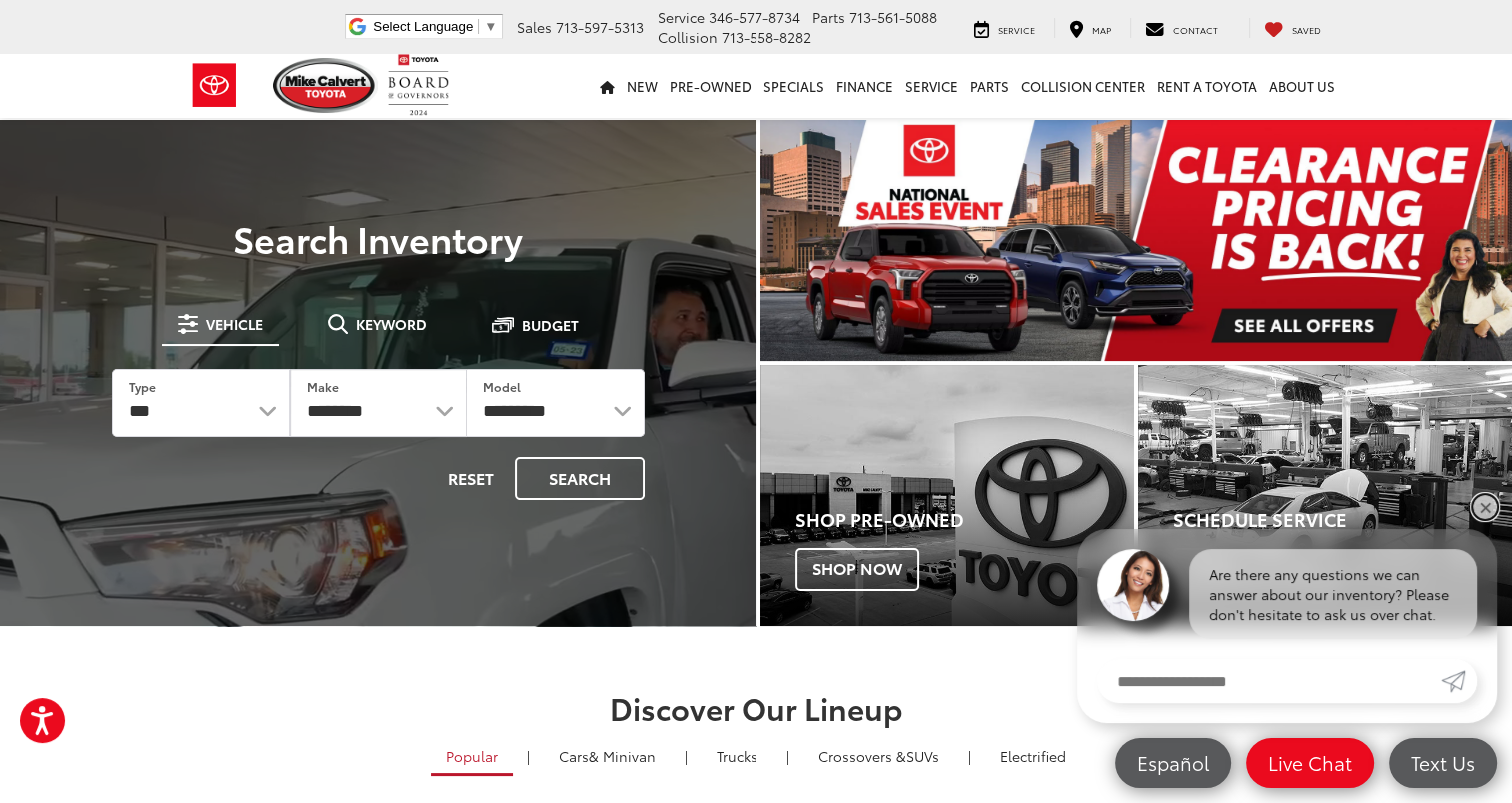 click on "✕" at bounding box center [1485, 507] 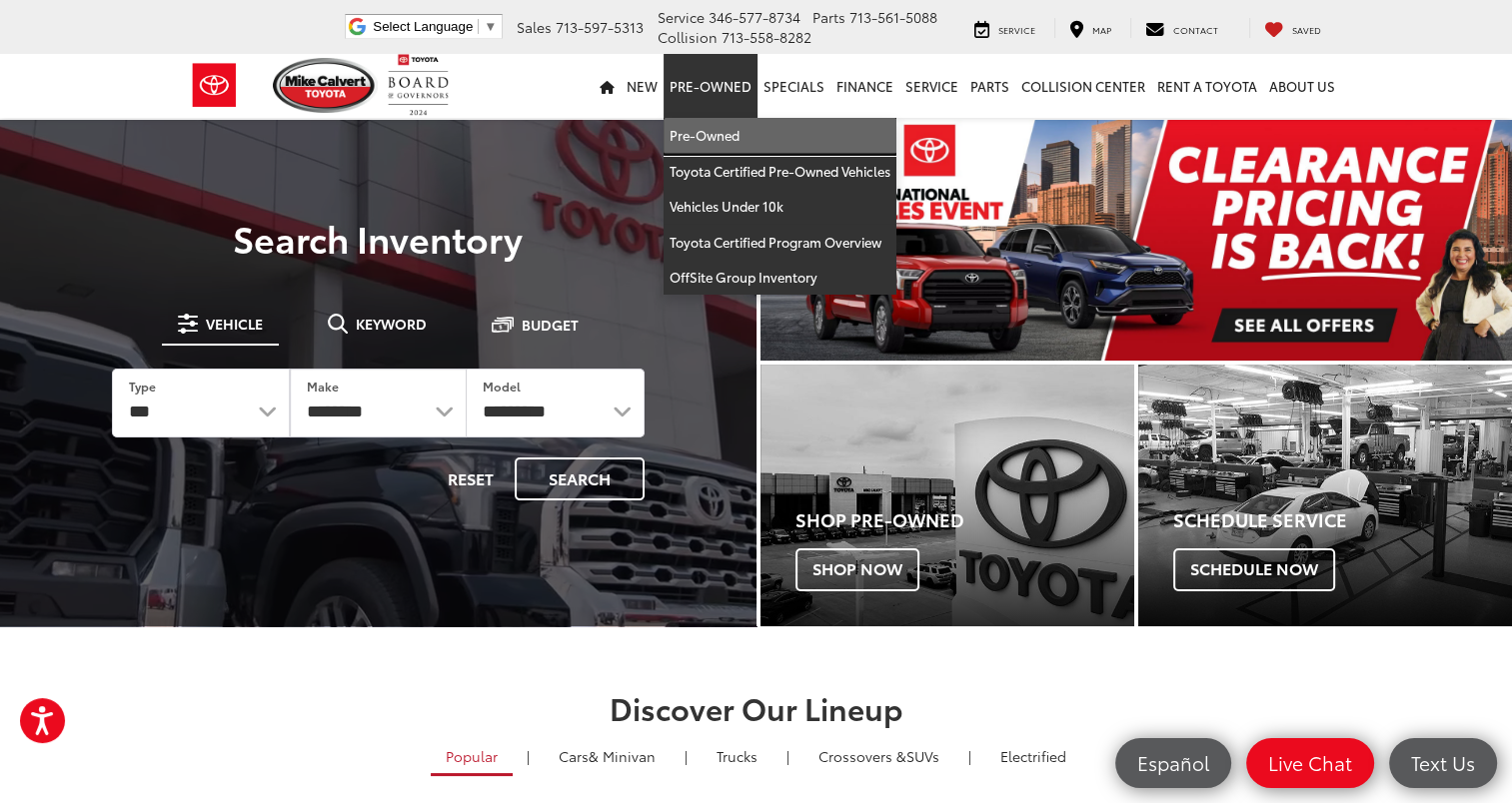 click on "Pre-Owned" at bounding box center [779, 136] 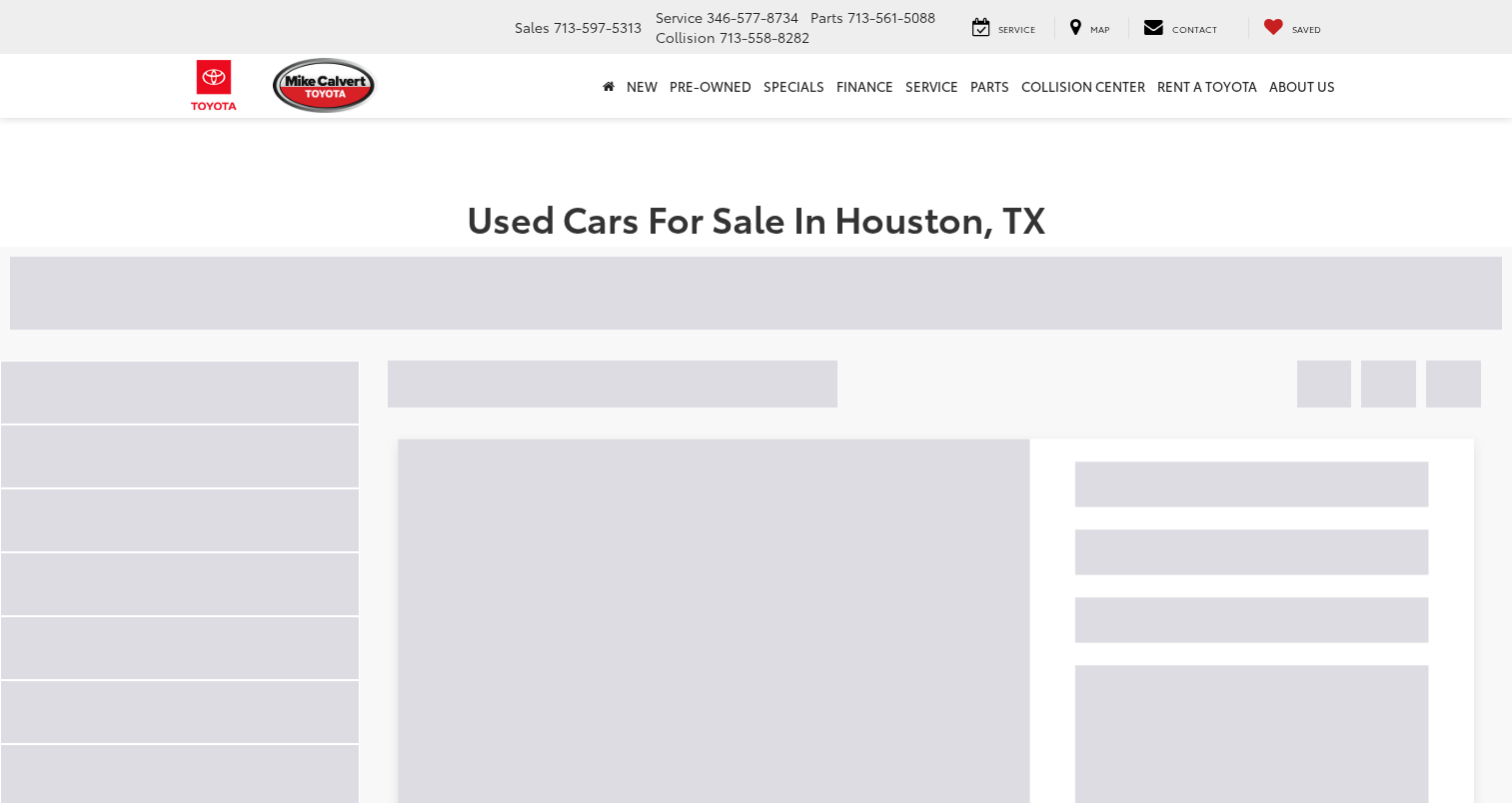scroll, scrollTop: 0, scrollLeft: 0, axis: both 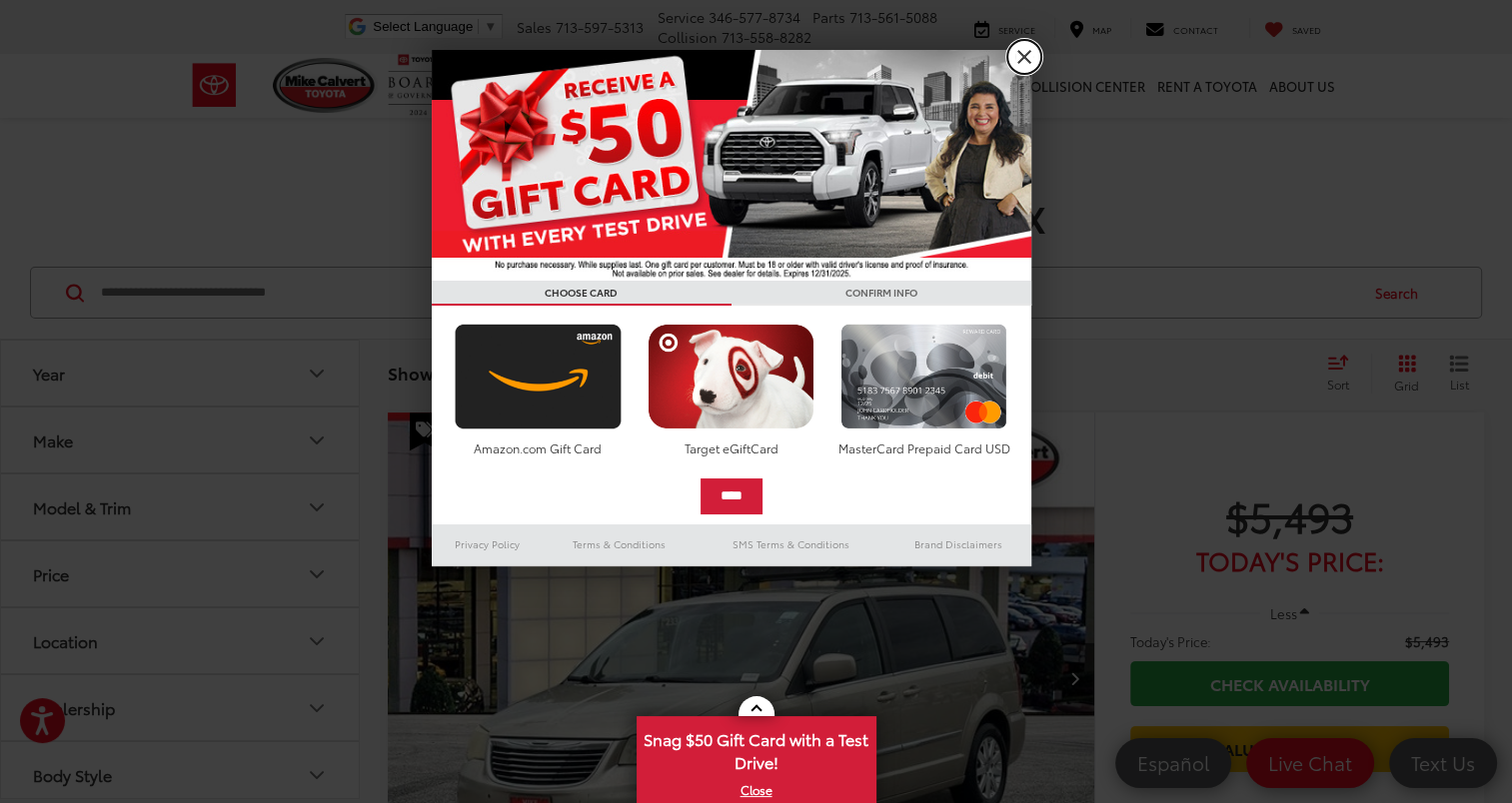 click on "X" at bounding box center [1024, 57] 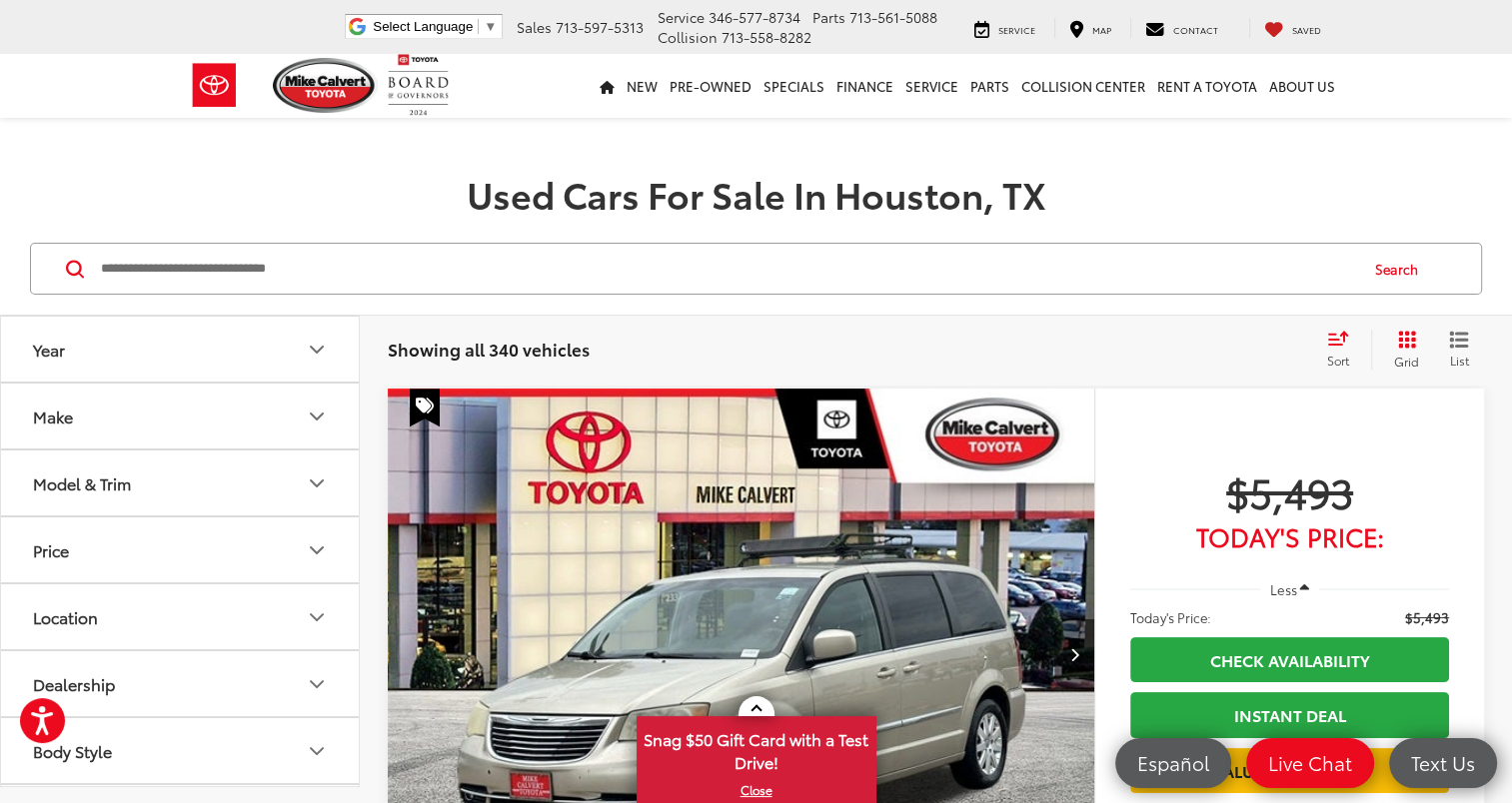 scroll, scrollTop: 0, scrollLeft: 0, axis: both 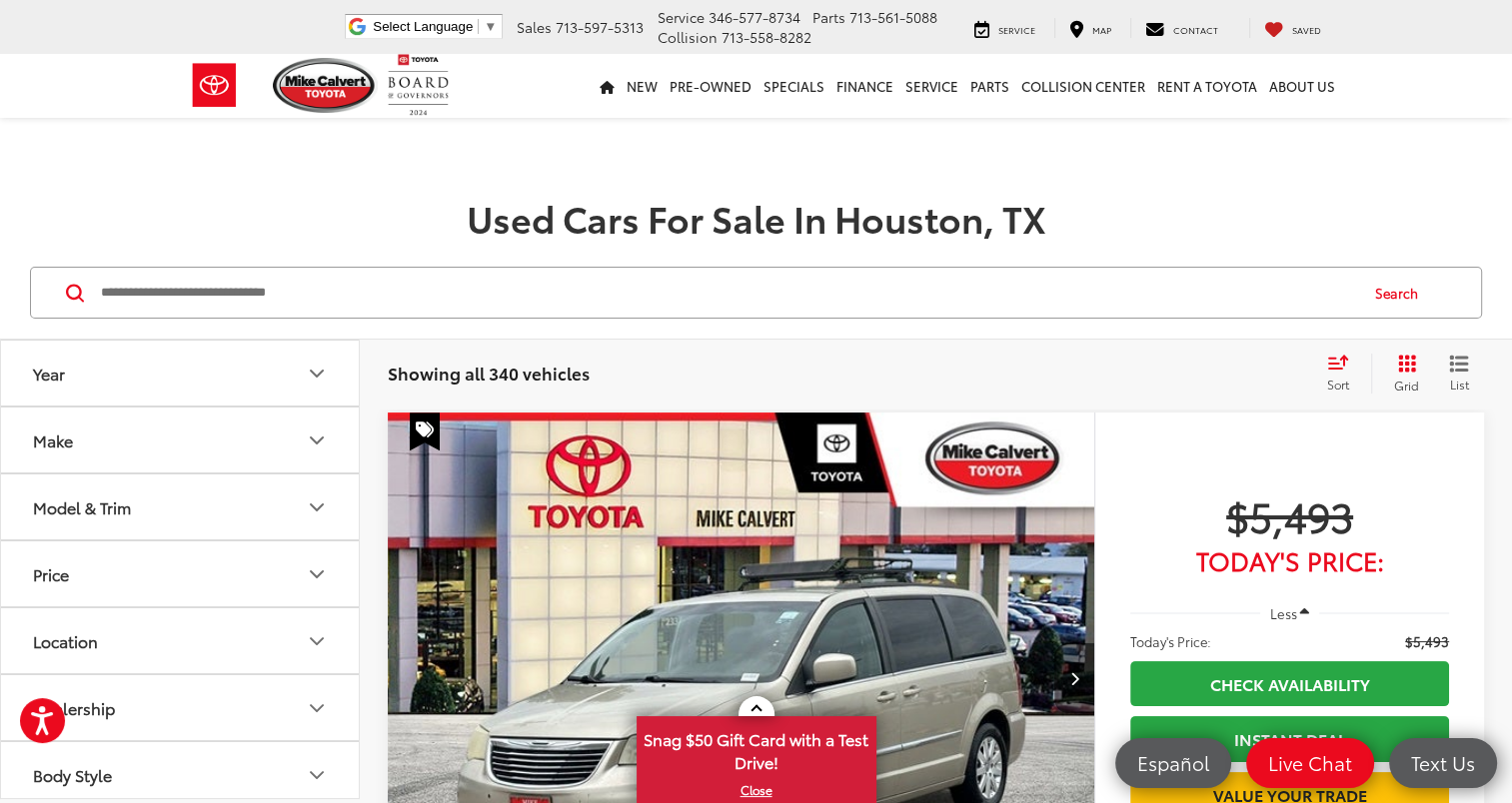 click 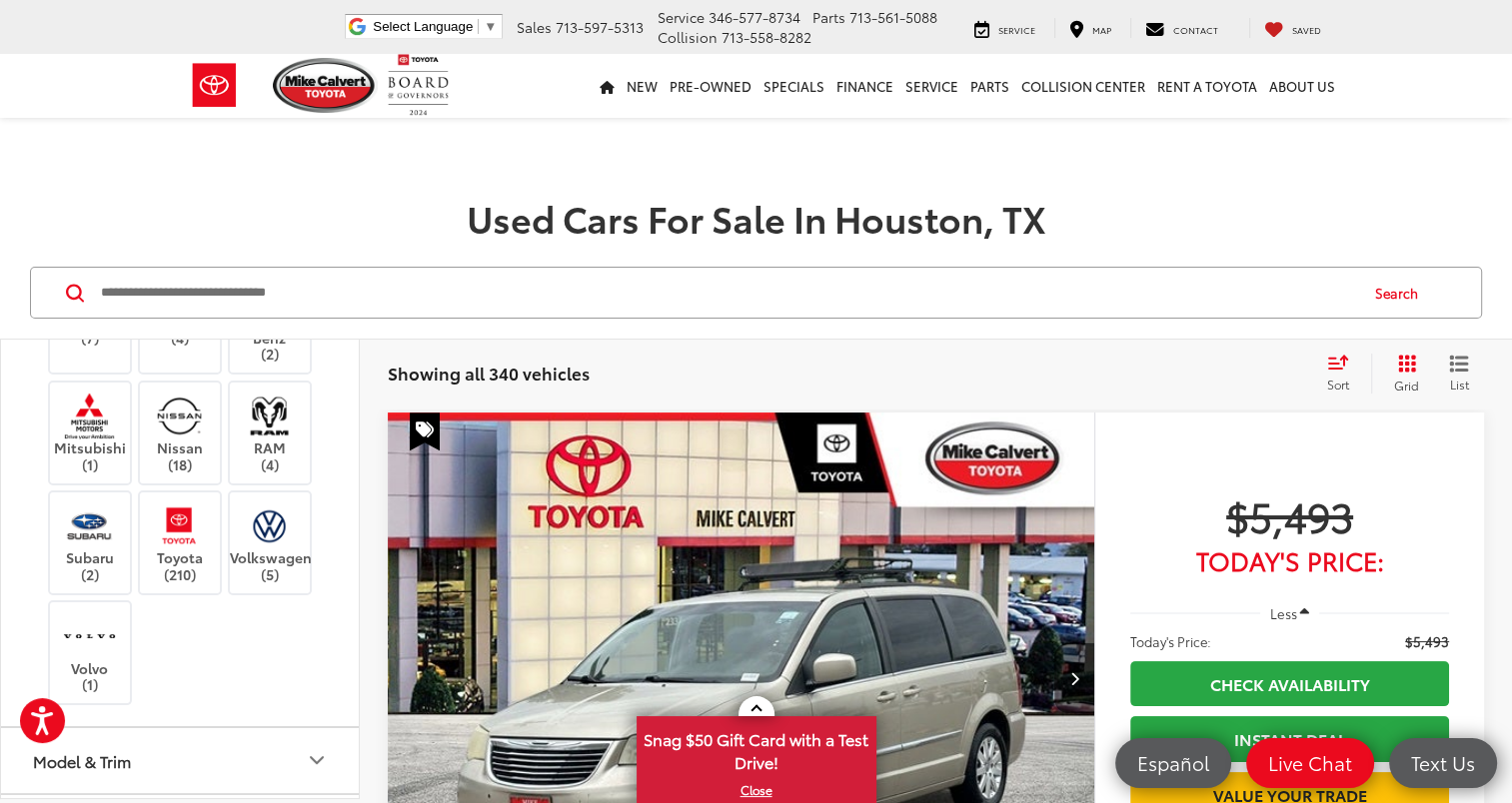 scroll, scrollTop: 730, scrollLeft: 0, axis: vertical 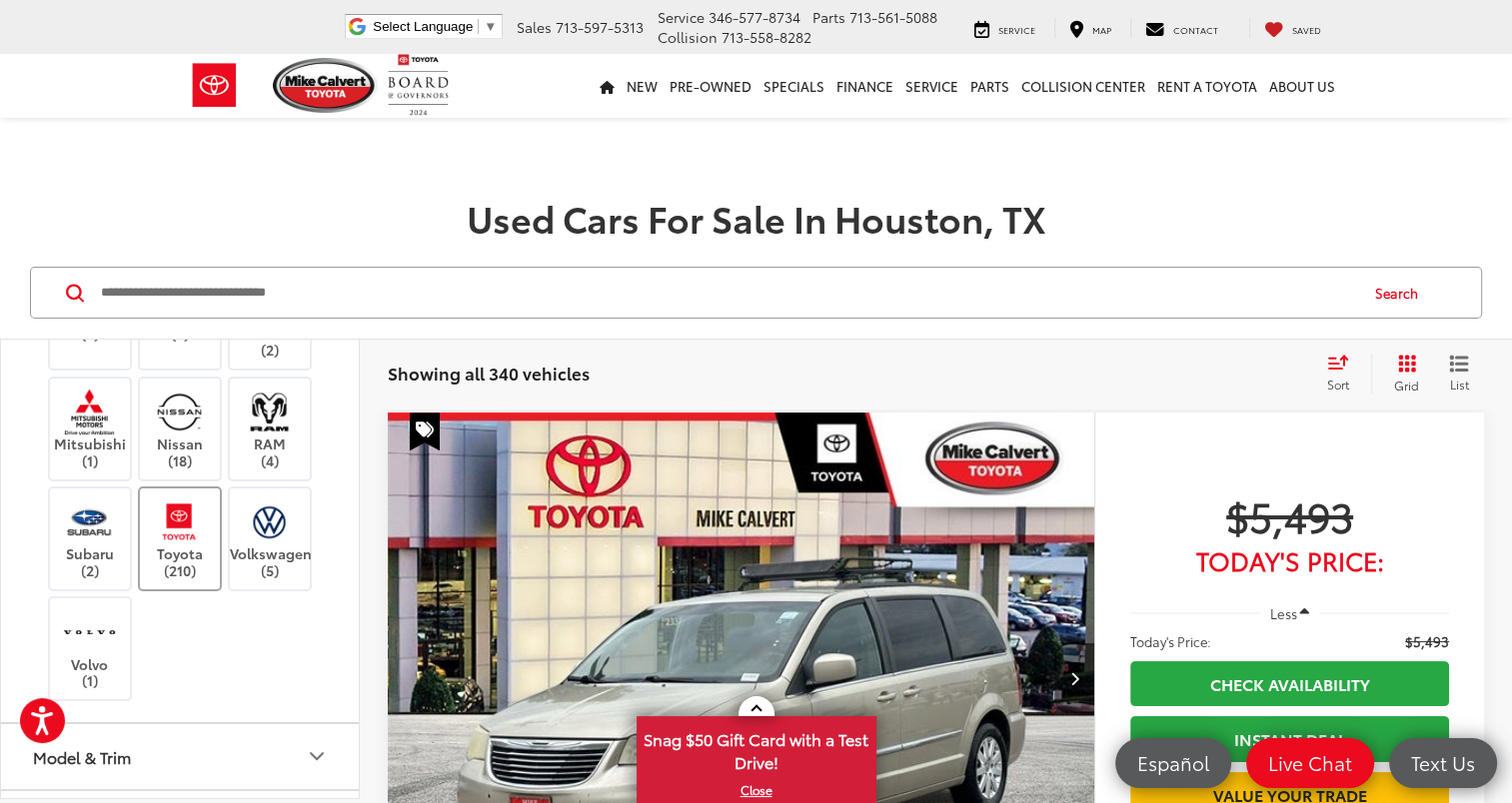 click on "Toyota   (210)" at bounding box center [180, 538] 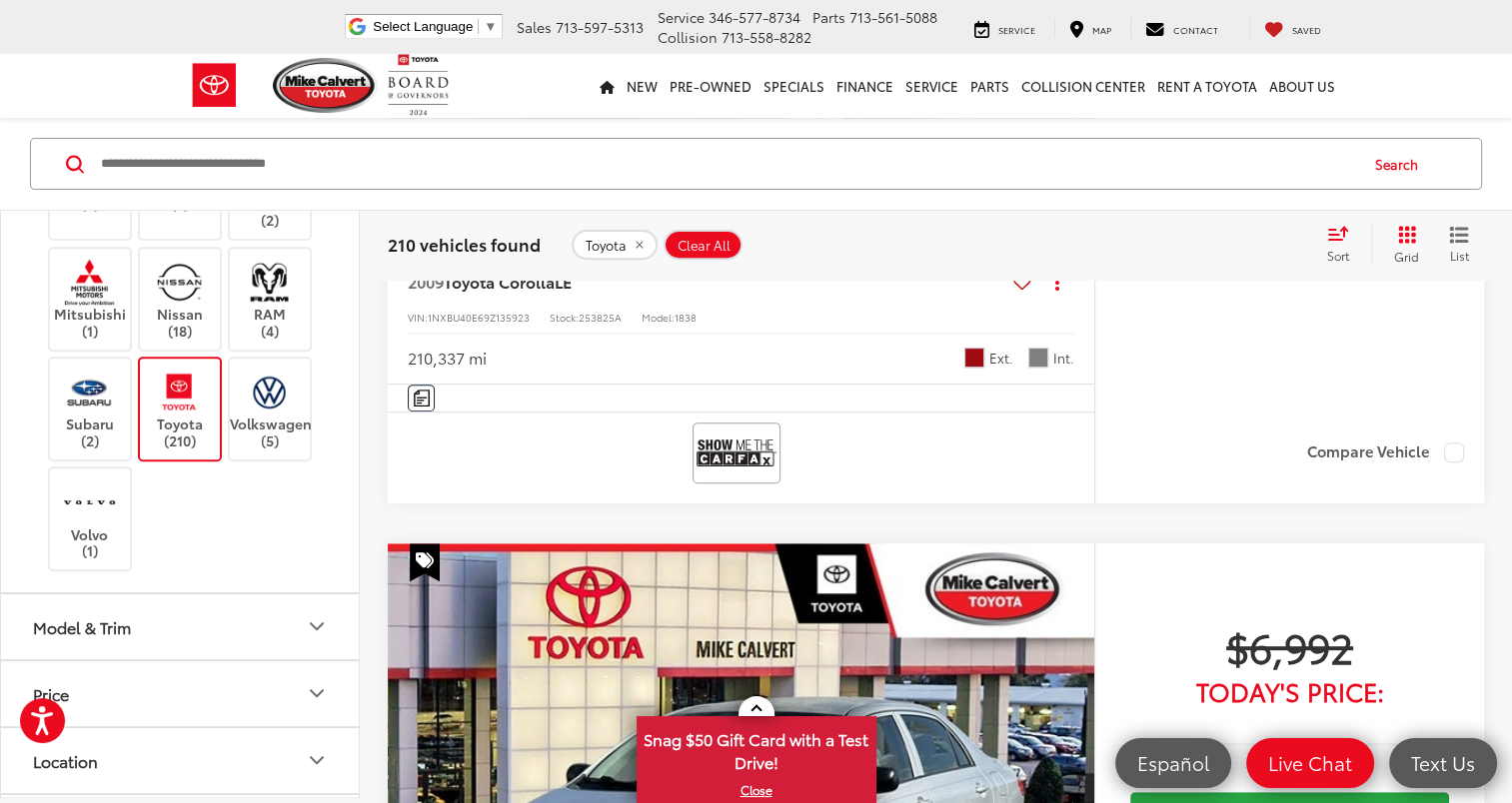 scroll, scrollTop: 719, scrollLeft: 0, axis: vertical 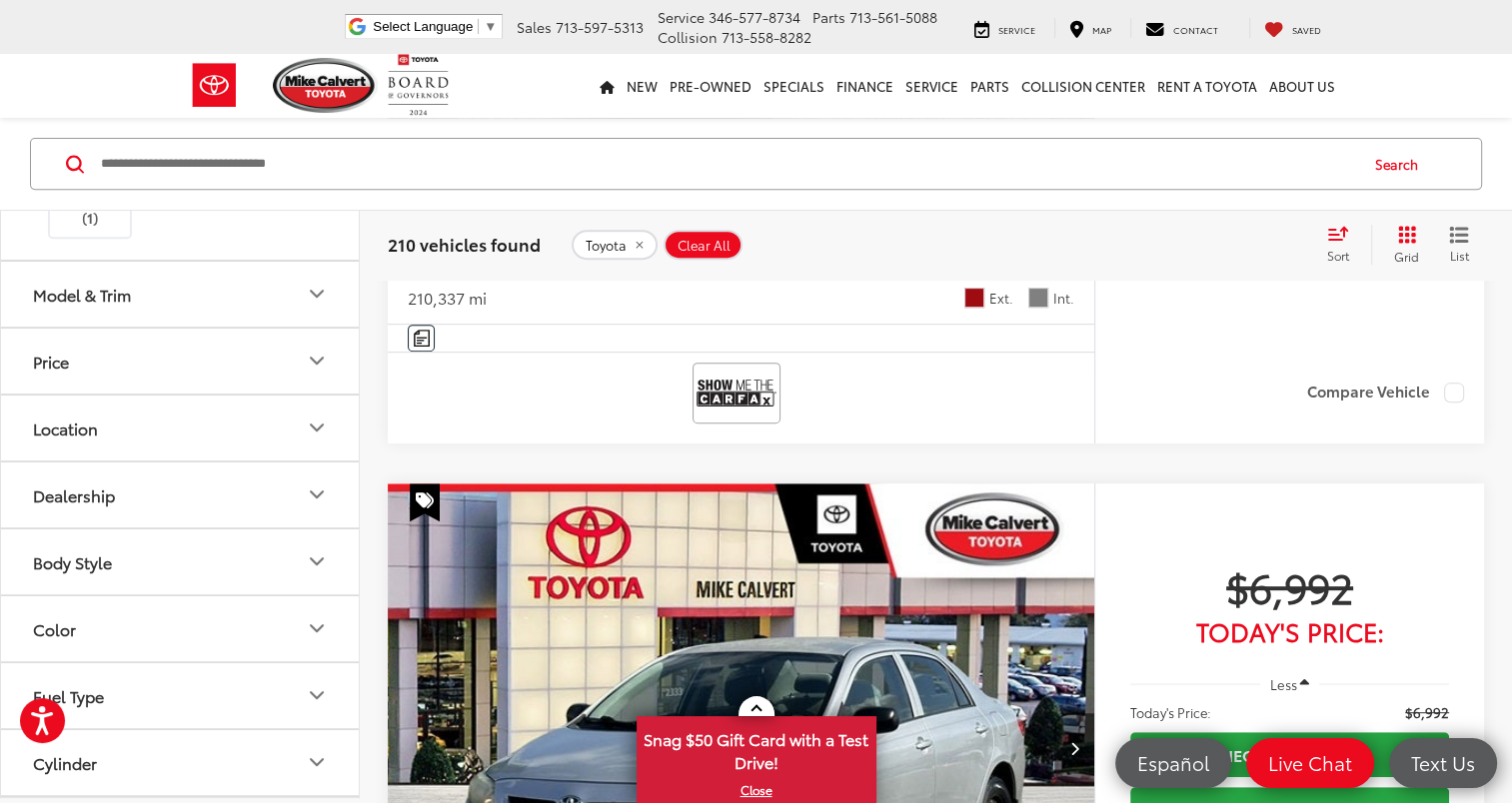 click 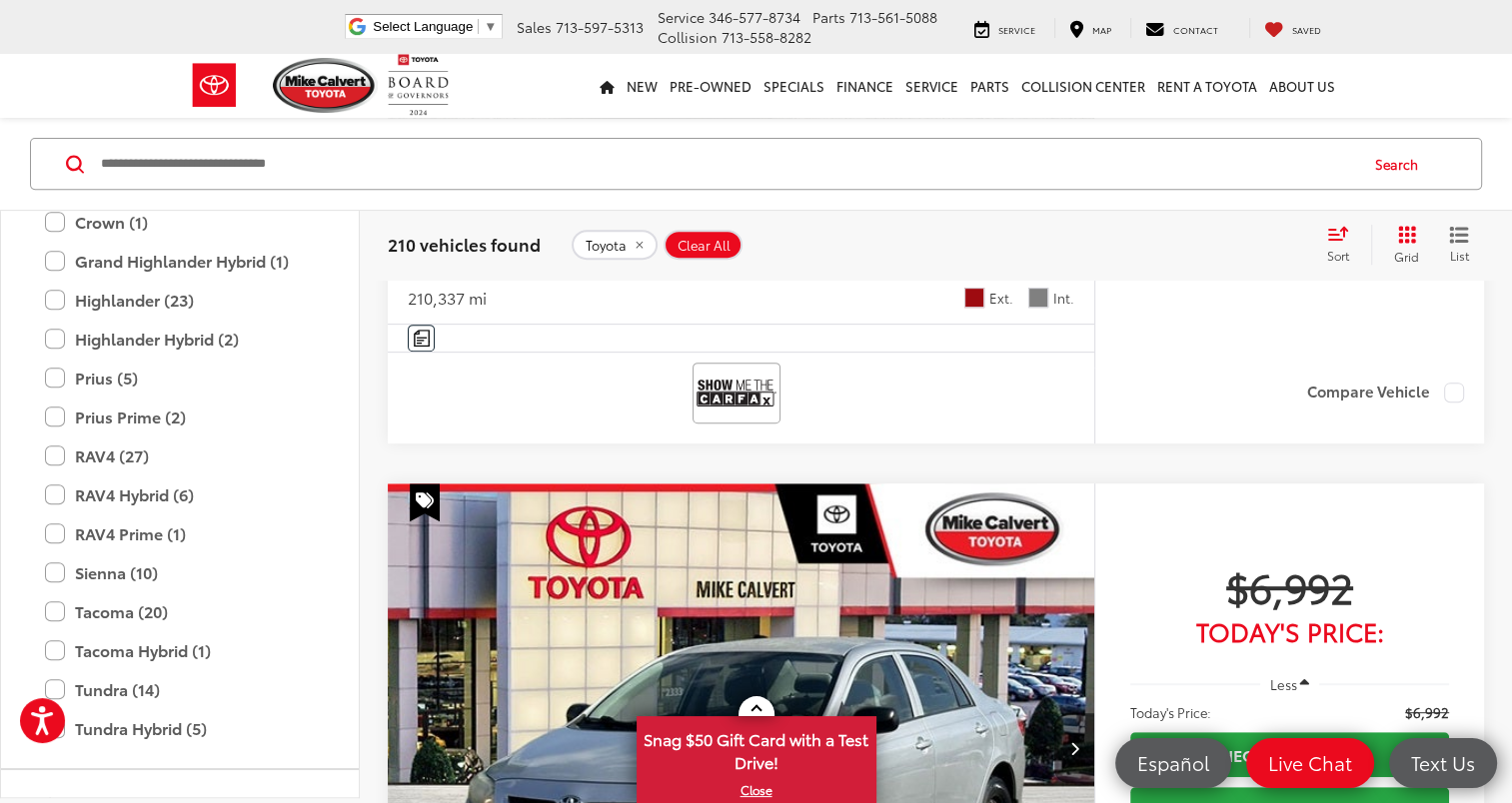 scroll, scrollTop: 1478, scrollLeft: 0, axis: vertical 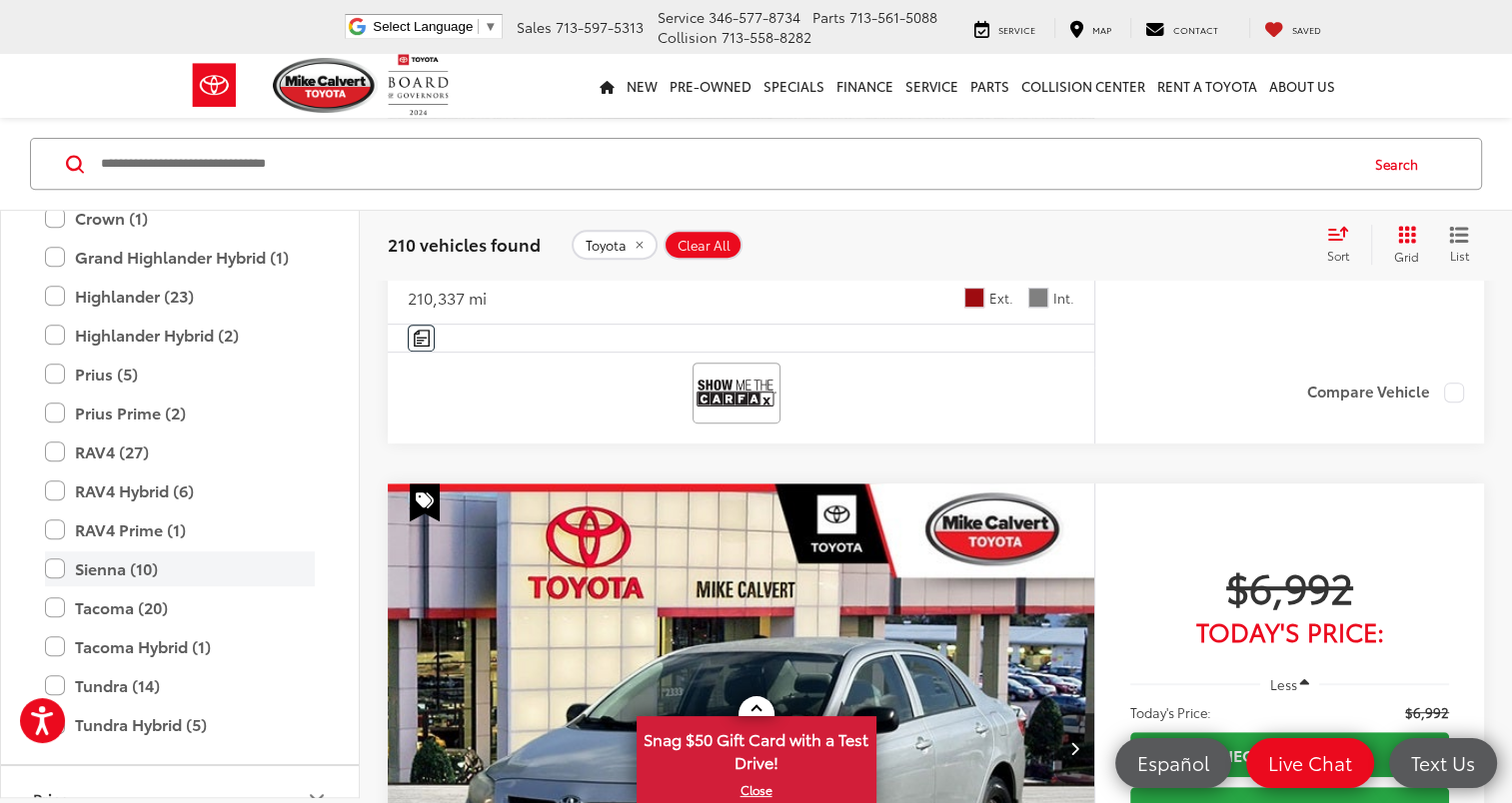 click on "Sienna (10)" at bounding box center [180, 568] 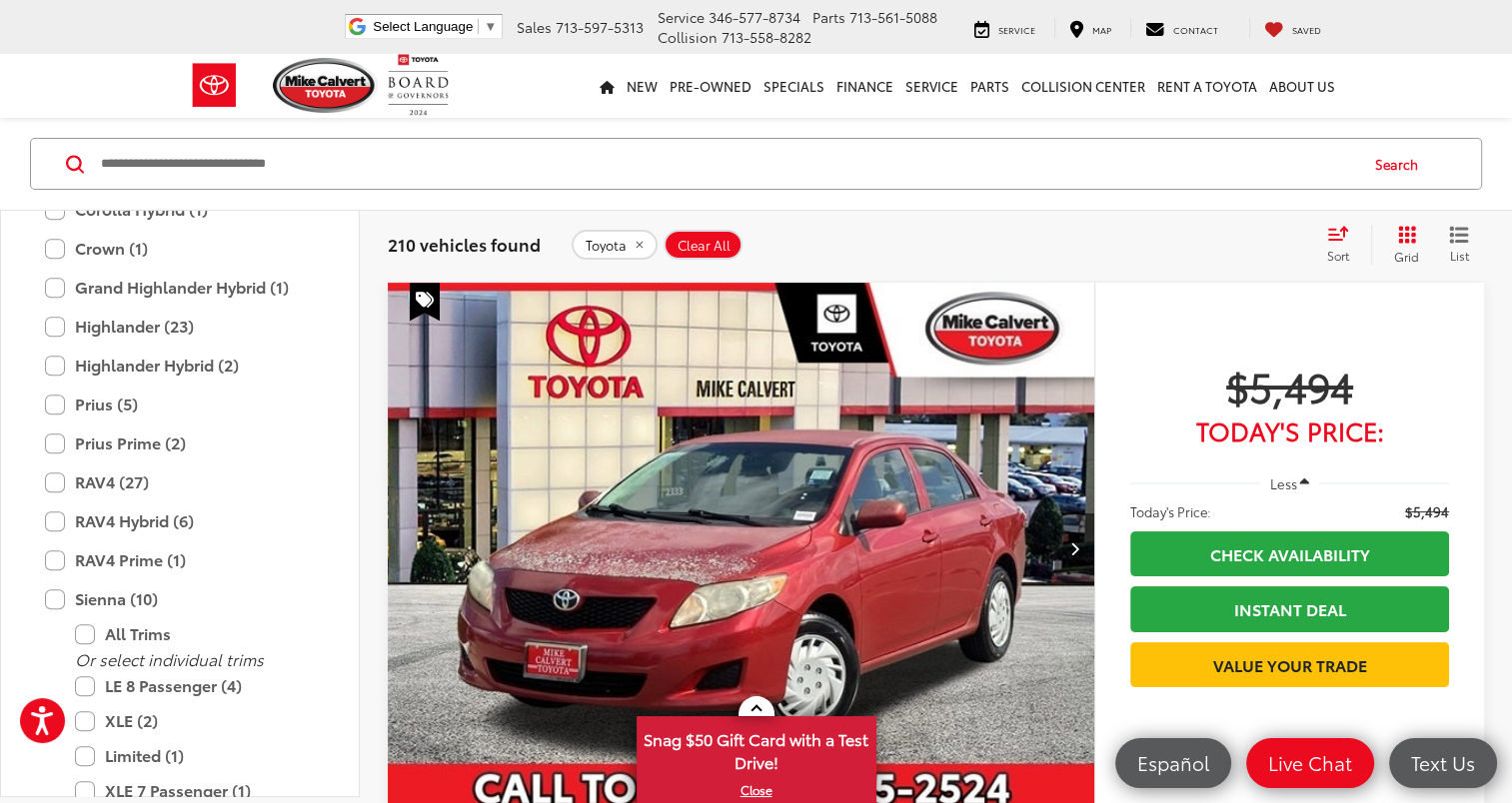 scroll, scrollTop: 128, scrollLeft: 0, axis: vertical 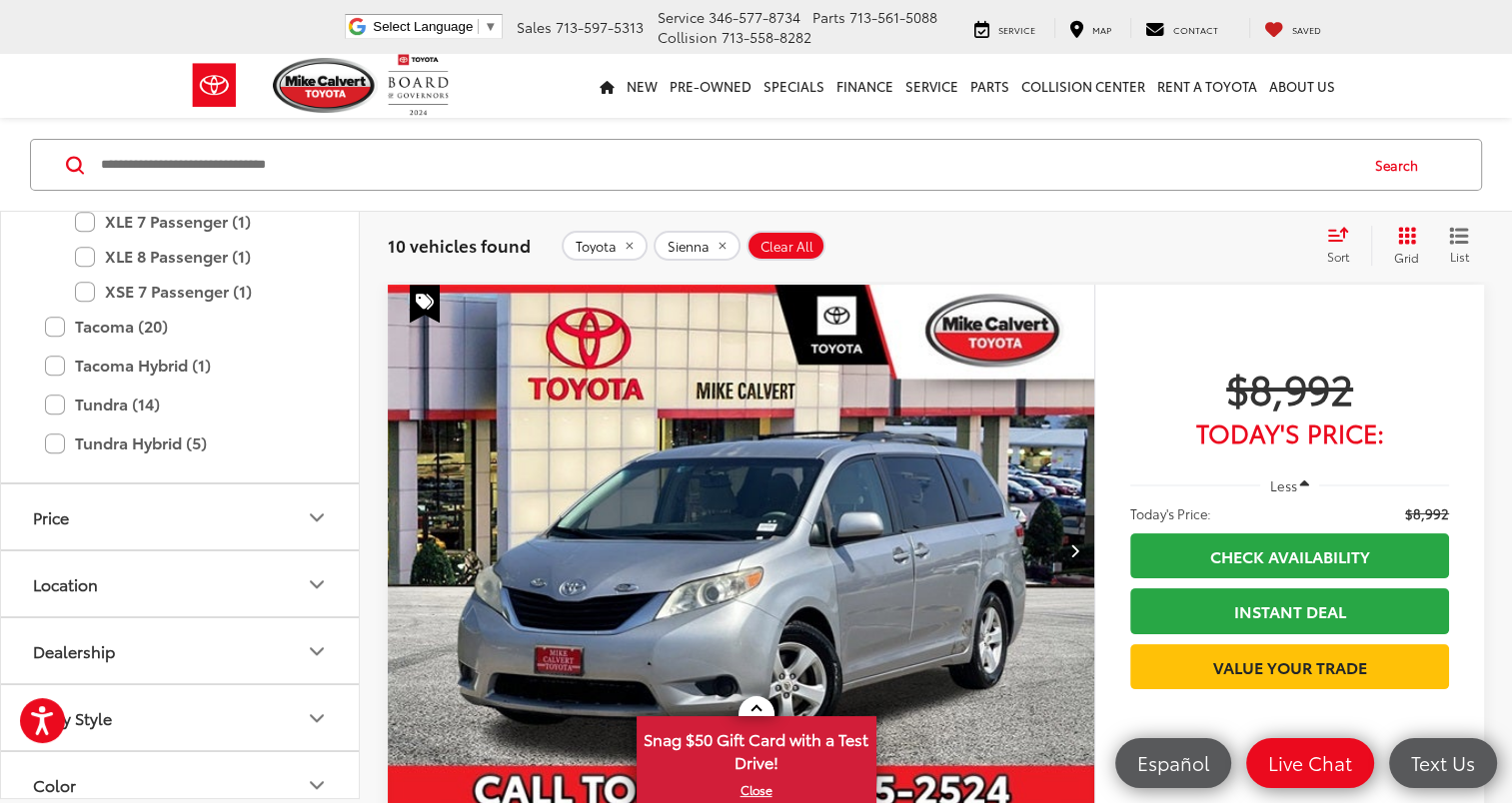 click 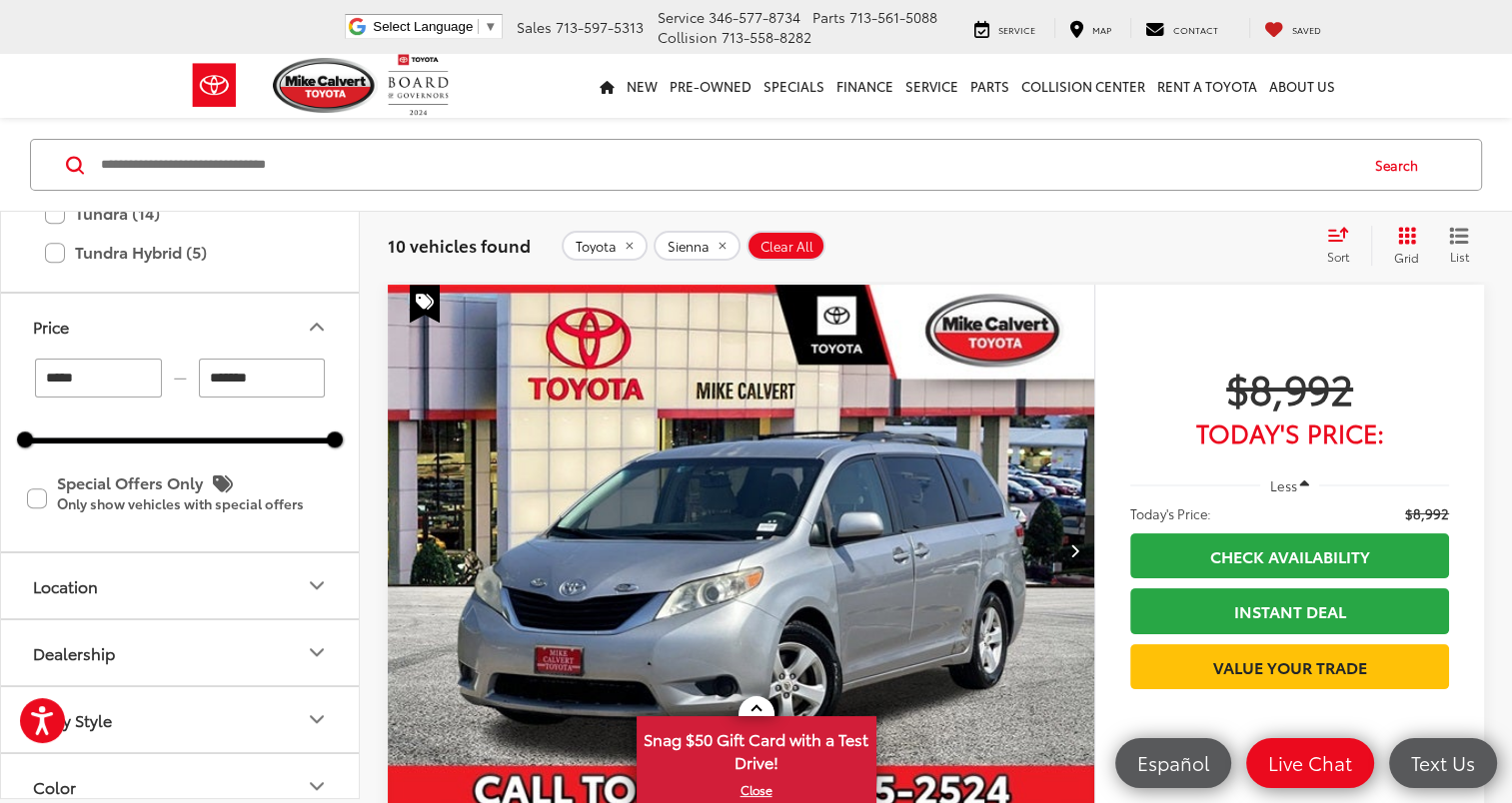 scroll, scrollTop: 2017, scrollLeft: 0, axis: vertical 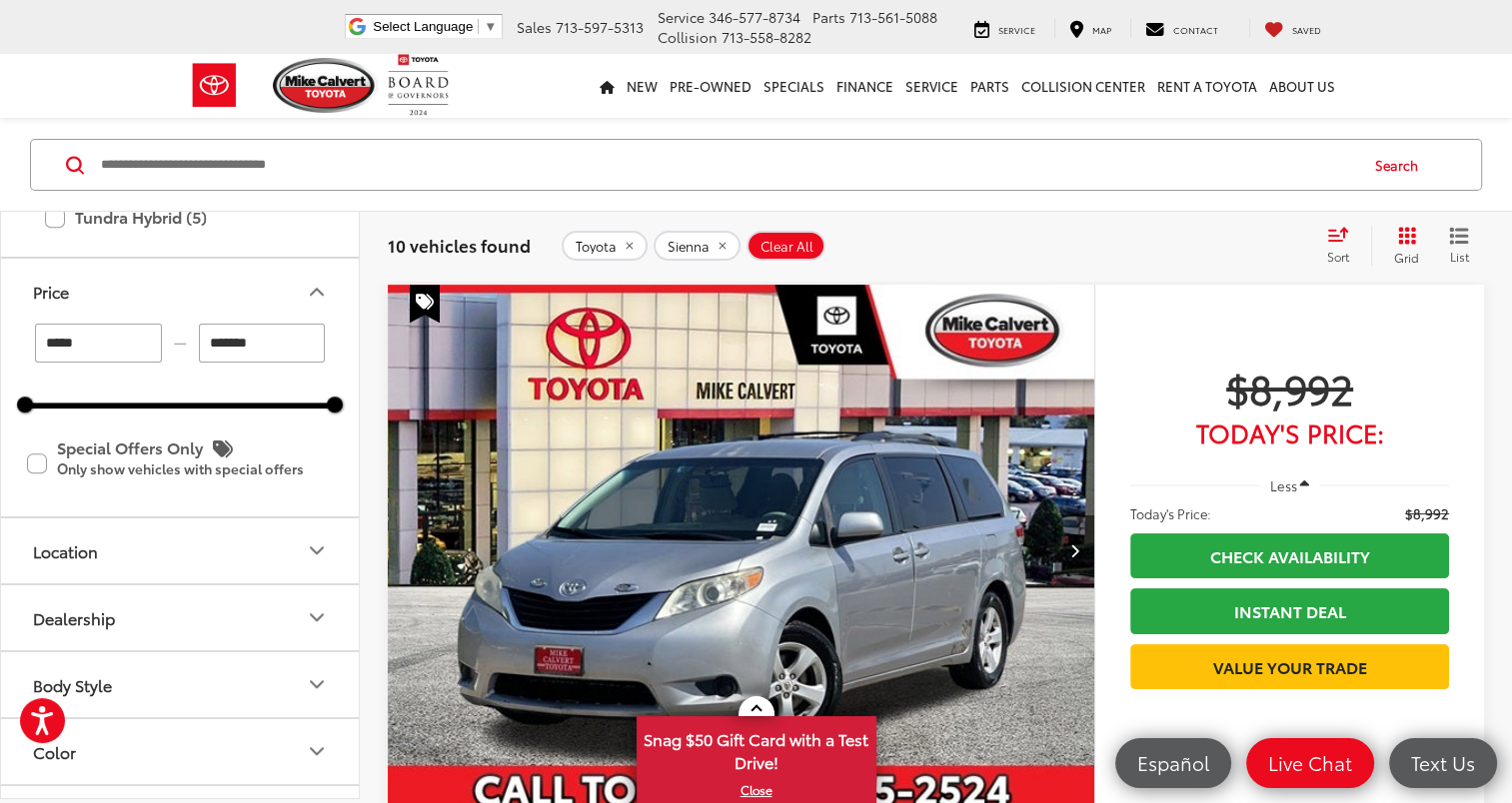 click on "*******" at bounding box center (262, 343) 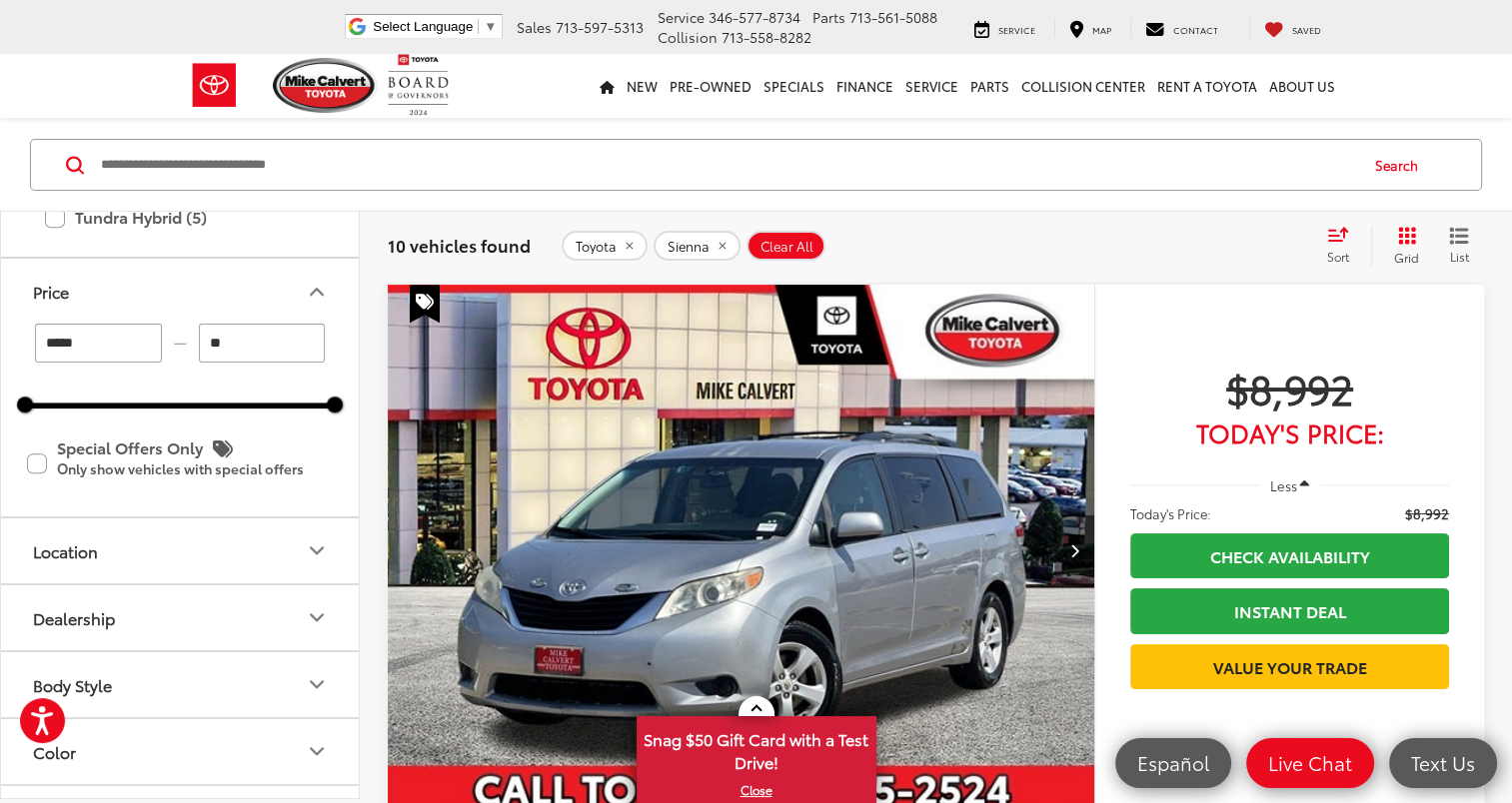 type on "*" 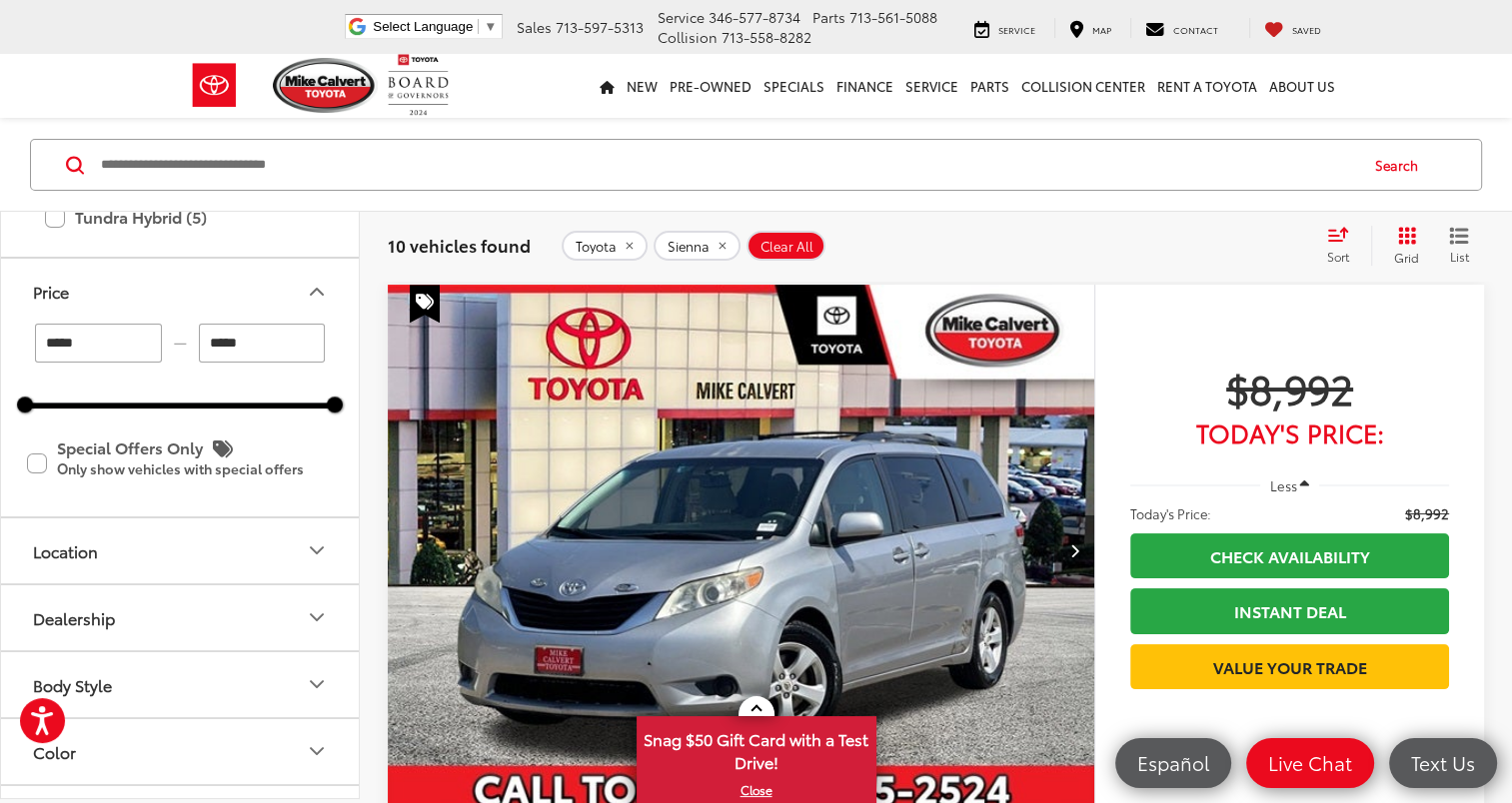 click on "2012  Toyota Sienna  LE 8 Passenger
Copy Link Share Print View Details VIN:  5TDKK3DC1CS254861 Stock:  253967A Model:  5338 165,621 mi Ext. Int. Features Bluetooth® 3rd Row Seating Keyless Entry Emergency Brake Assist Rear View Camera Tow Hitch/Tow Package Disclaimer More Details Comments Dealer Comments Mike Calvert Toyota has been here in Houston for 35 years. Family owned and operated we have again been Nationally Recognized for outstanding Customer Service, Sales and Service. From the moment you contact us, you'll know our commitment to Customer Service is second to none. We strive to make your experience with Mike Calvert Toyota a good one - for the life of your vehicle. Whether you need to Purchase, Finance, or Service a New or Pre-Owned car, you've come to the right place. It will be a pleasure to serve you. Awards:   * JD Power Dependability Study   * 2012 IIHS Top Safety Pick   * 2012 KBB.com Best Resale Value Awards Reviews: More...   Track Price" at bounding box center (935, 4463) 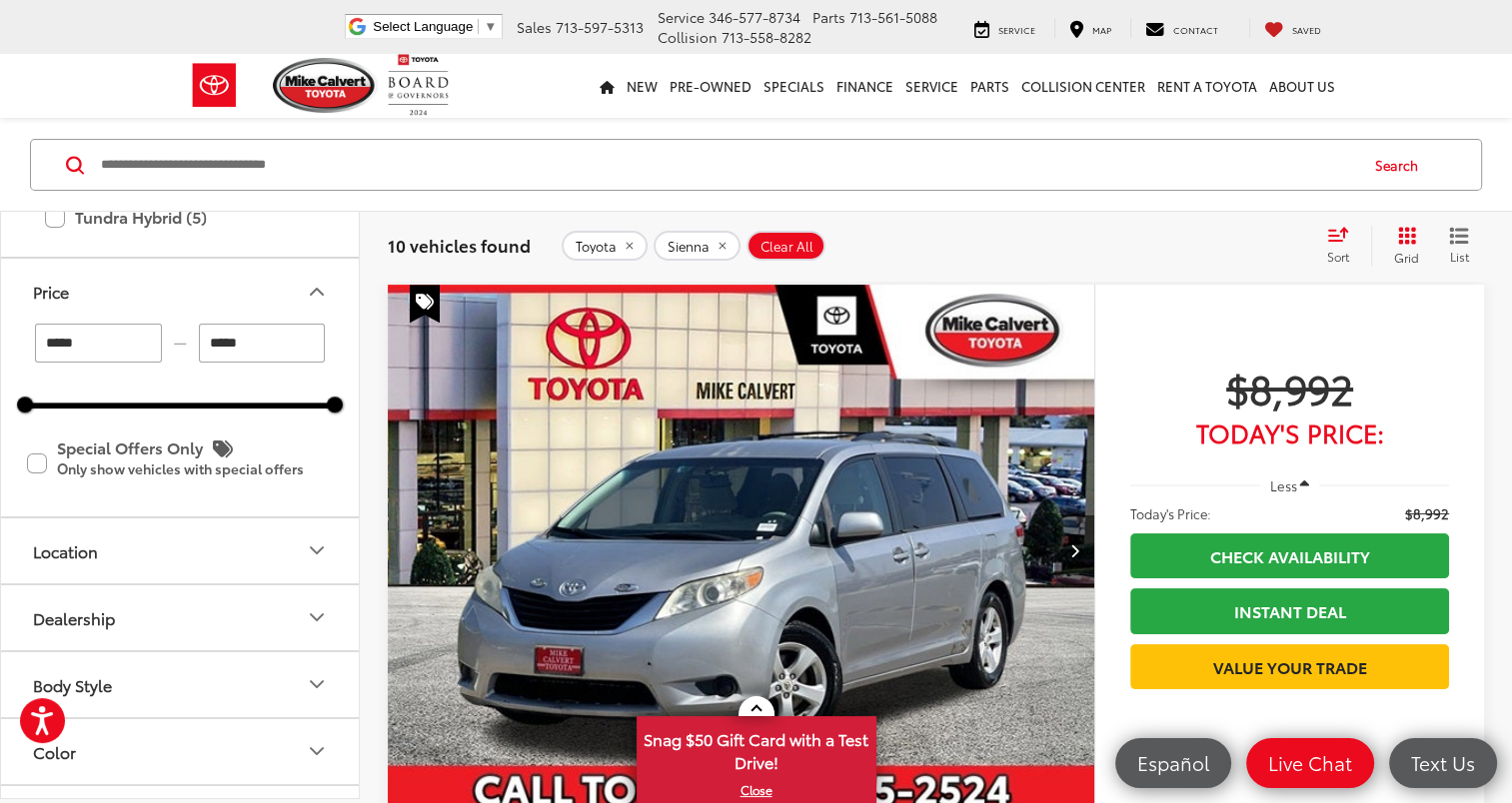 type on "******" 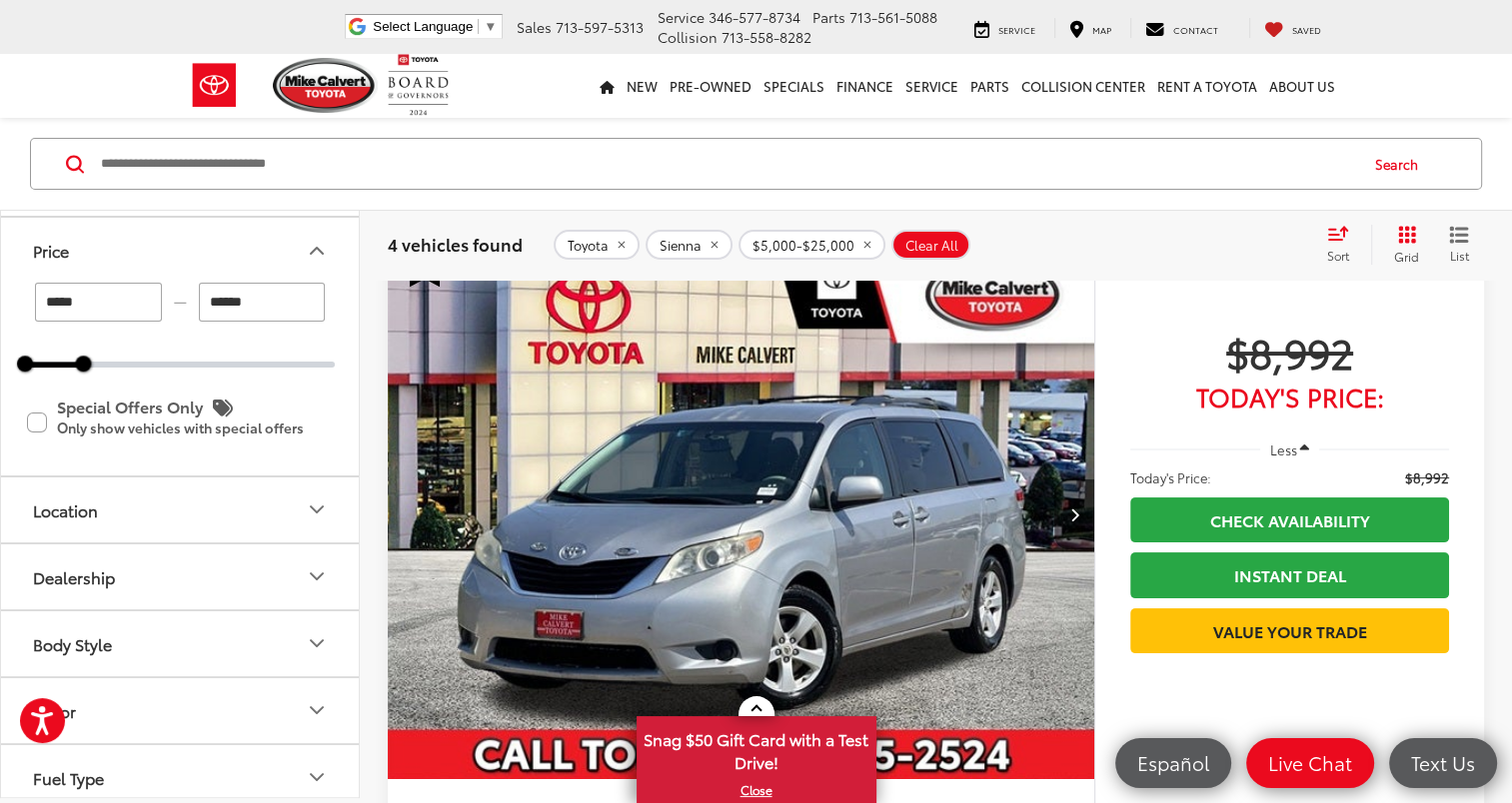 scroll, scrollTop: 168, scrollLeft: 0, axis: vertical 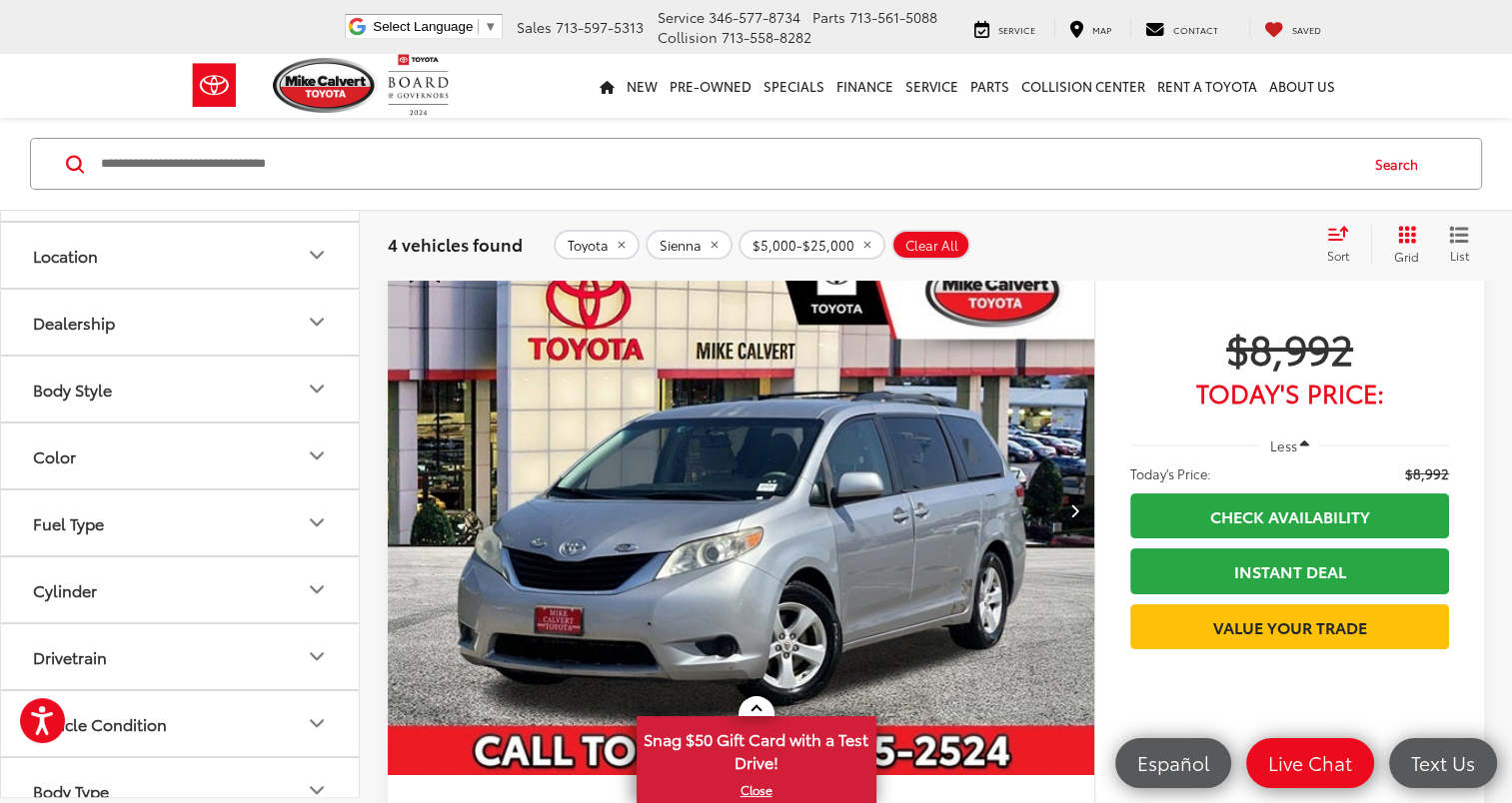 click 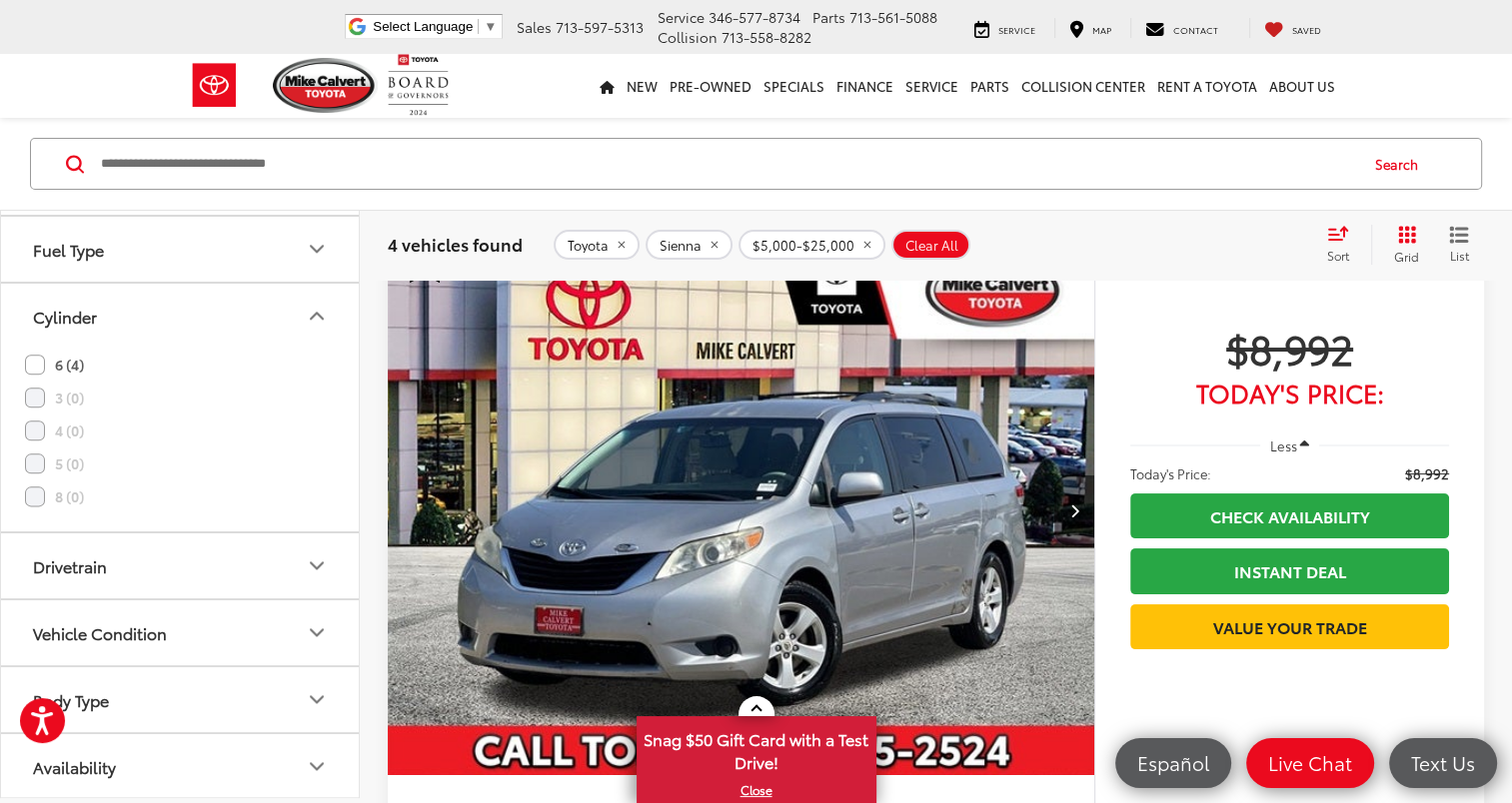 scroll, scrollTop: 2553, scrollLeft: 0, axis: vertical 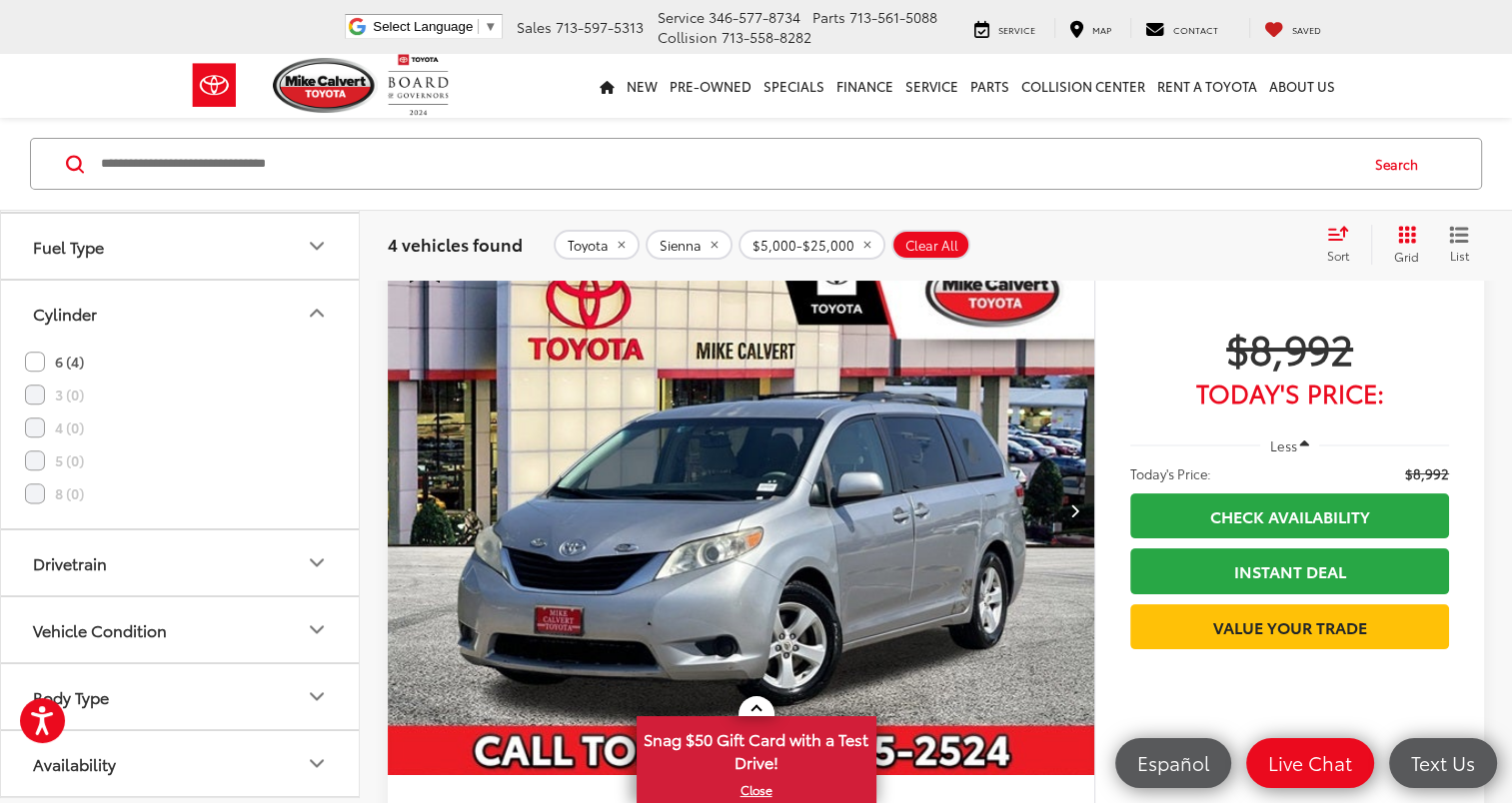 click 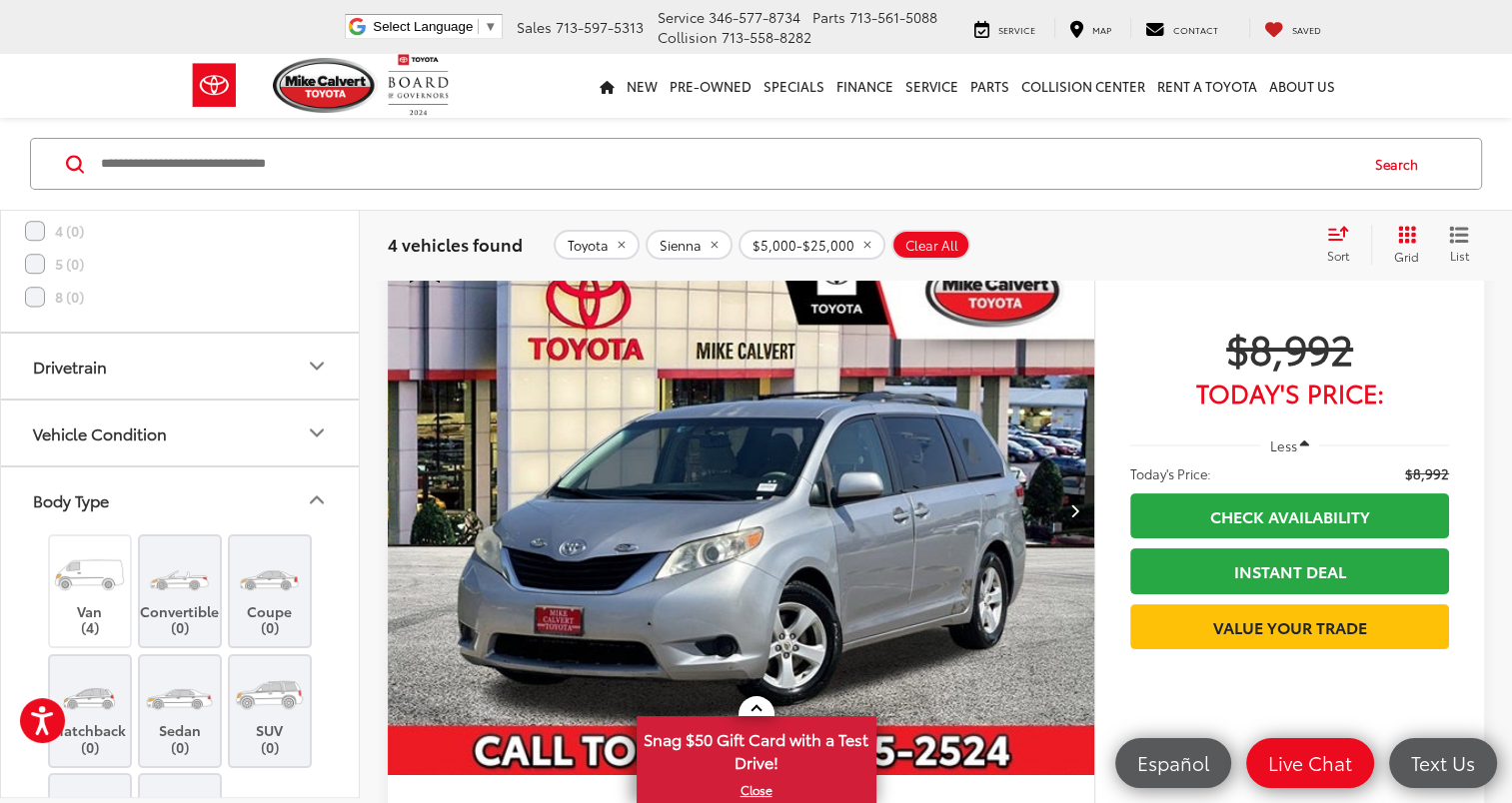 scroll, scrollTop: 2797, scrollLeft: 0, axis: vertical 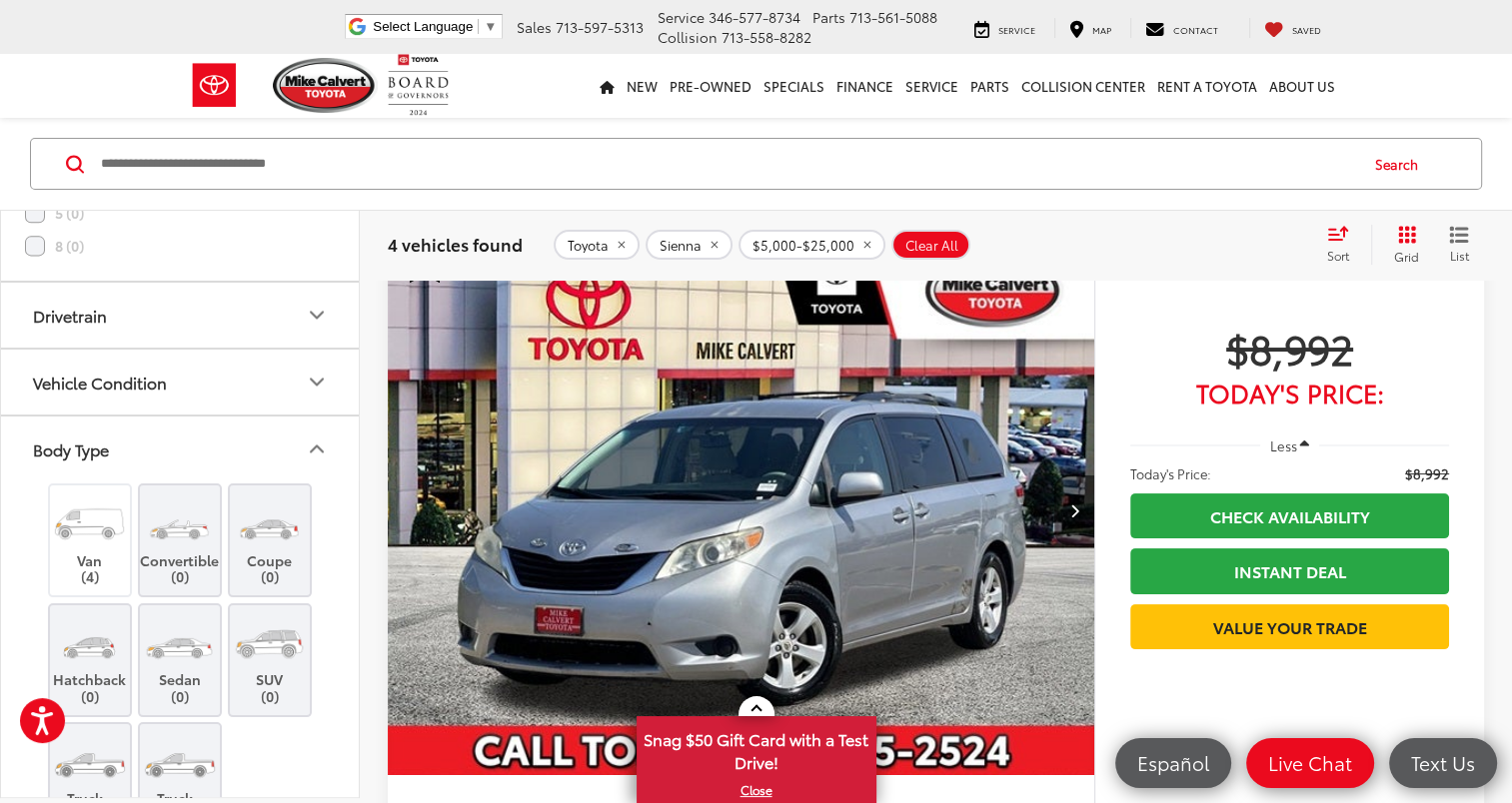 click 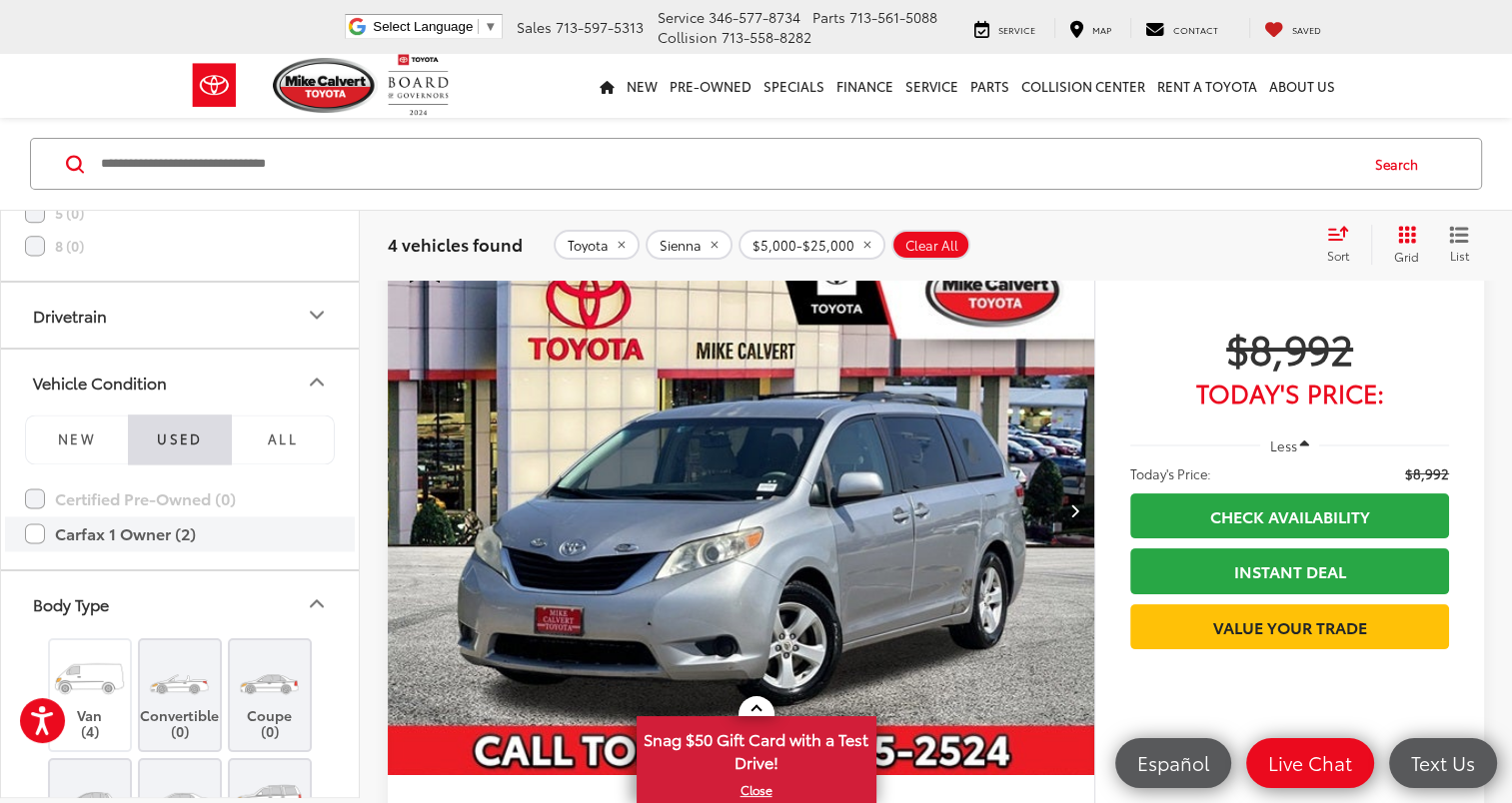 click on "Carfax 1 Owner (2)" 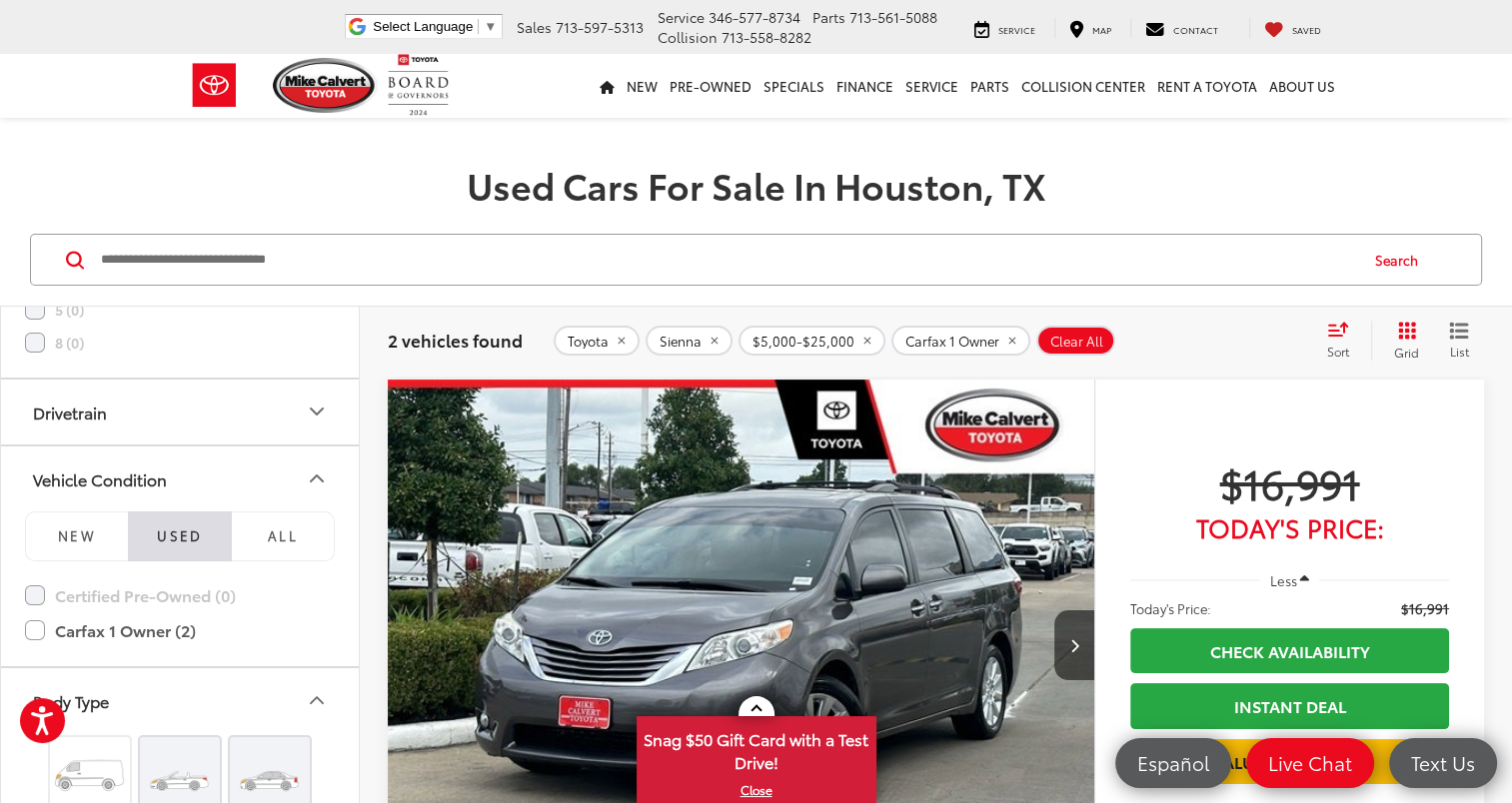 scroll, scrollTop: 46, scrollLeft: 0, axis: vertical 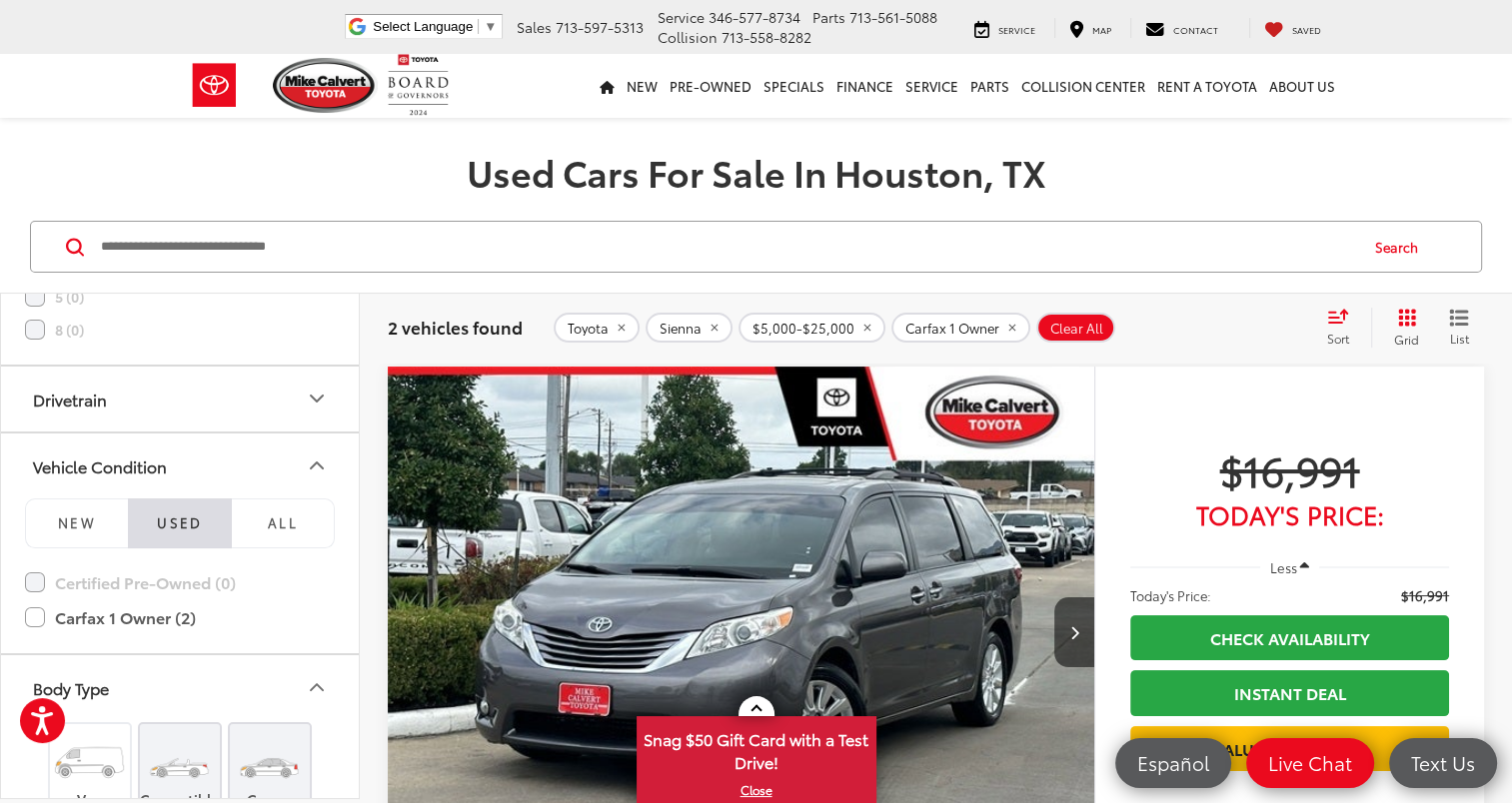 click on "Carfax 1 Owner" at bounding box center [952, 329] 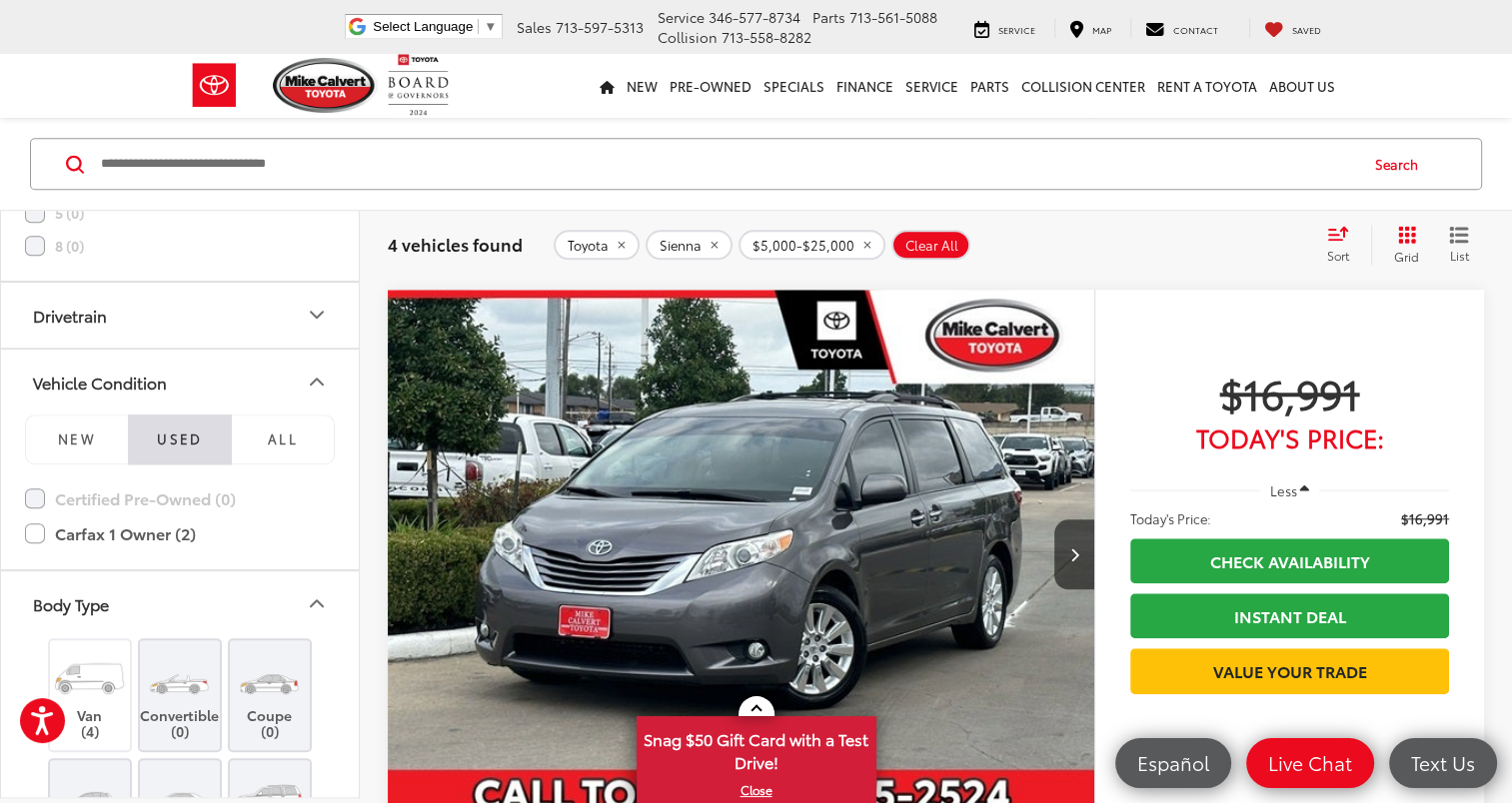 scroll, scrollTop: 1733, scrollLeft: 0, axis: vertical 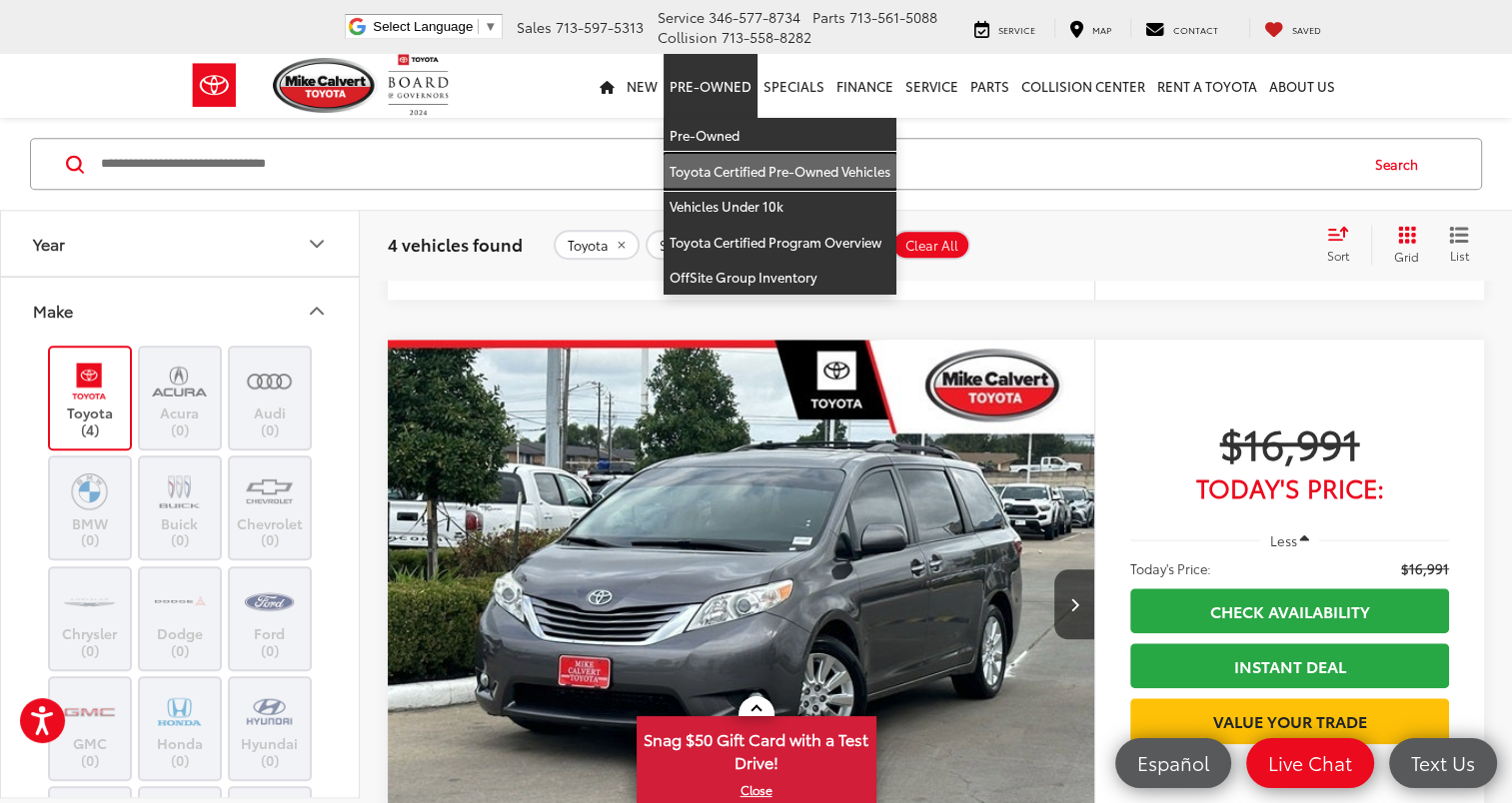 click on "Toyota Certified Pre-Owned Vehicles" at bounding box center (779, 172) 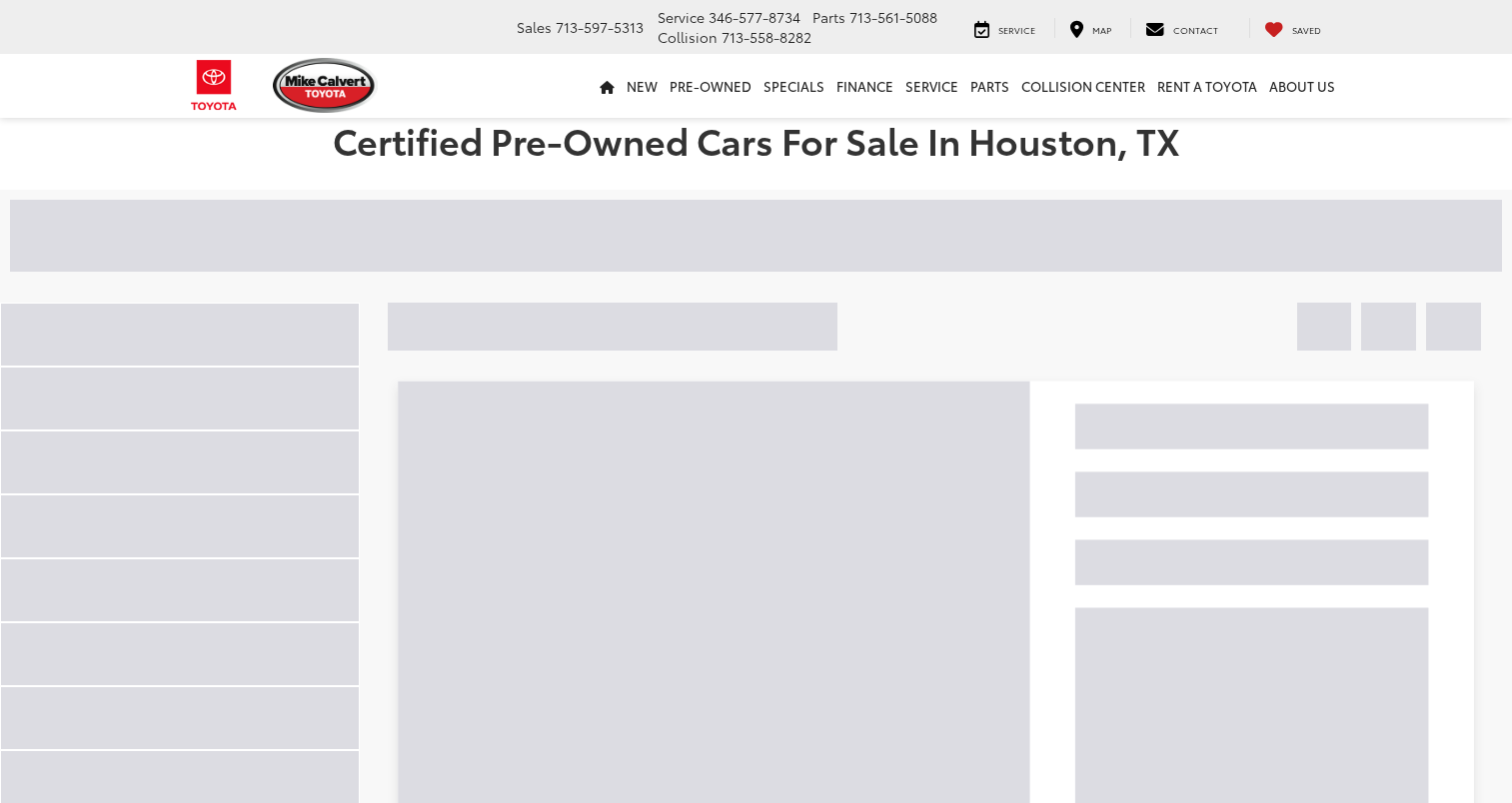 scroll, scrollTop: 0, scrollLeft: 0, axis: both 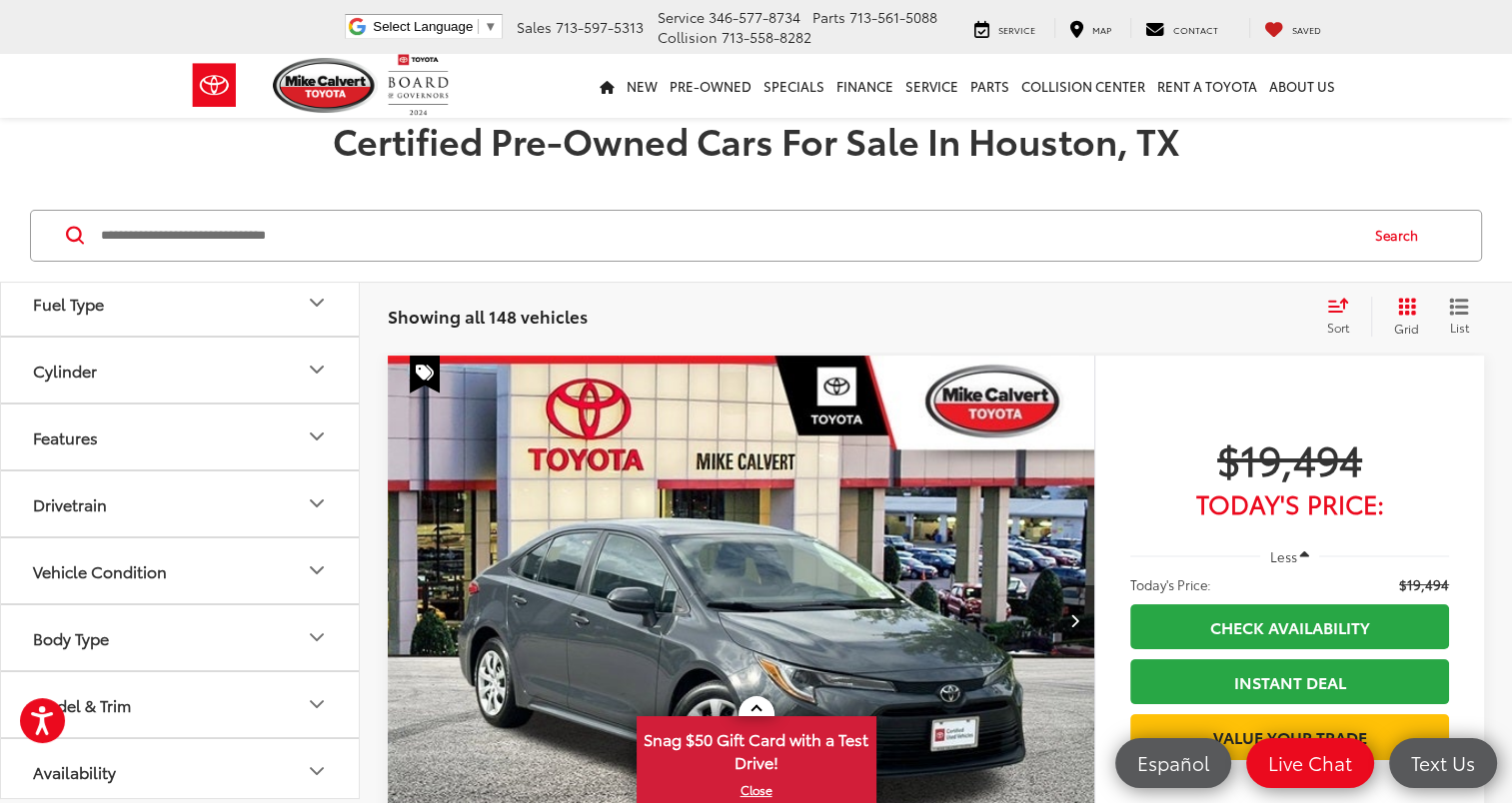 click 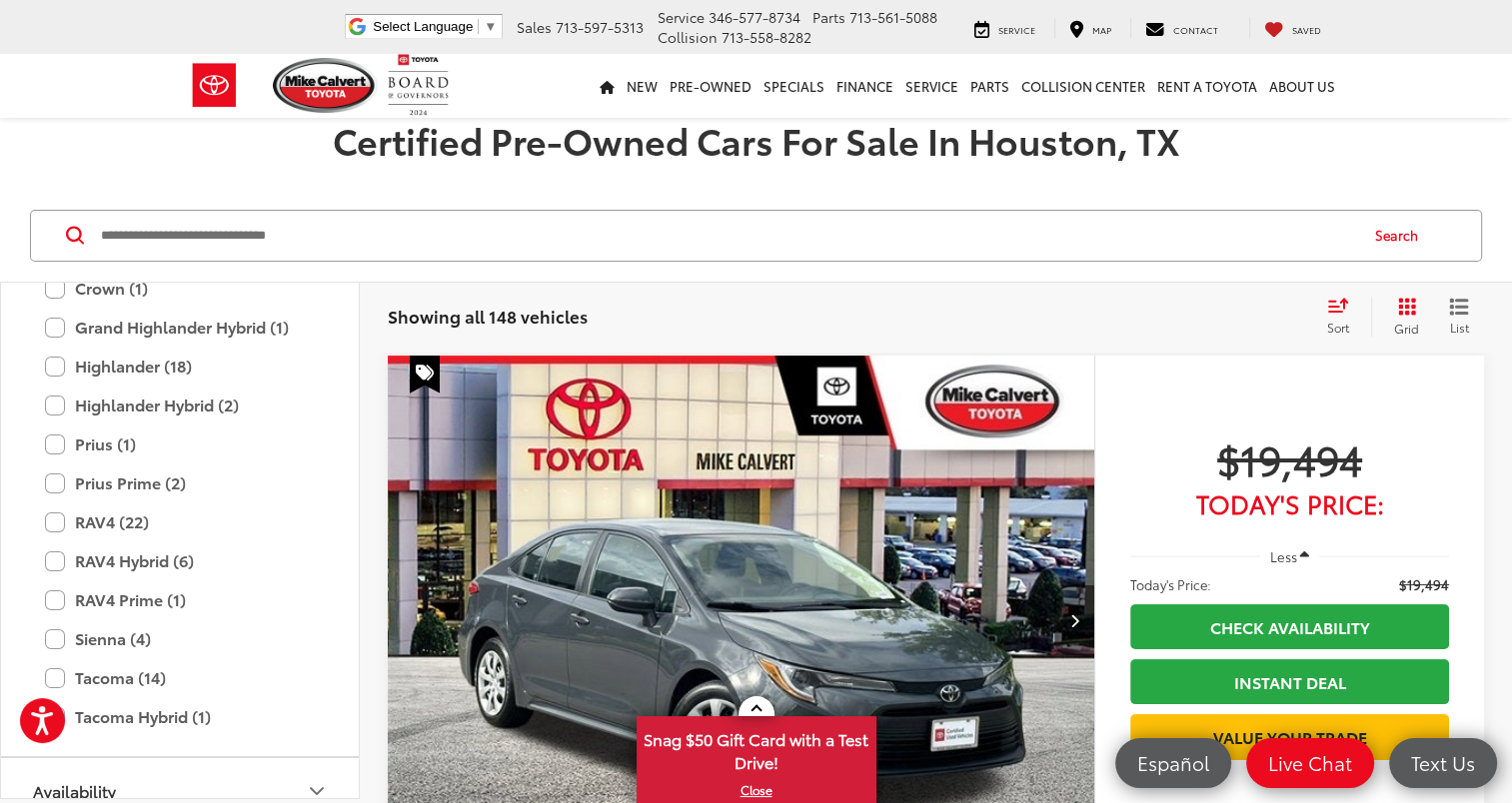 scroll, scrollTop: 1217, scrollLeft: 0, axis: vertical 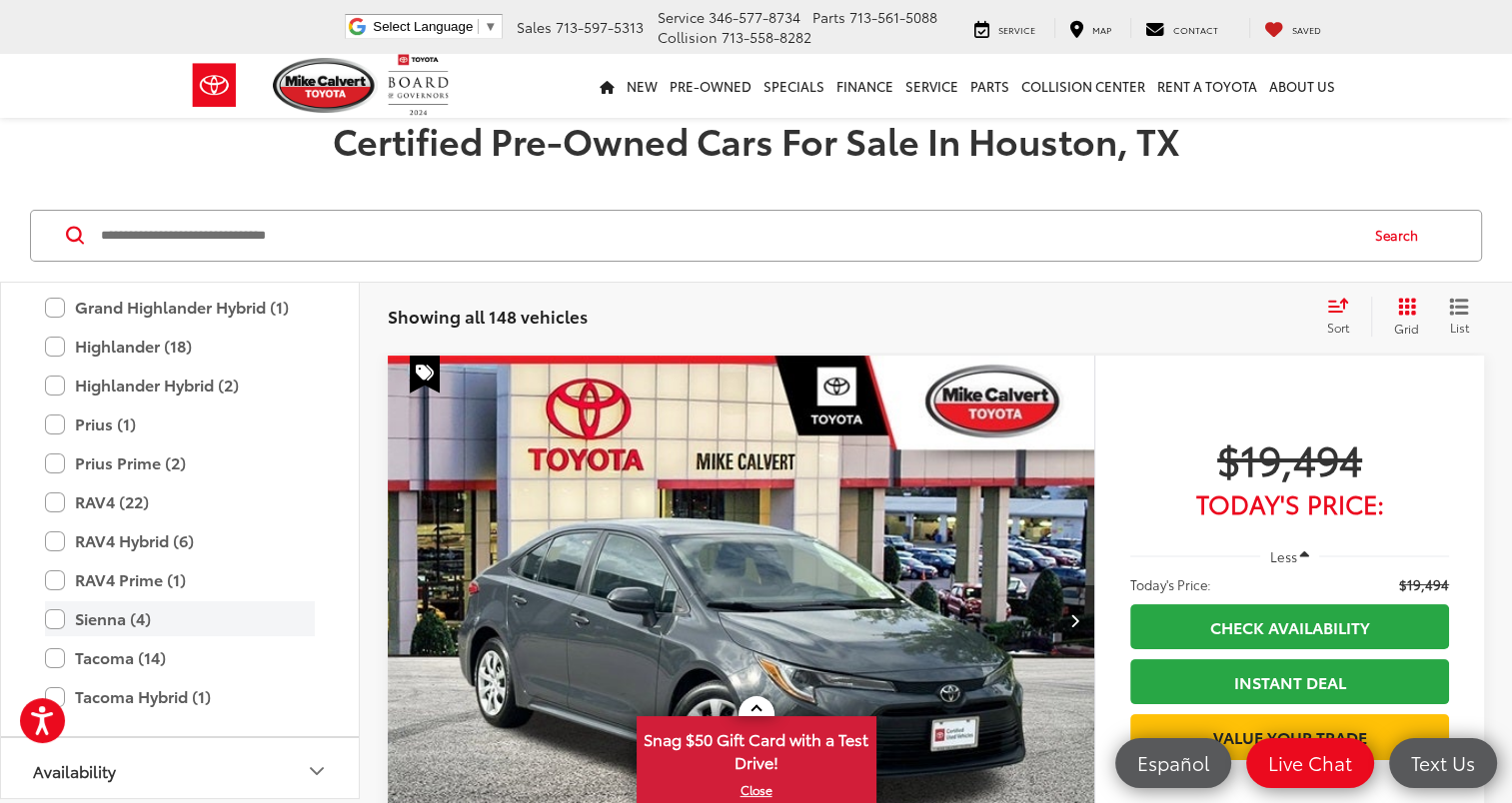 click on "Sienna (4)" at bounding box center [180, 618] 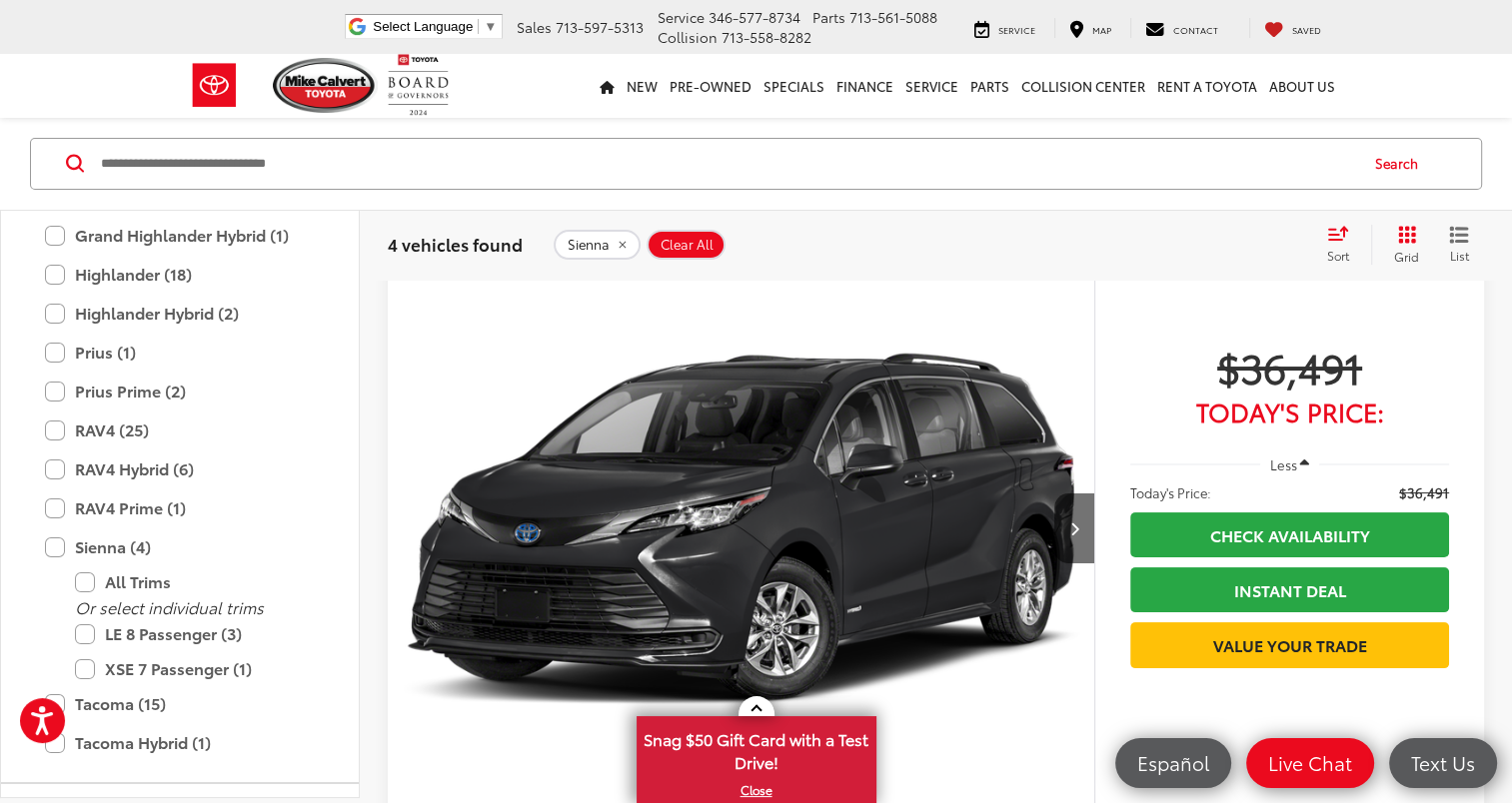 scroll, scrollTop: 82, scrollLeft: 0, axis: vertical 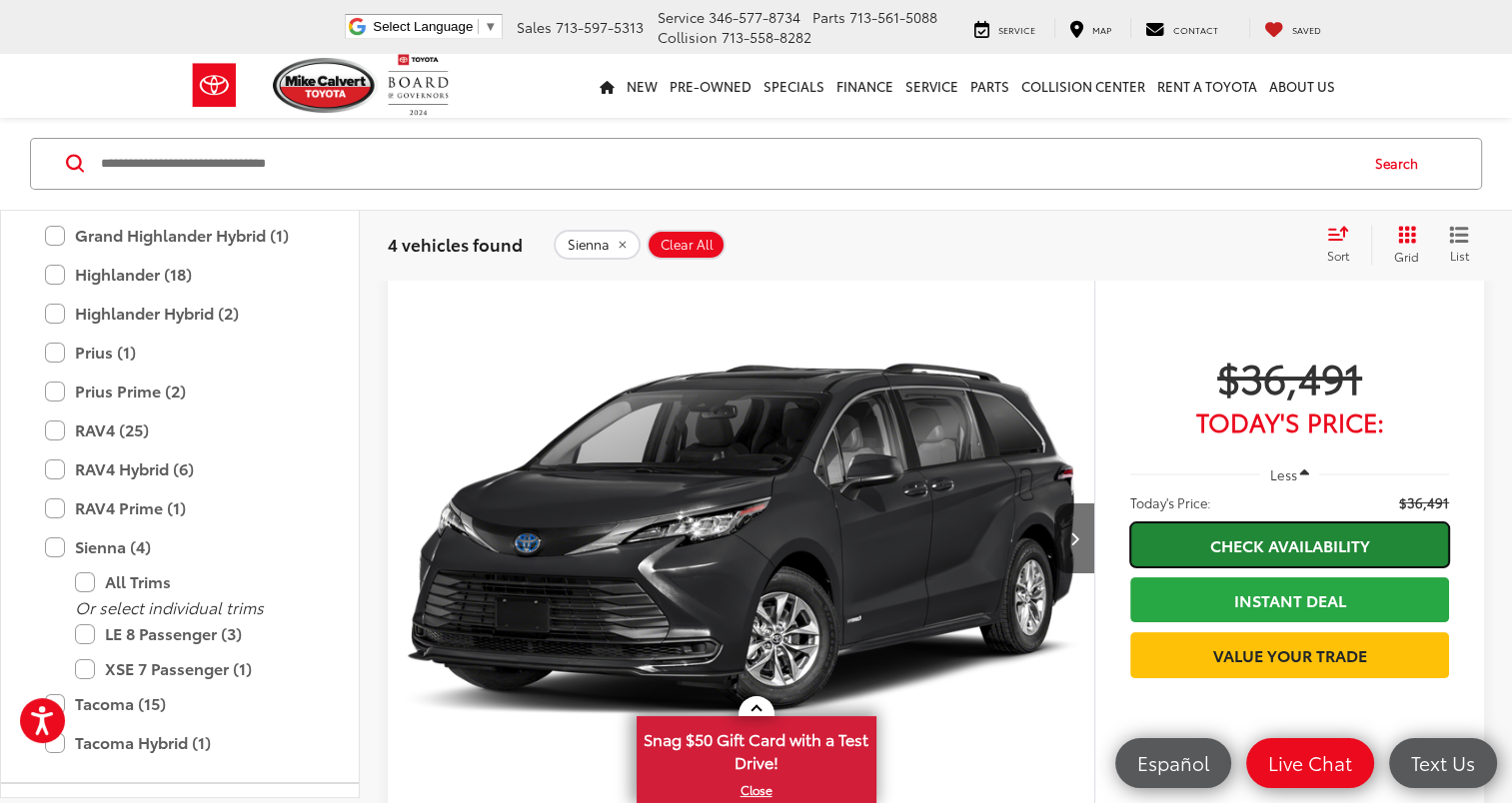 click on "Check Availability" at bounding box center [1289, 544] 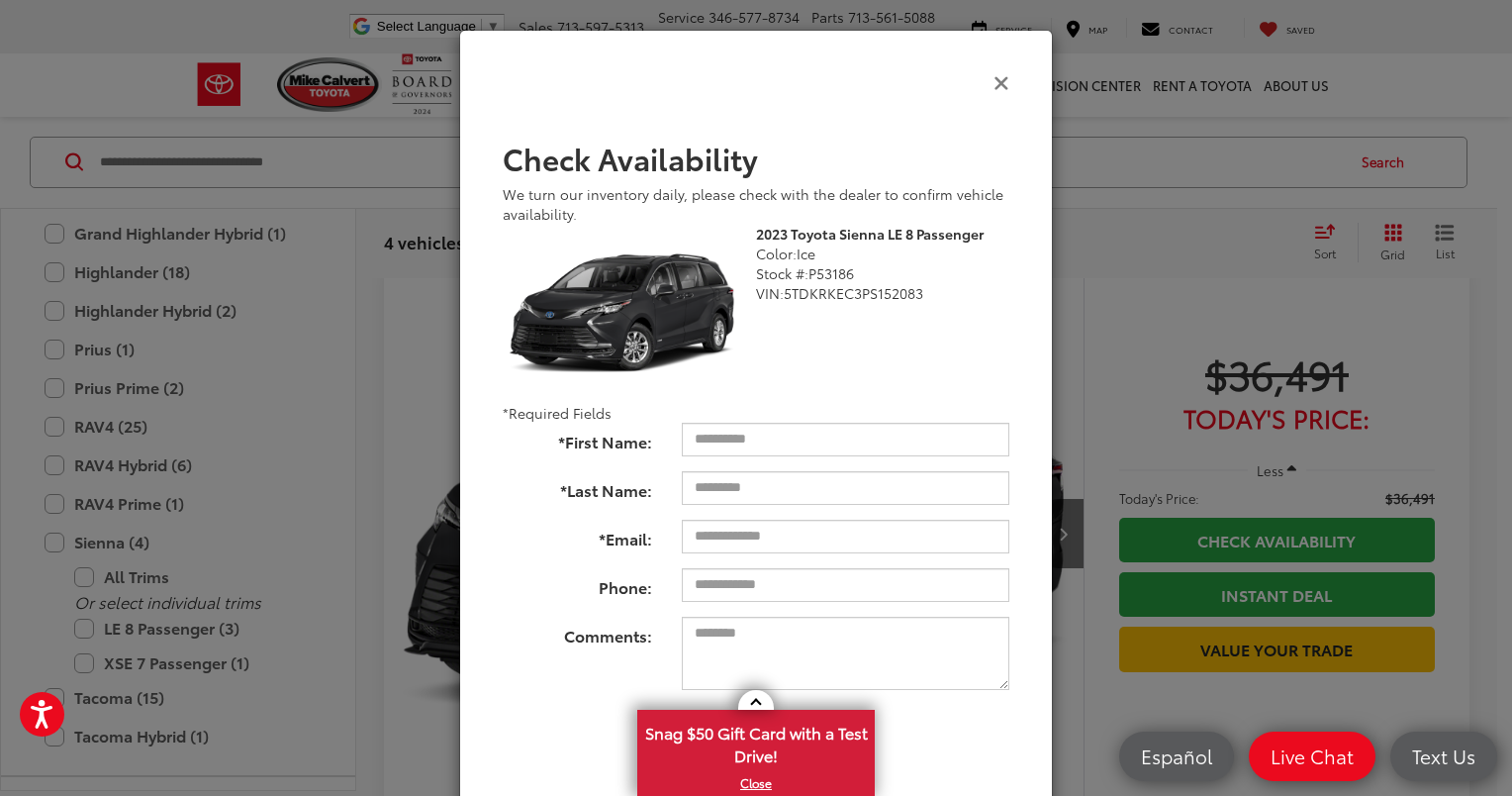 click at bounding box center (1001, 81) 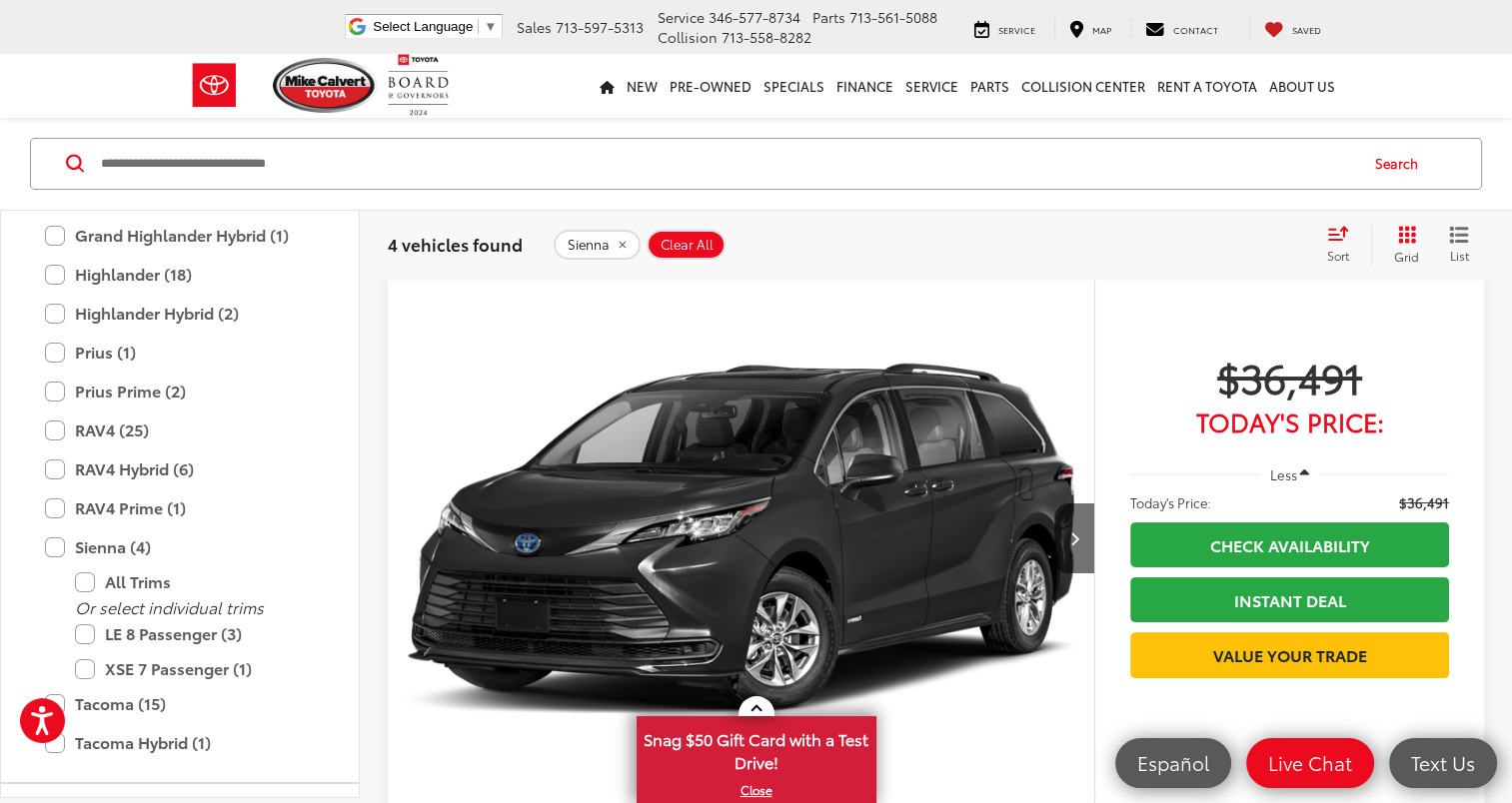 click at bounding box center (742, 539) 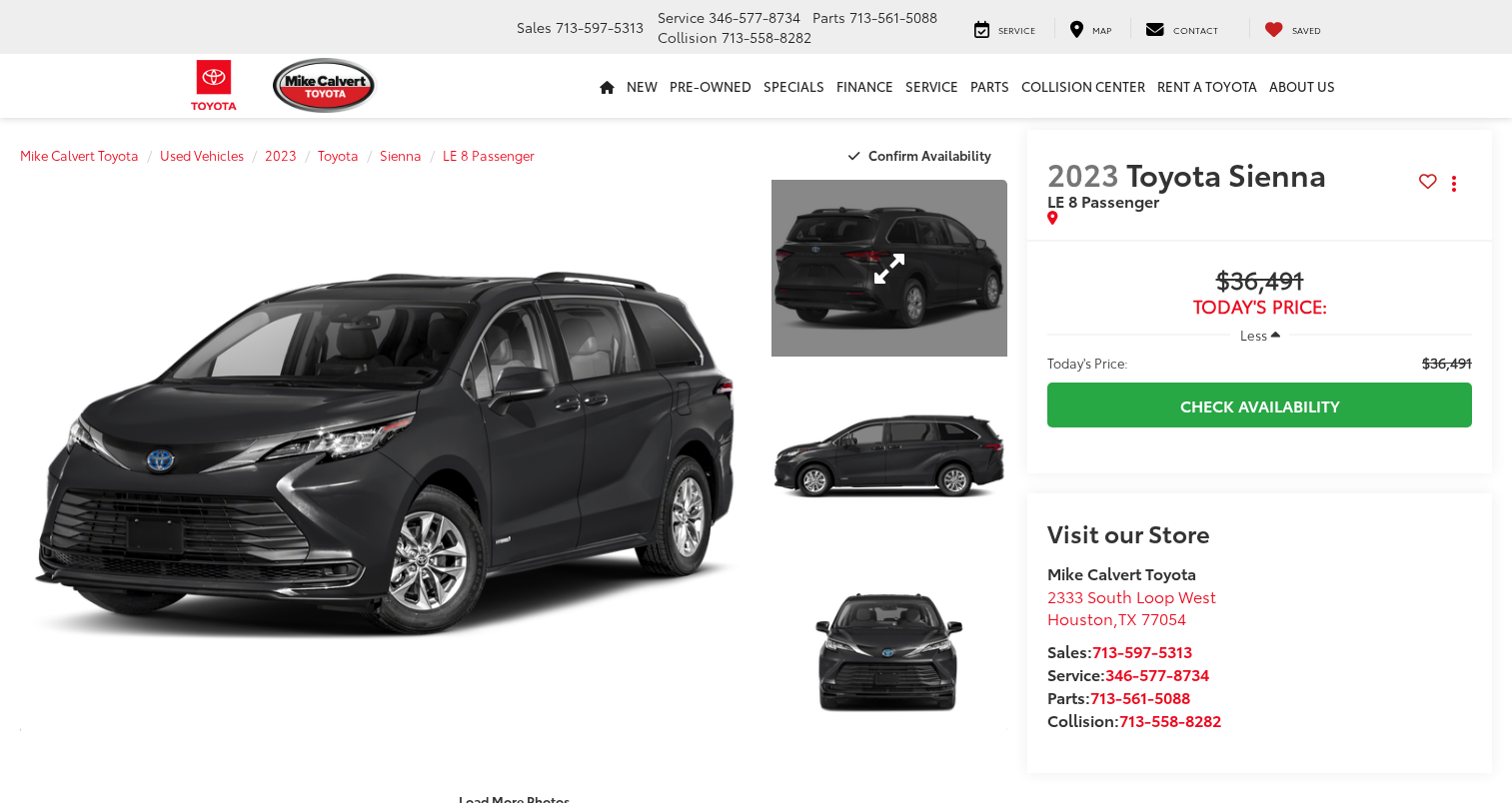 scroll, scrollTop: 0, scrollLeft: 0, axis: both 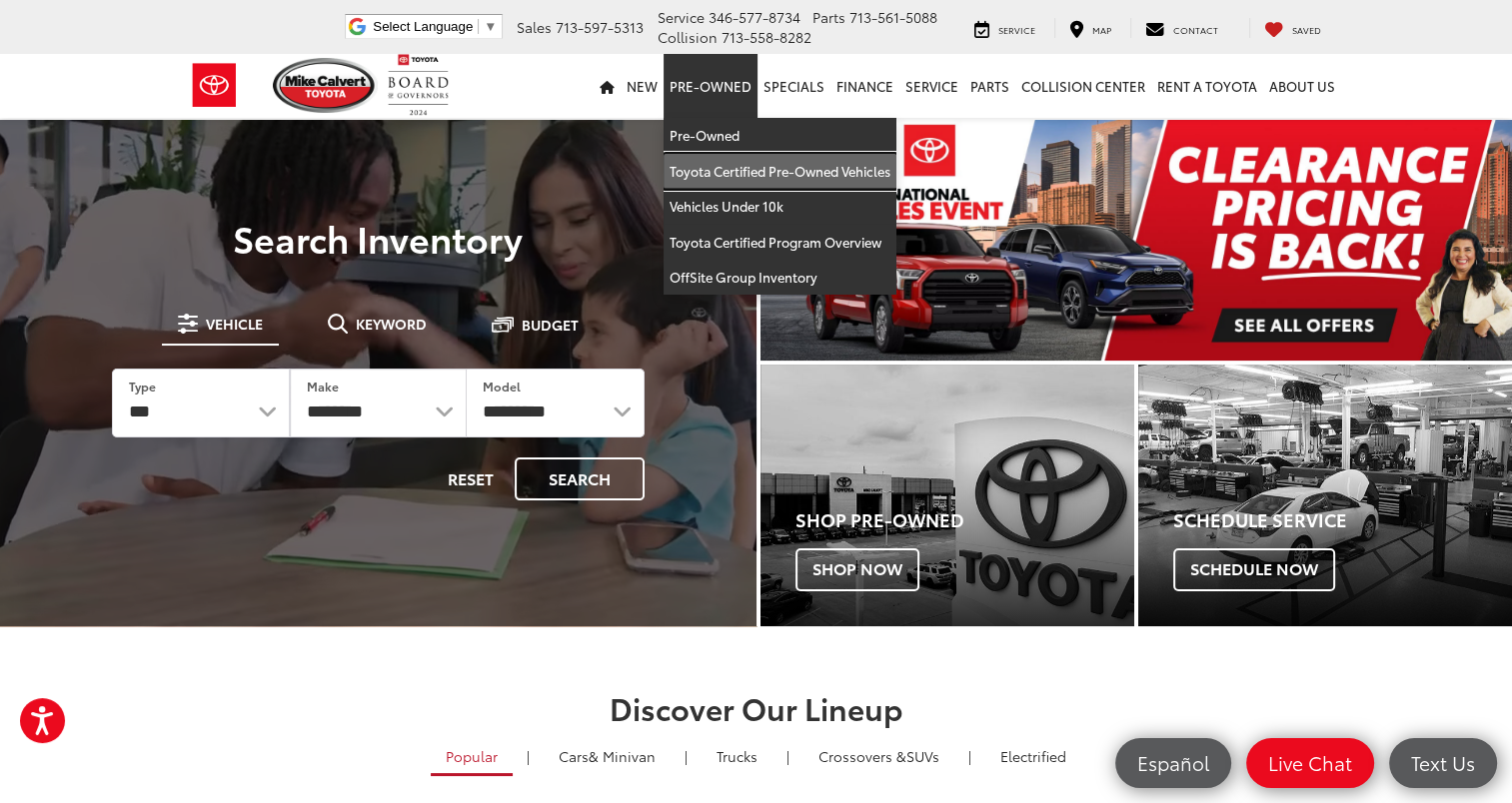 click on "Toyota Certified Pre-Owned Vehicles" at bounding box center [779, 172] 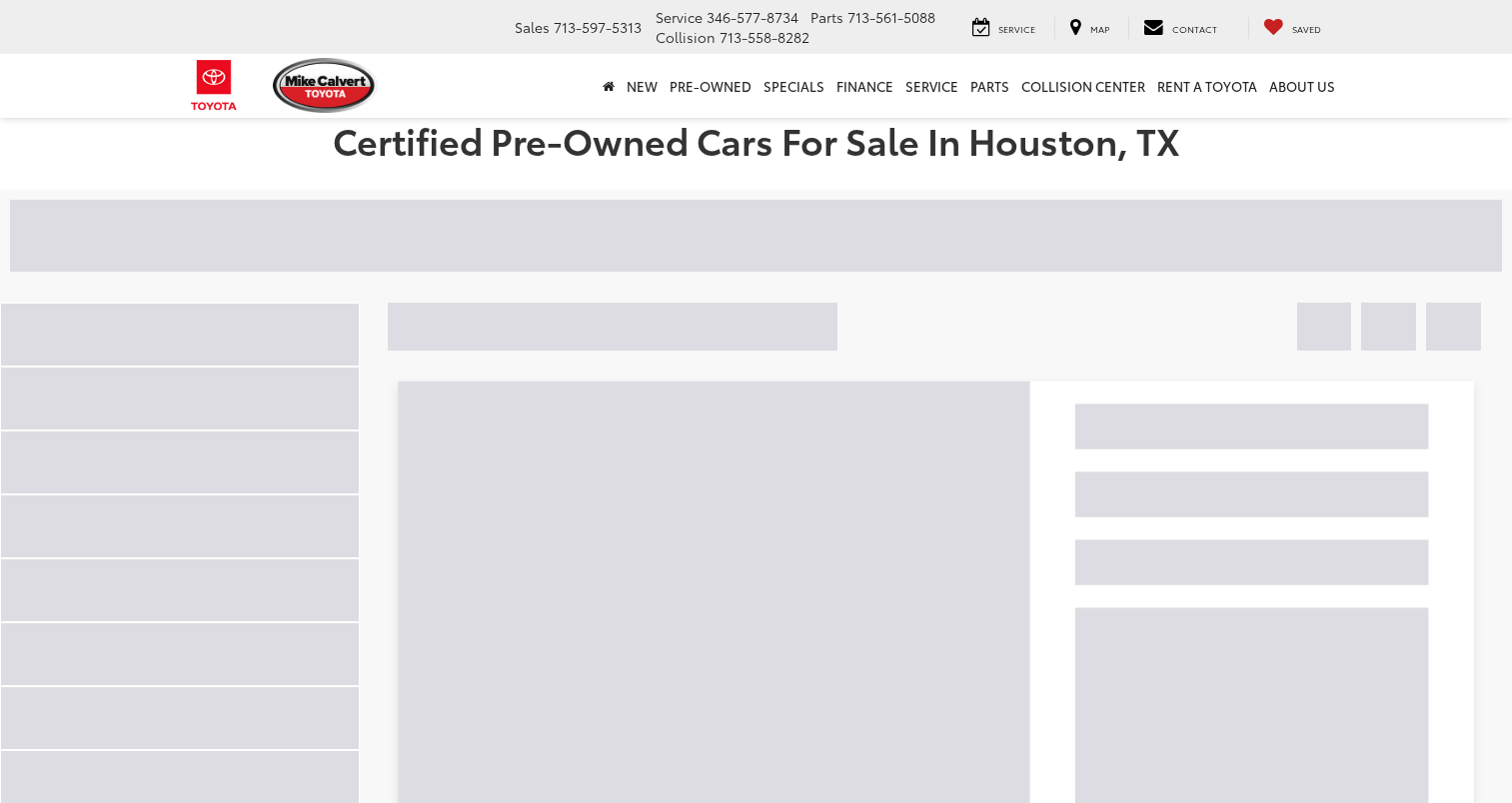 scroll, scrollTop: 0, scrollLeft: 0, axis: both 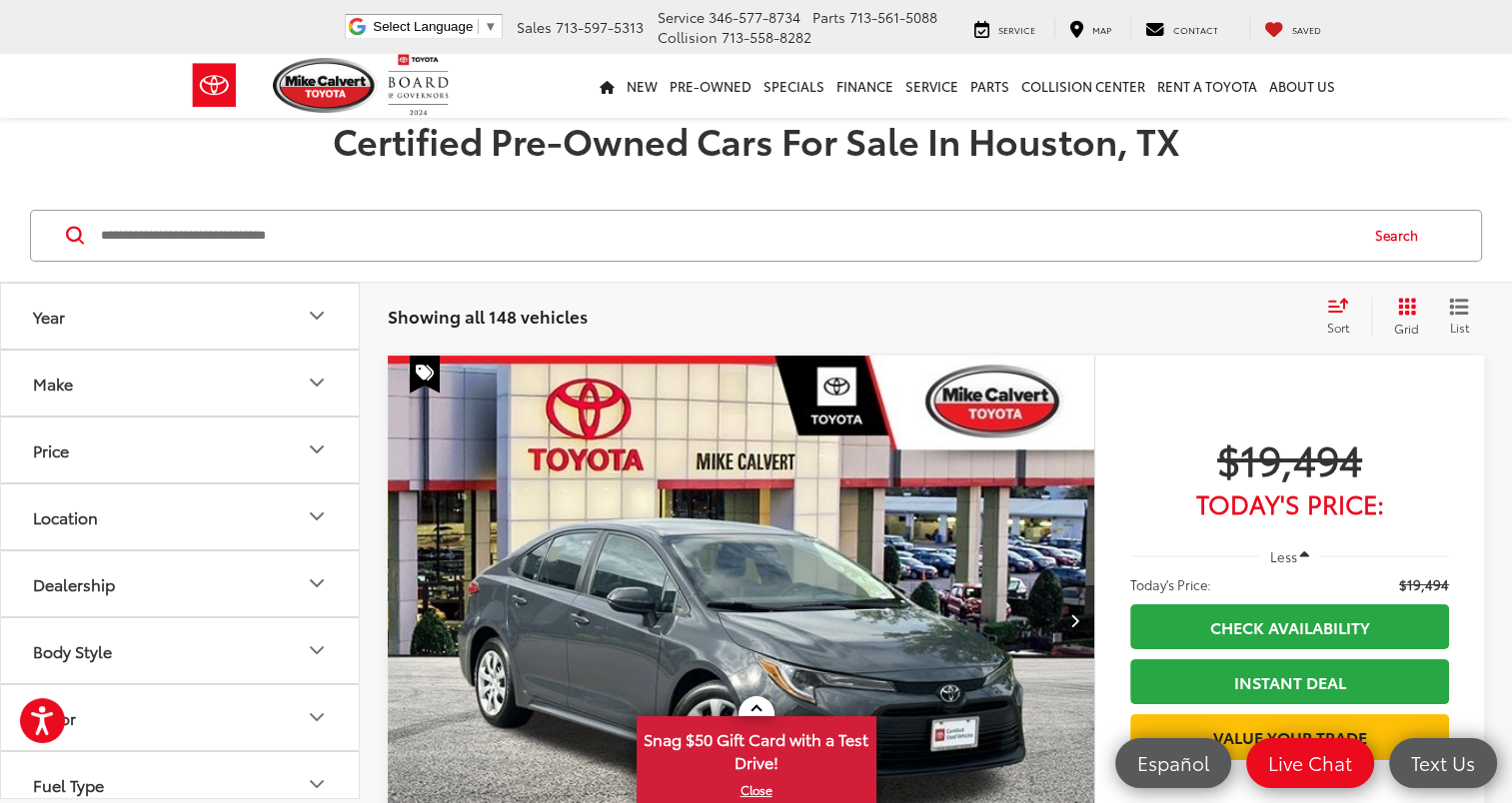 click 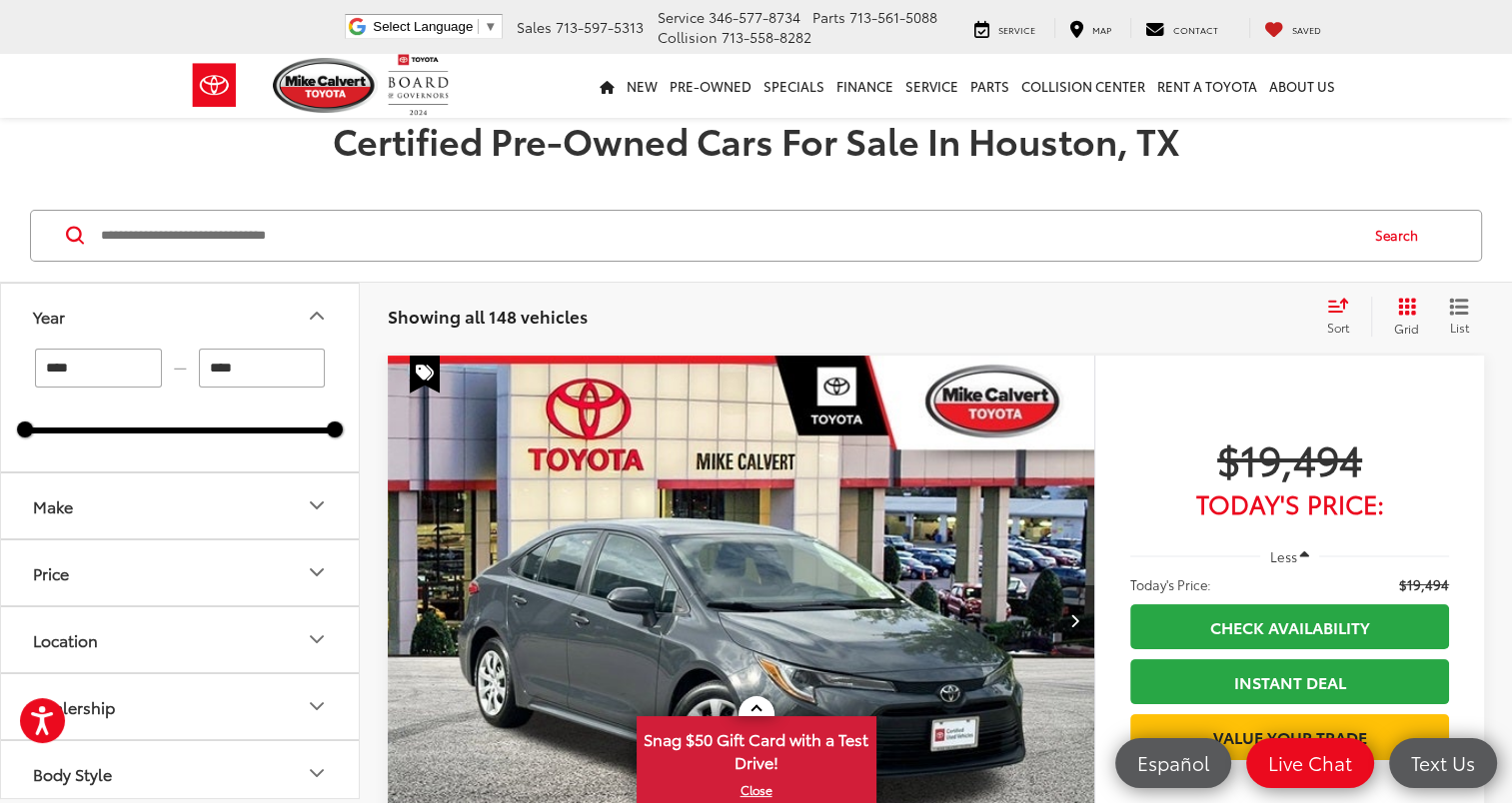 click on "Showing all 148 vehicles Clear All + 0" at bounding box center [848, 317] 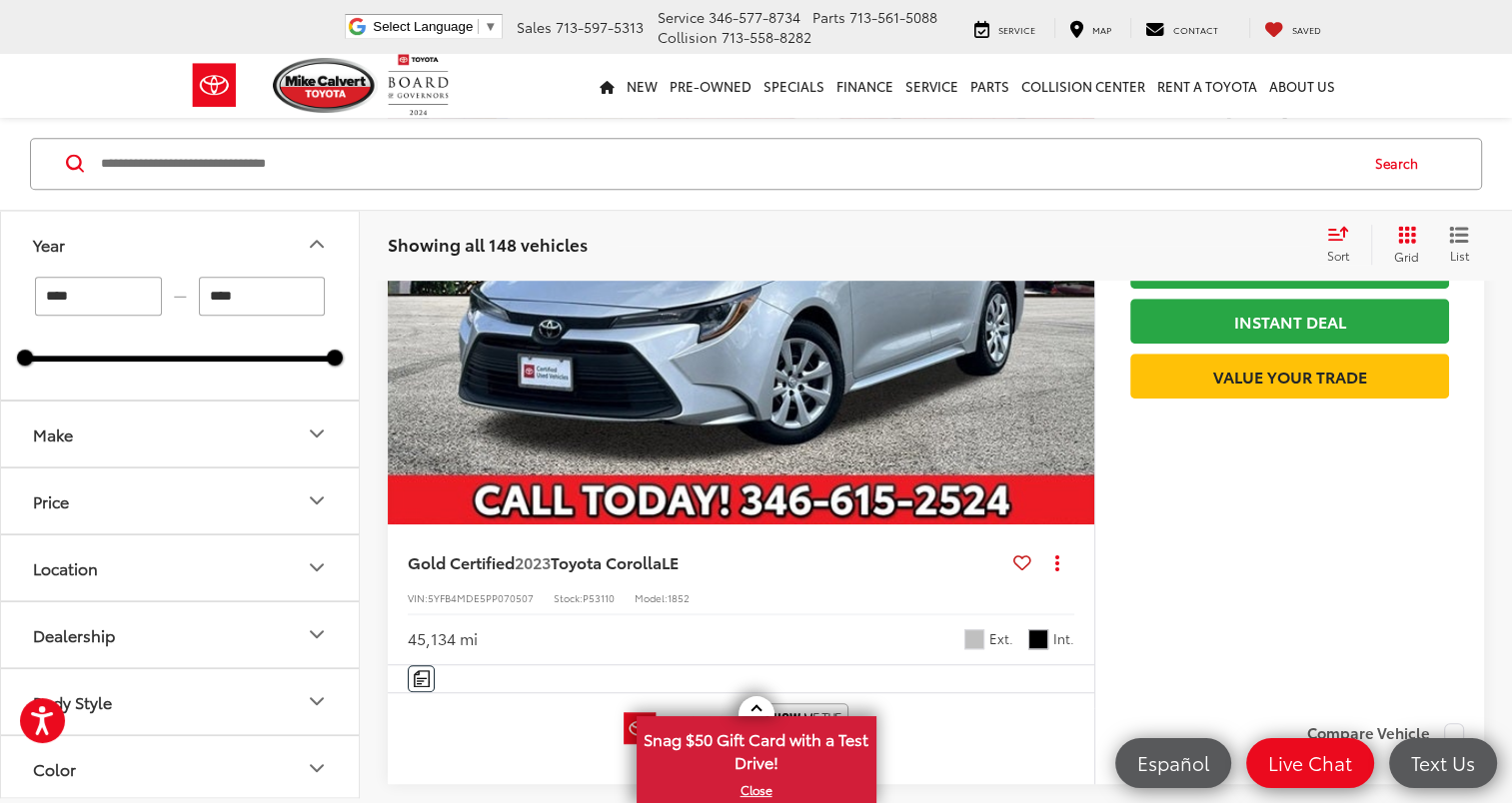 scroll, scrollTop: 1250, scrollLeft: 0, axis: vertical 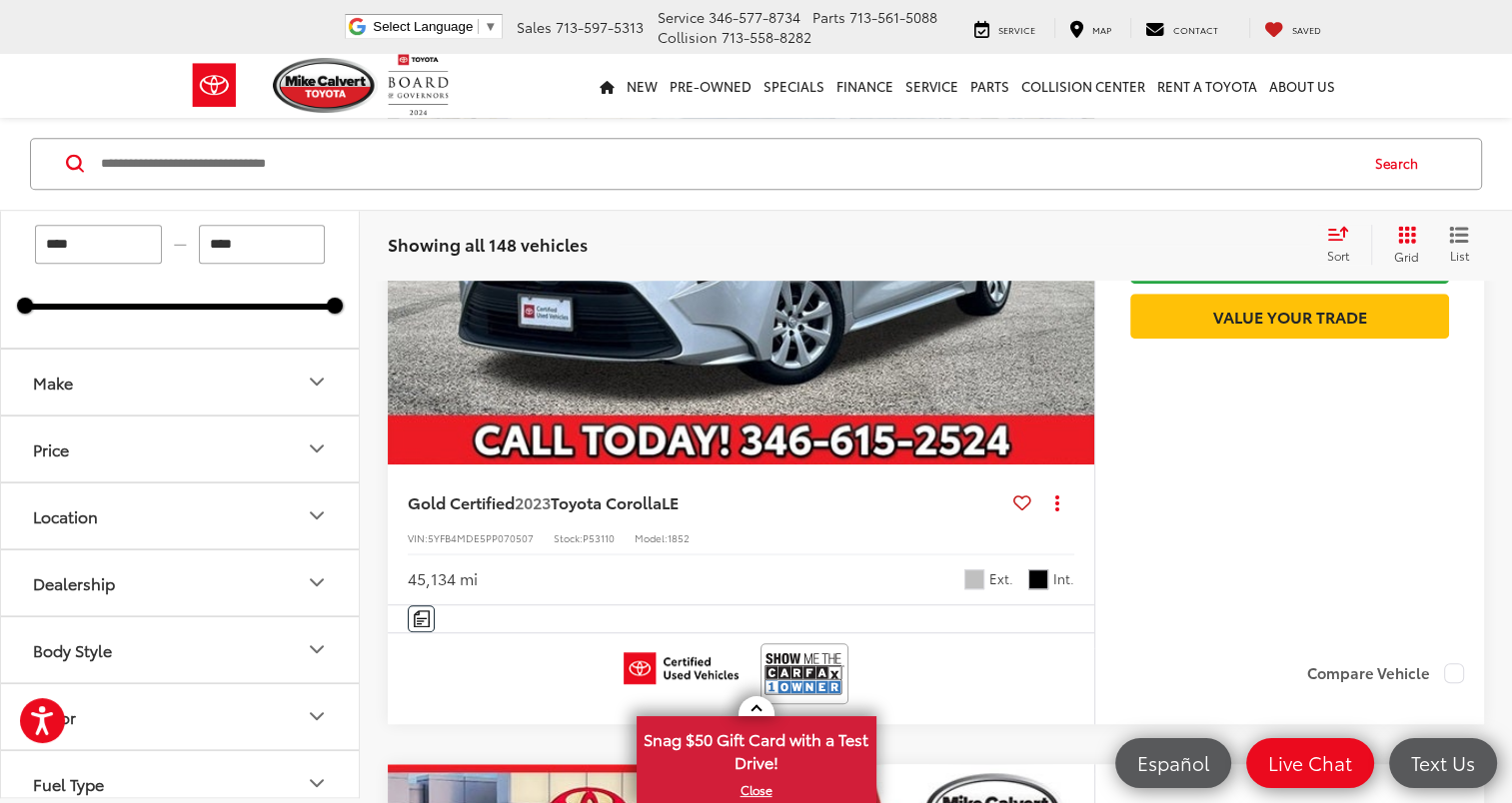 click 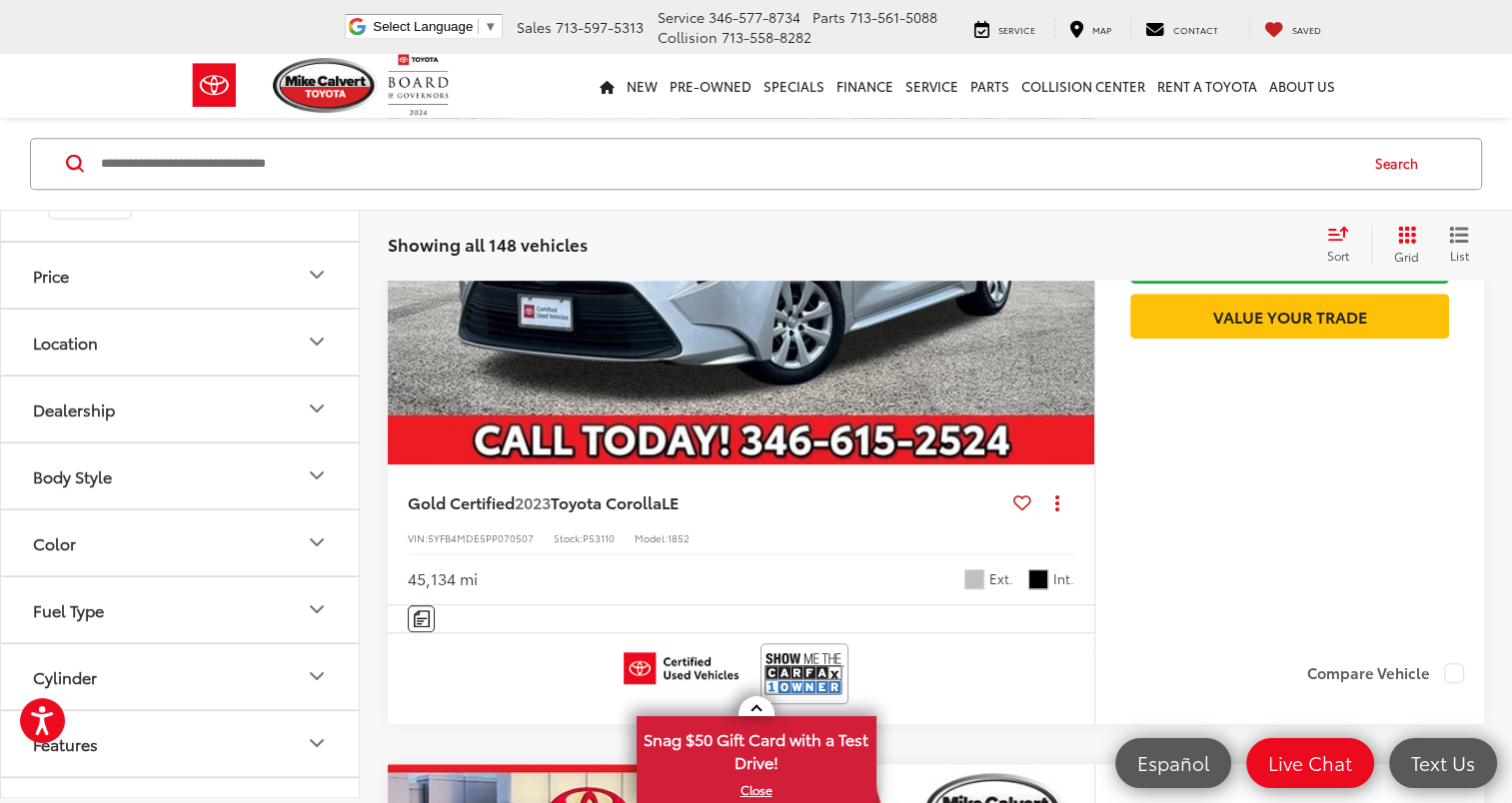 scroll, scrollTop: 356, scrollLeft: 0, axis: vertical 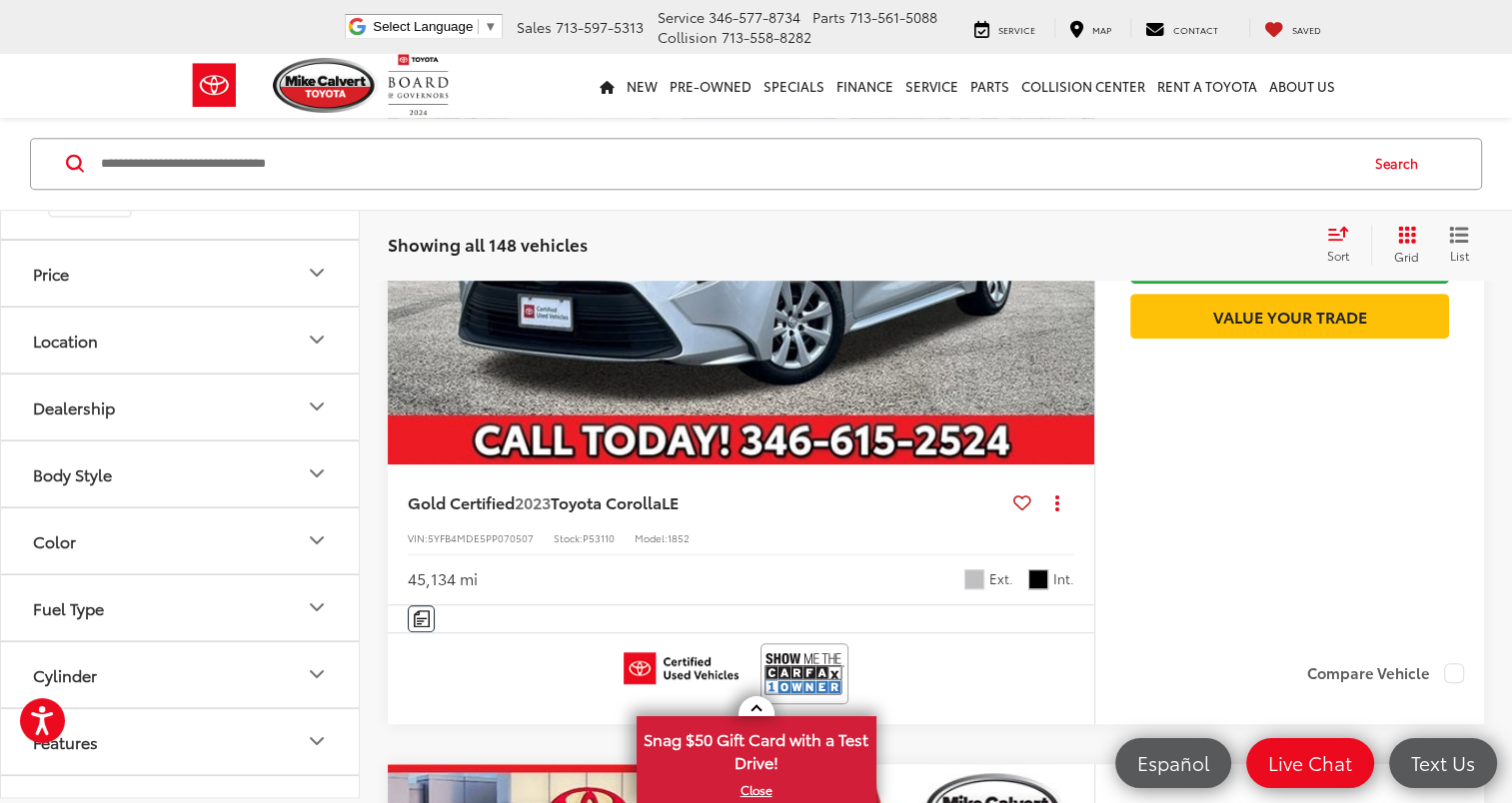 click 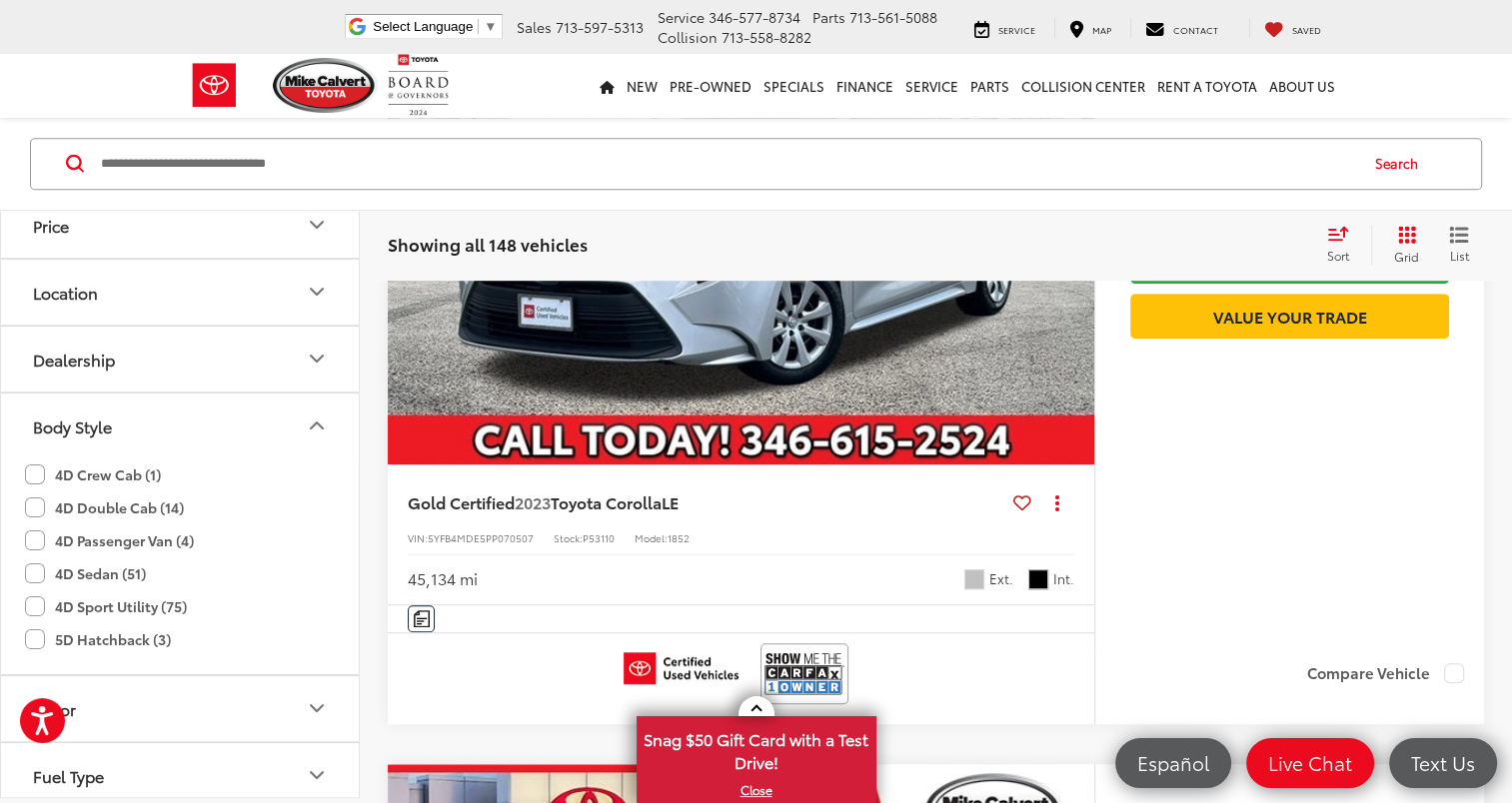 scroll, scrollTop: 402, scrollLeft: 0, axis: vertical 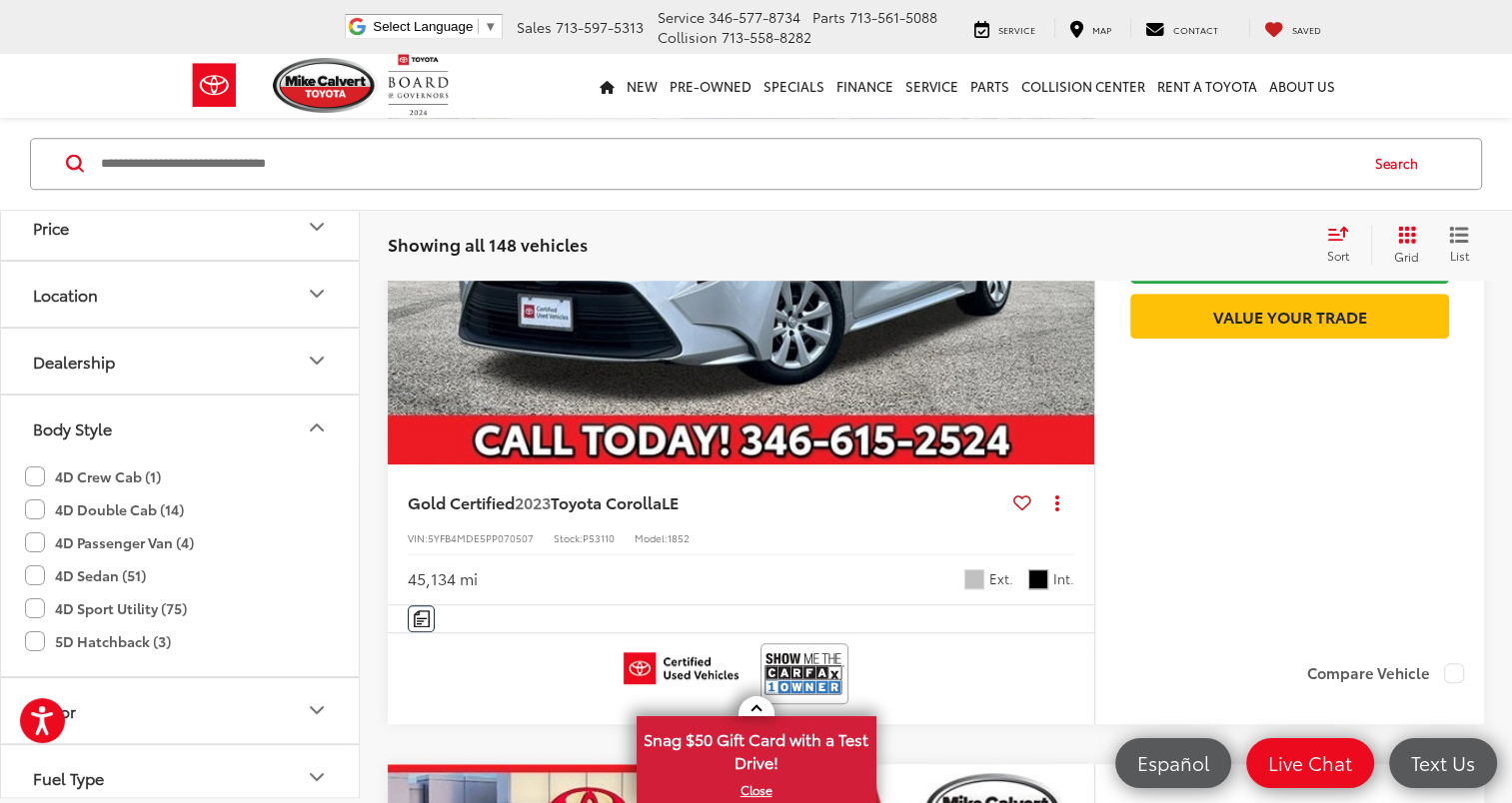 click 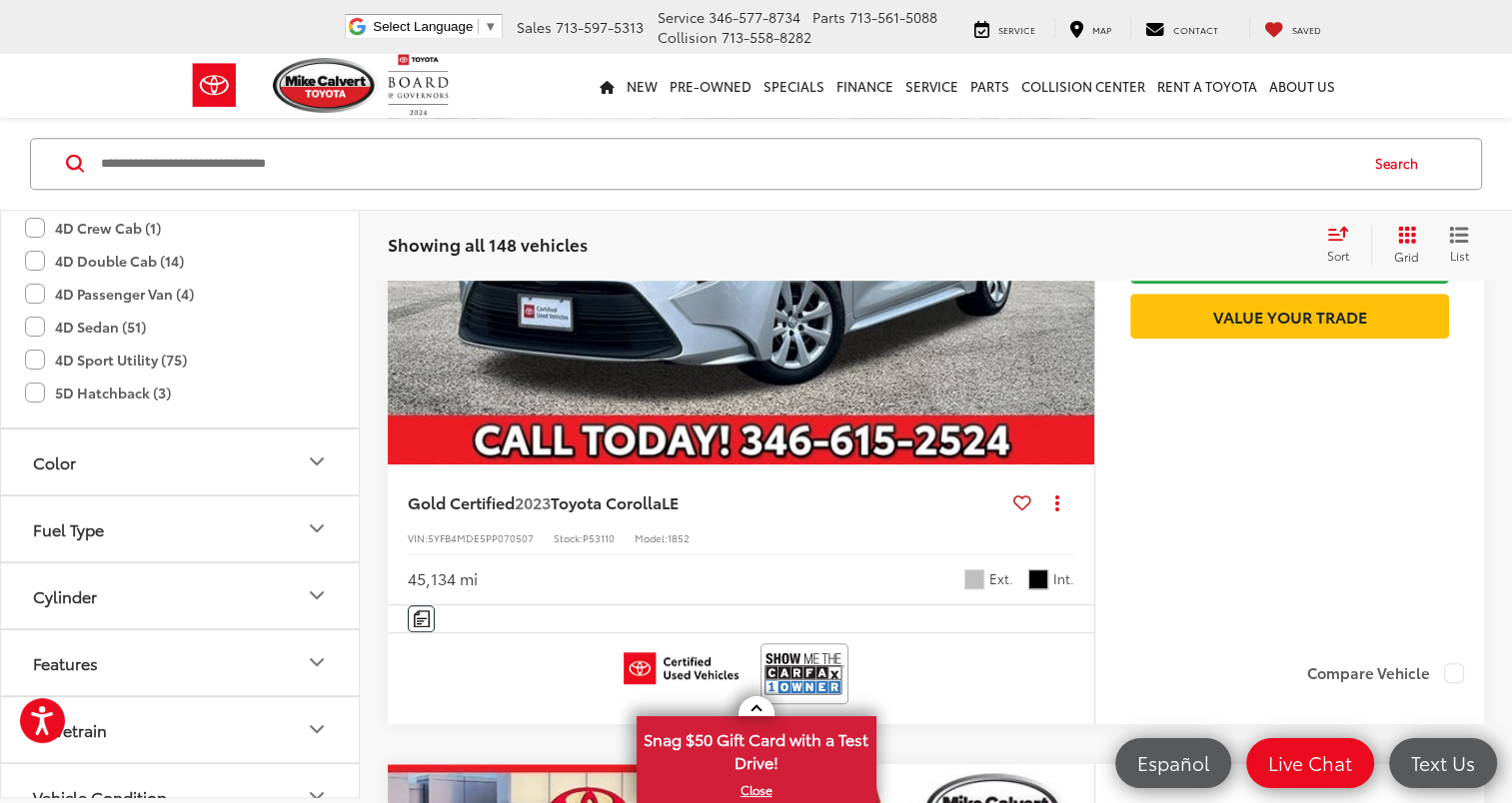scroll, scrollTop: 707, scrollLeft: 0, axis: vertical 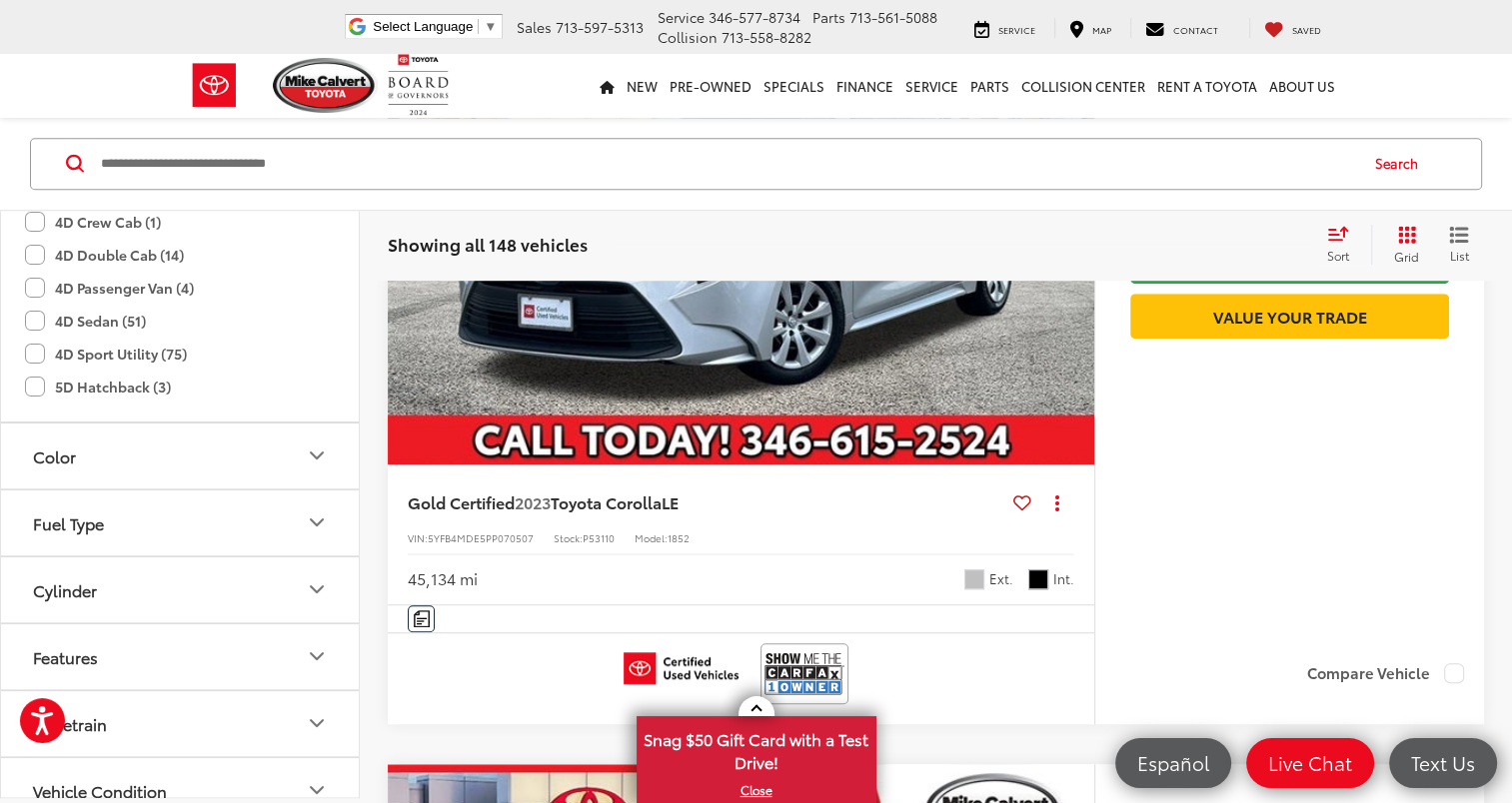 click on "Fuel Type" at bounding box center (181, 522) 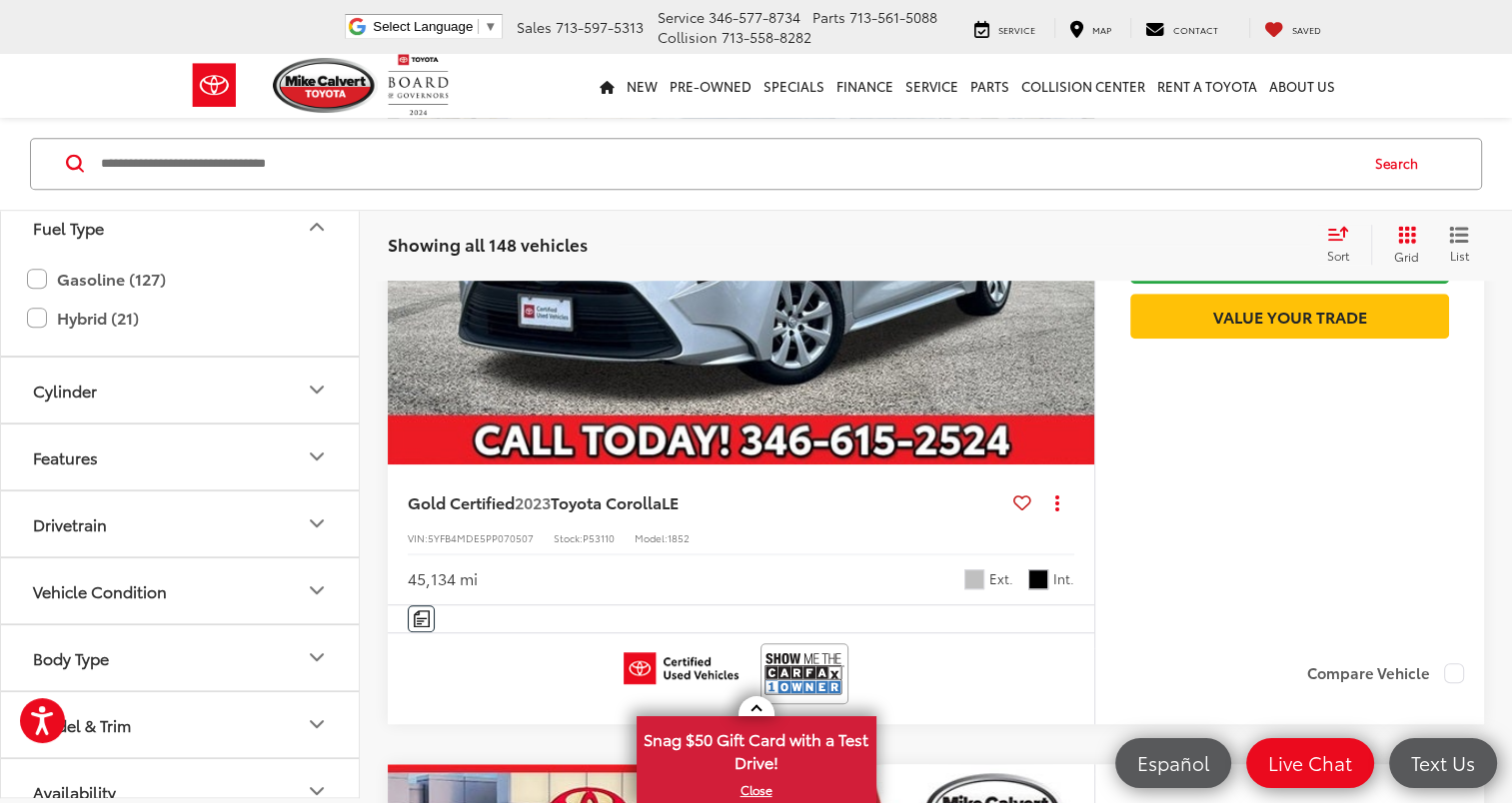scroll, scrollTop: 1023, scrollLeft: 0, axis: vertical 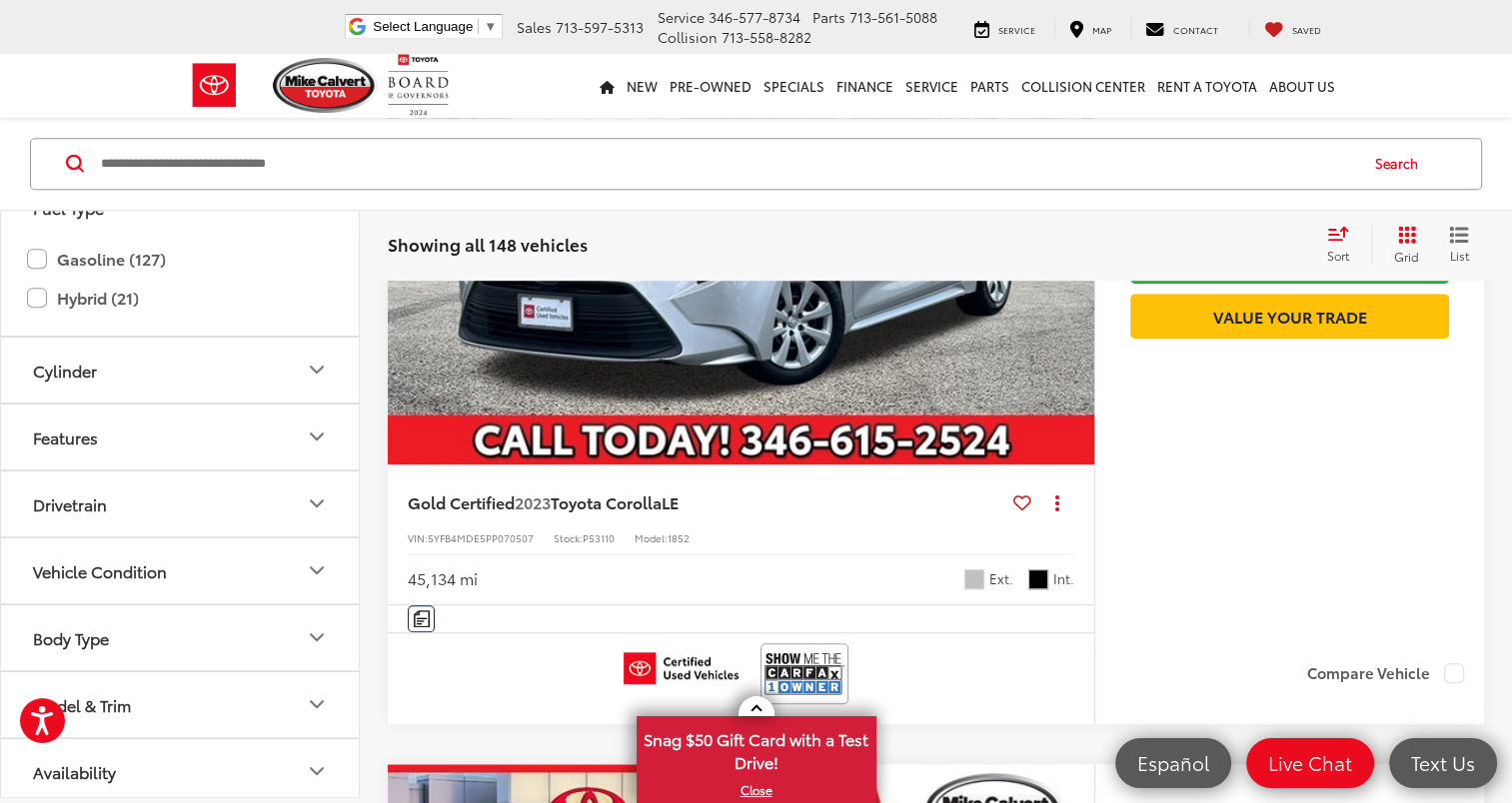 click 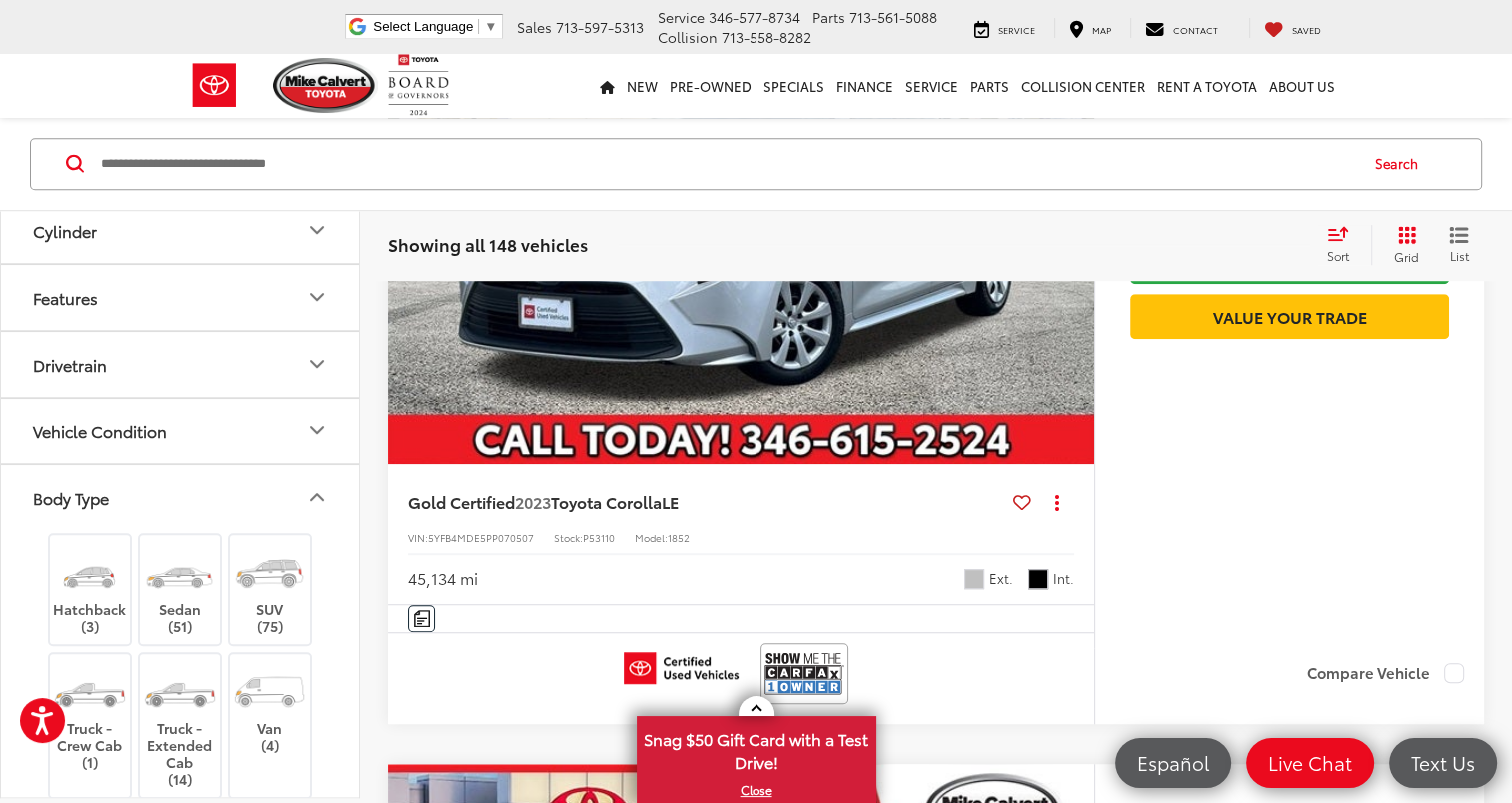 scroll, scrollTop: 1171, scrollLeft: 0, axis: vertical 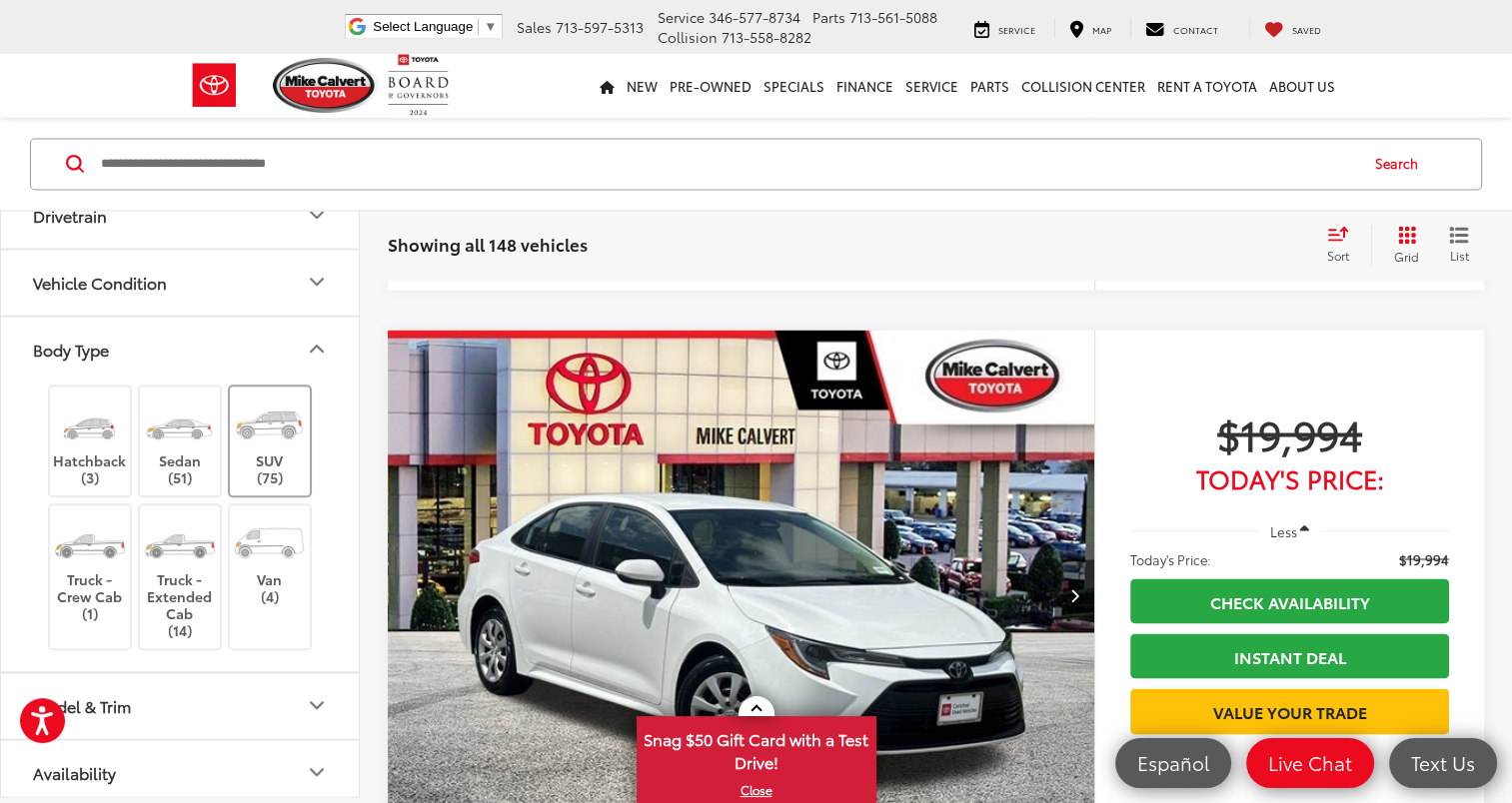 click on "SUV   (75)" at bounding box center (270, 441) 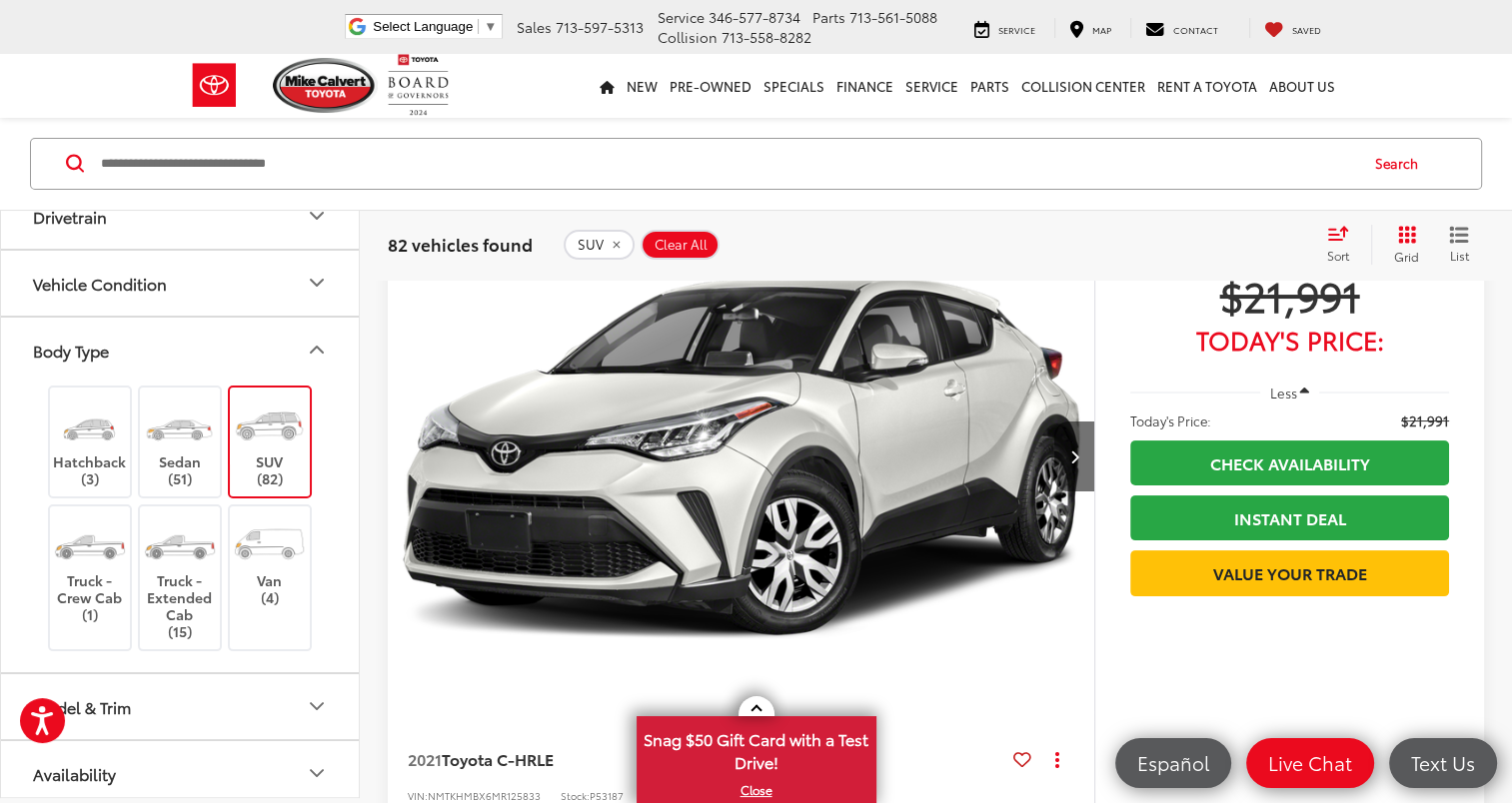 scroll, scrollTop: 72, scrollLeft: 0, axis: vertical 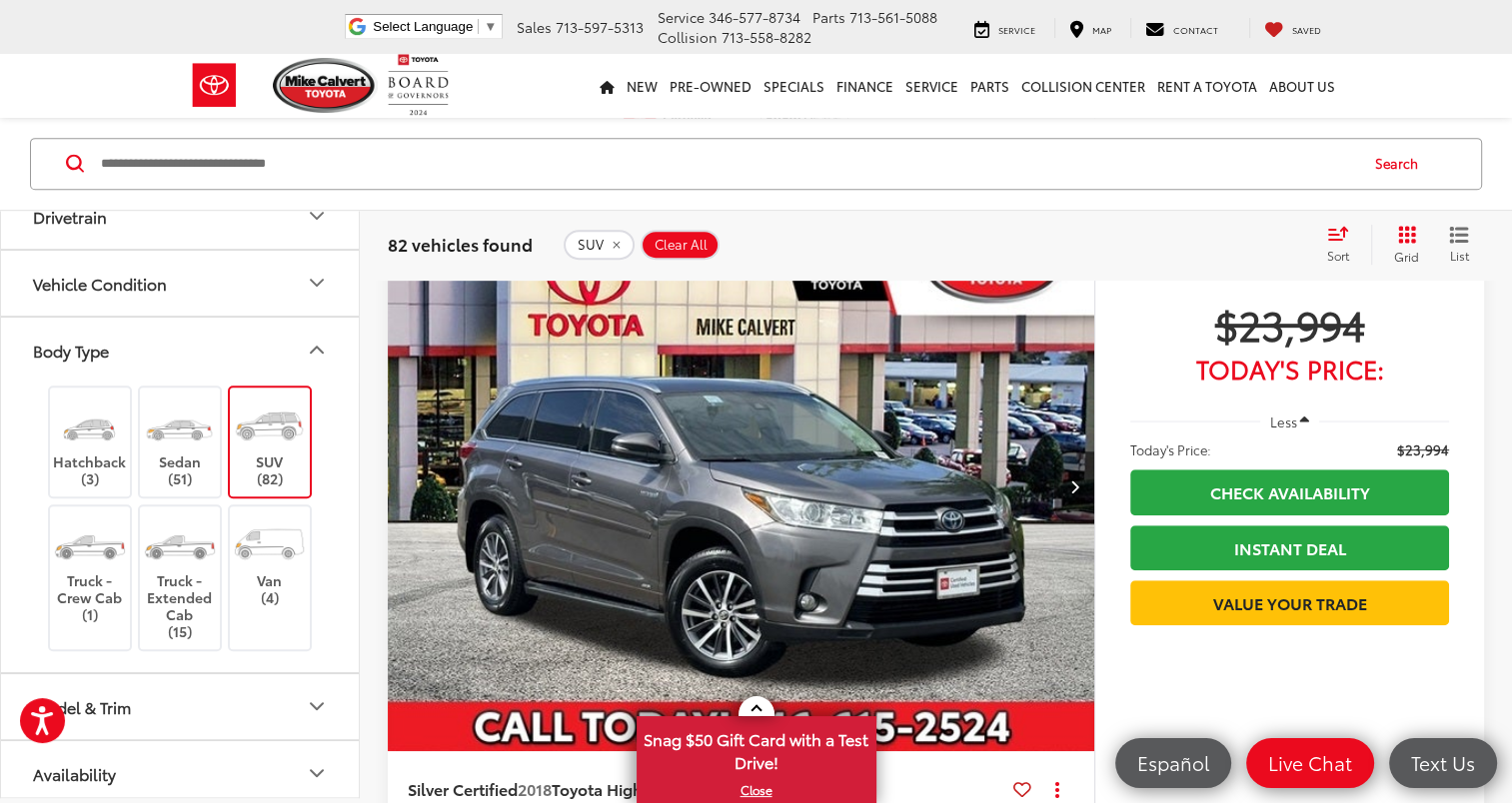 click at bounding box center [742, 486] 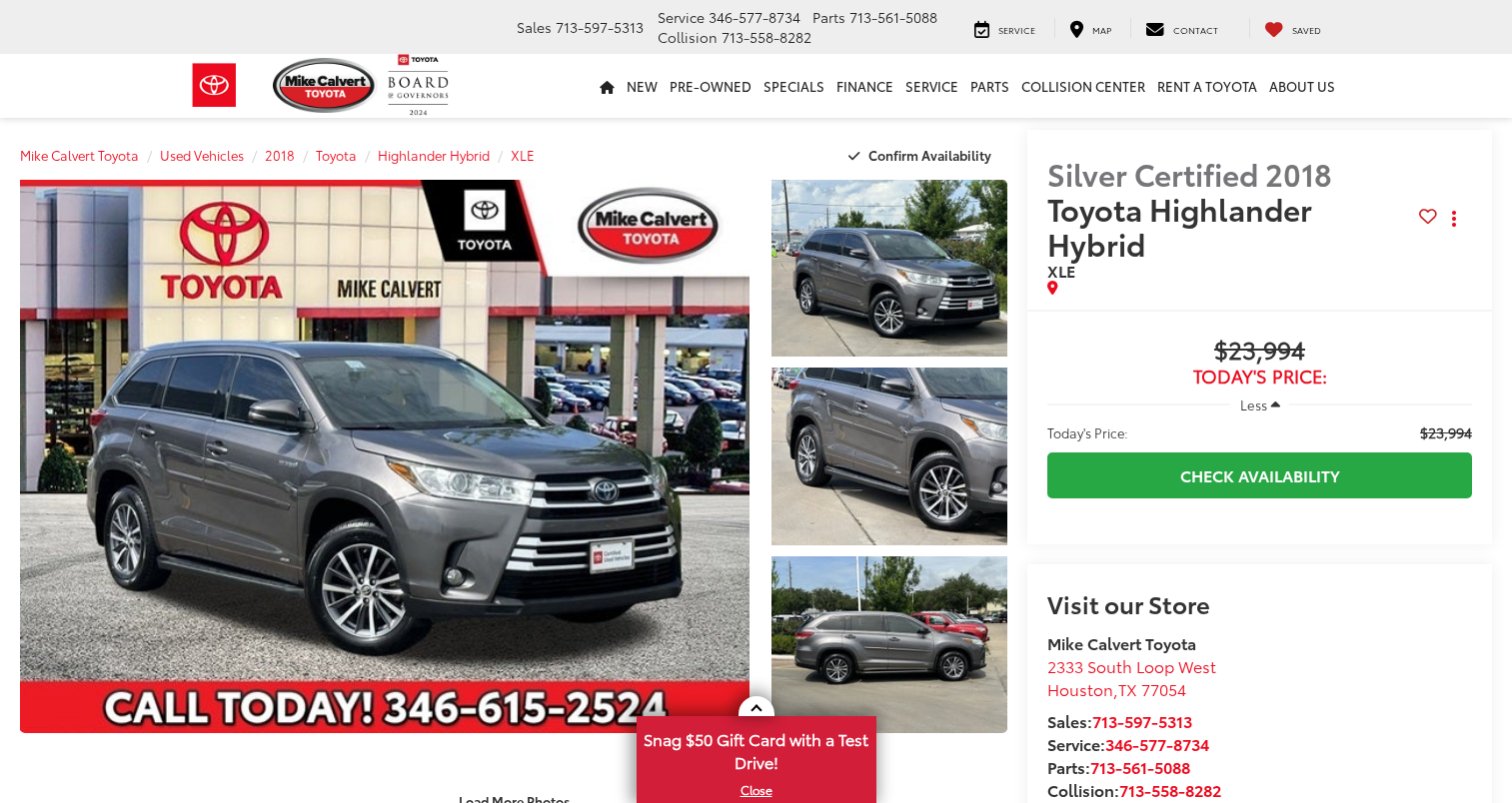 scroll, scrollTop: 0, scrollLeft: 0, axis: both 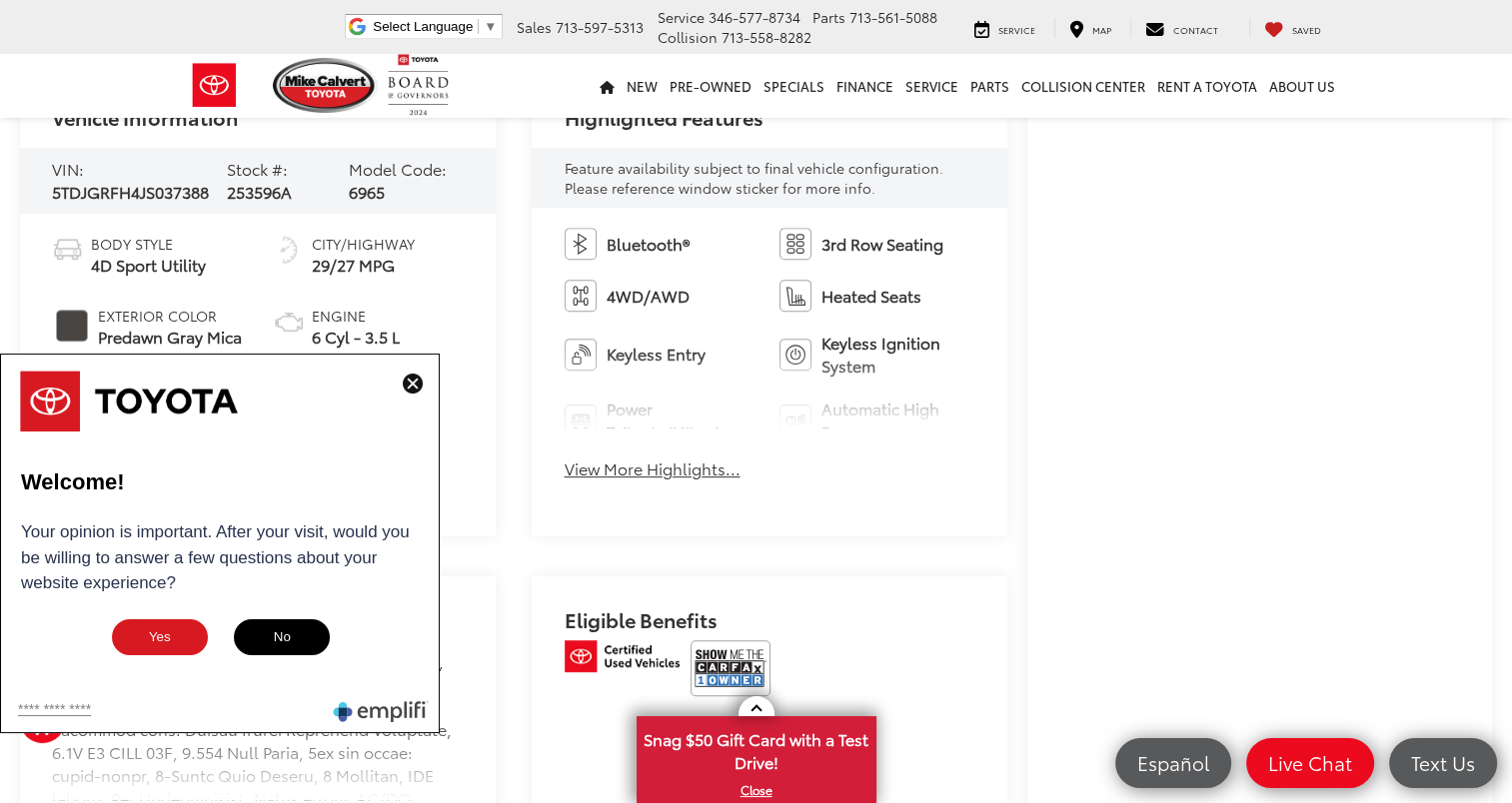 click at bounding box center [413, 384] 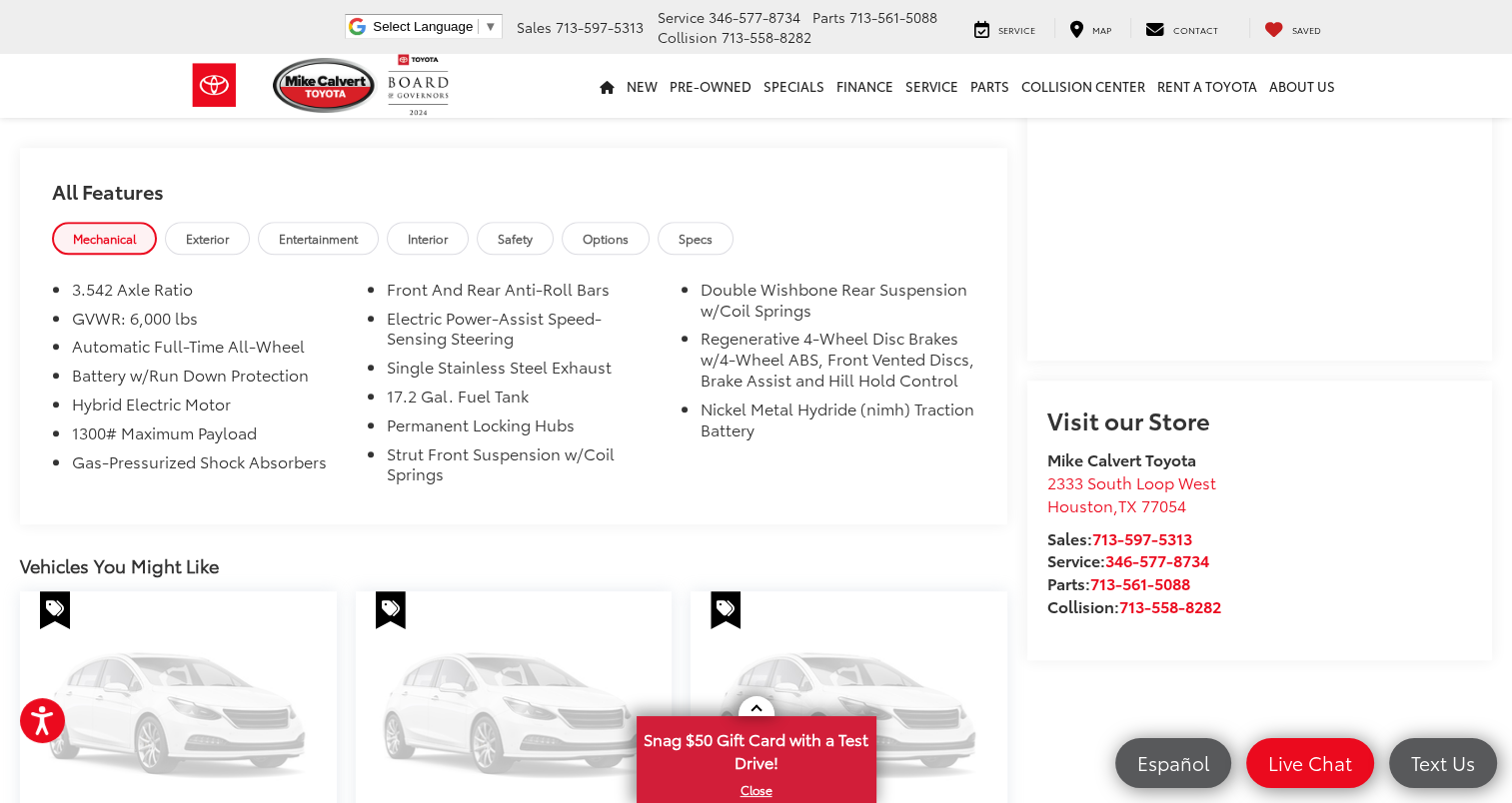 scroll, scrollTop: 1519, scrollLeft: 0, axis: vertical 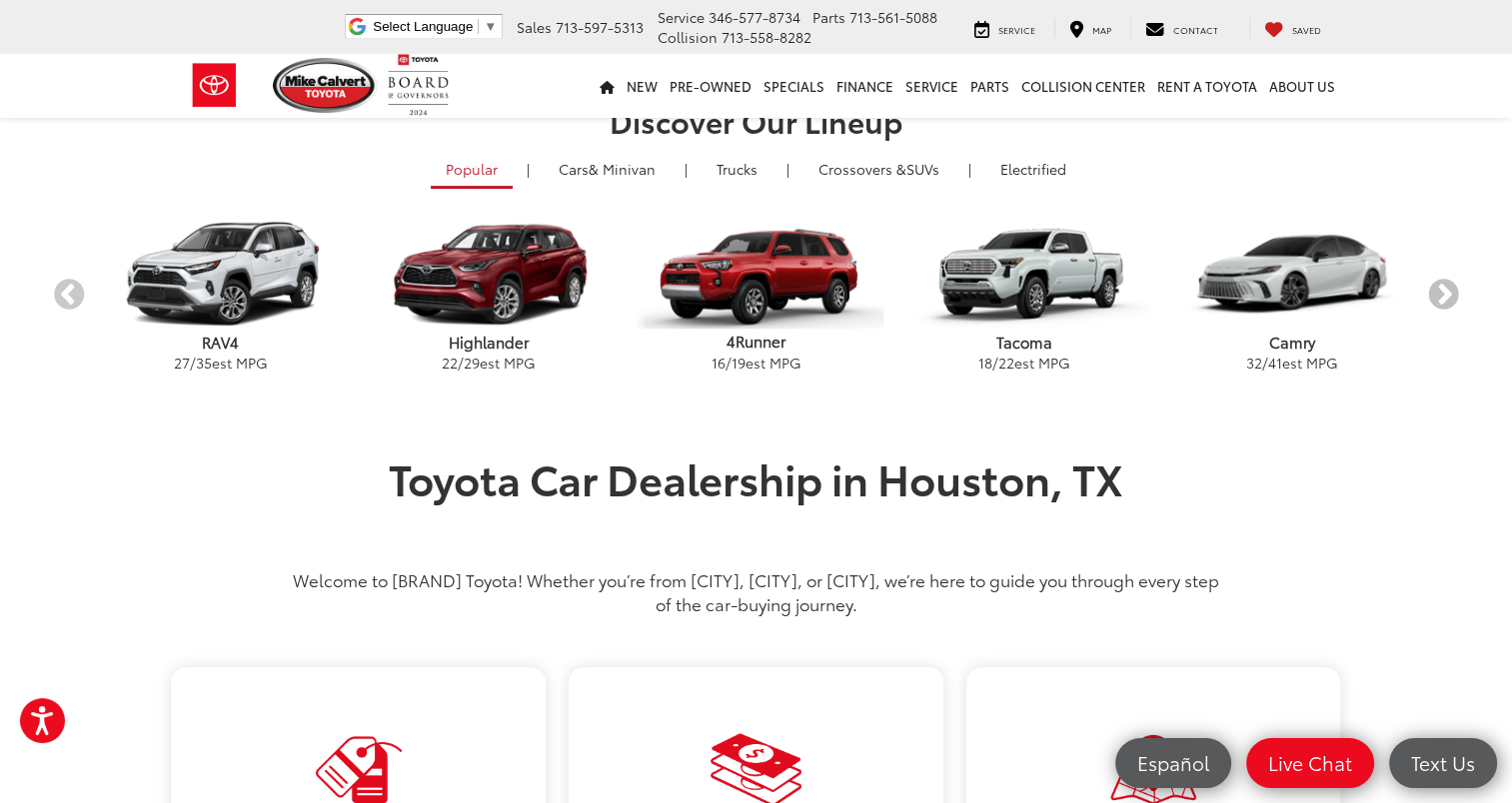 click on "Next" at bounding box center [1443, 296] 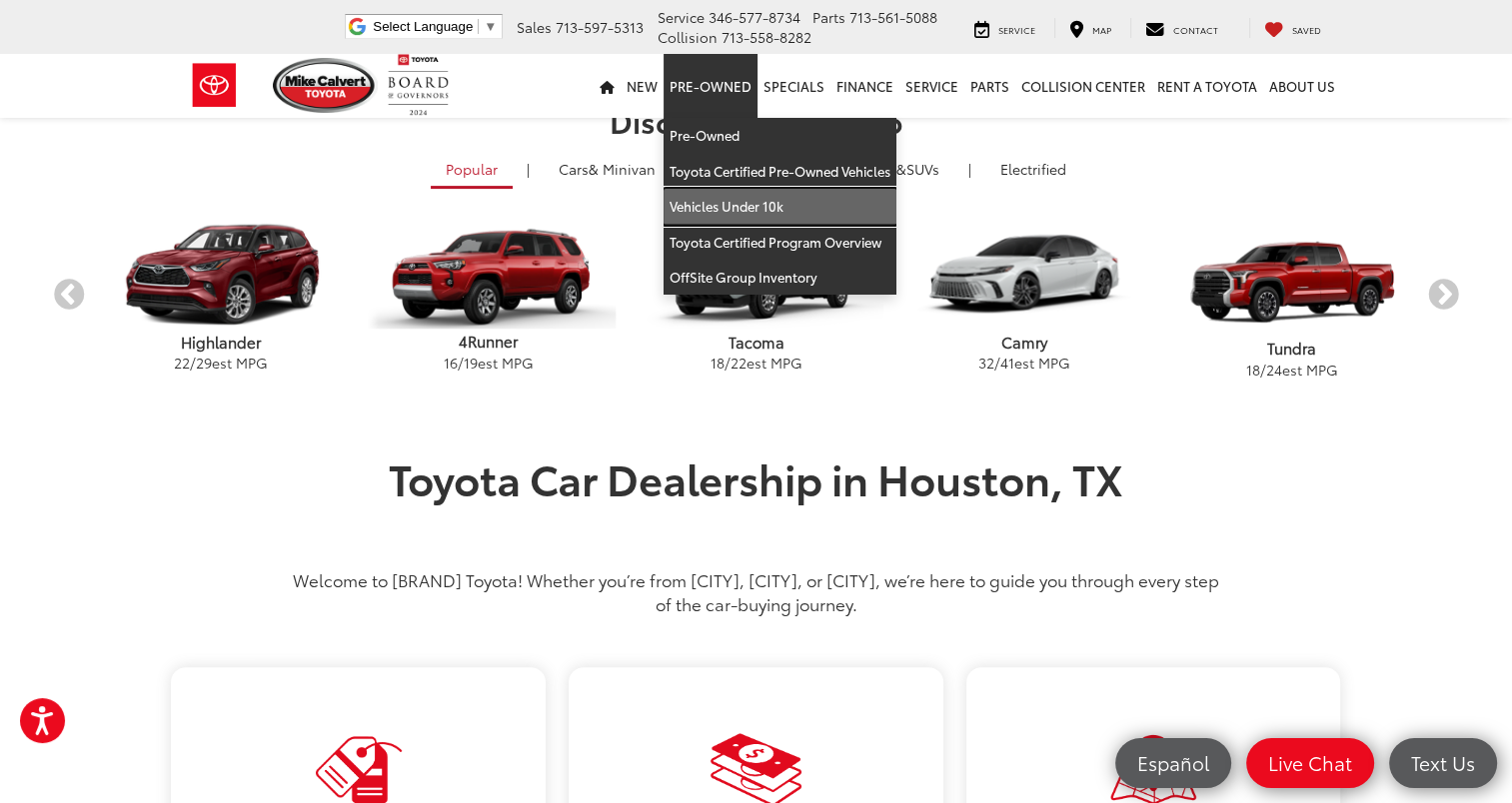 click on "Vehicles Under 10k" at bounding box center (779, 207) 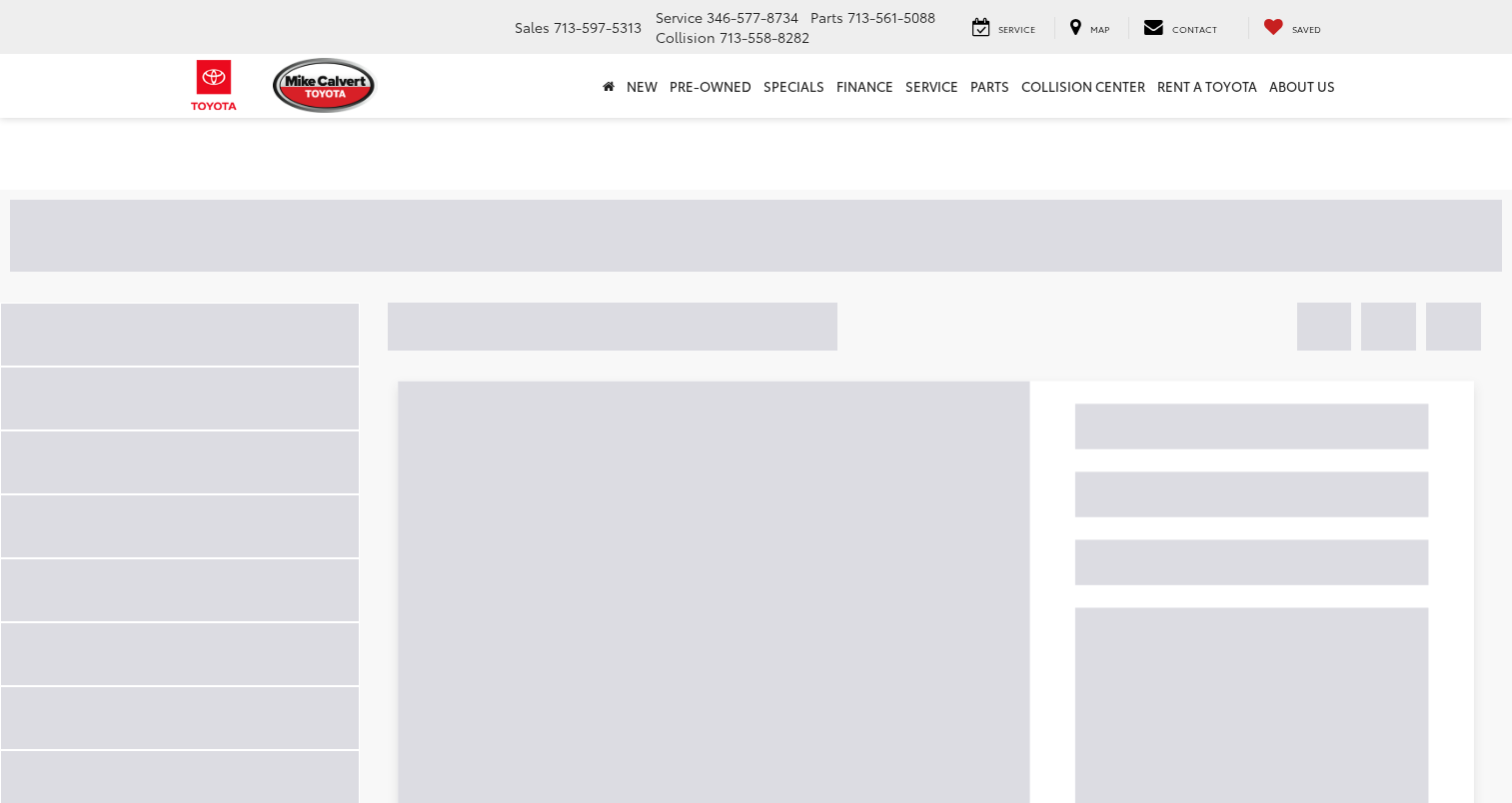 scroll, scrollTop: 0, scrollLeft: 0, axis: both 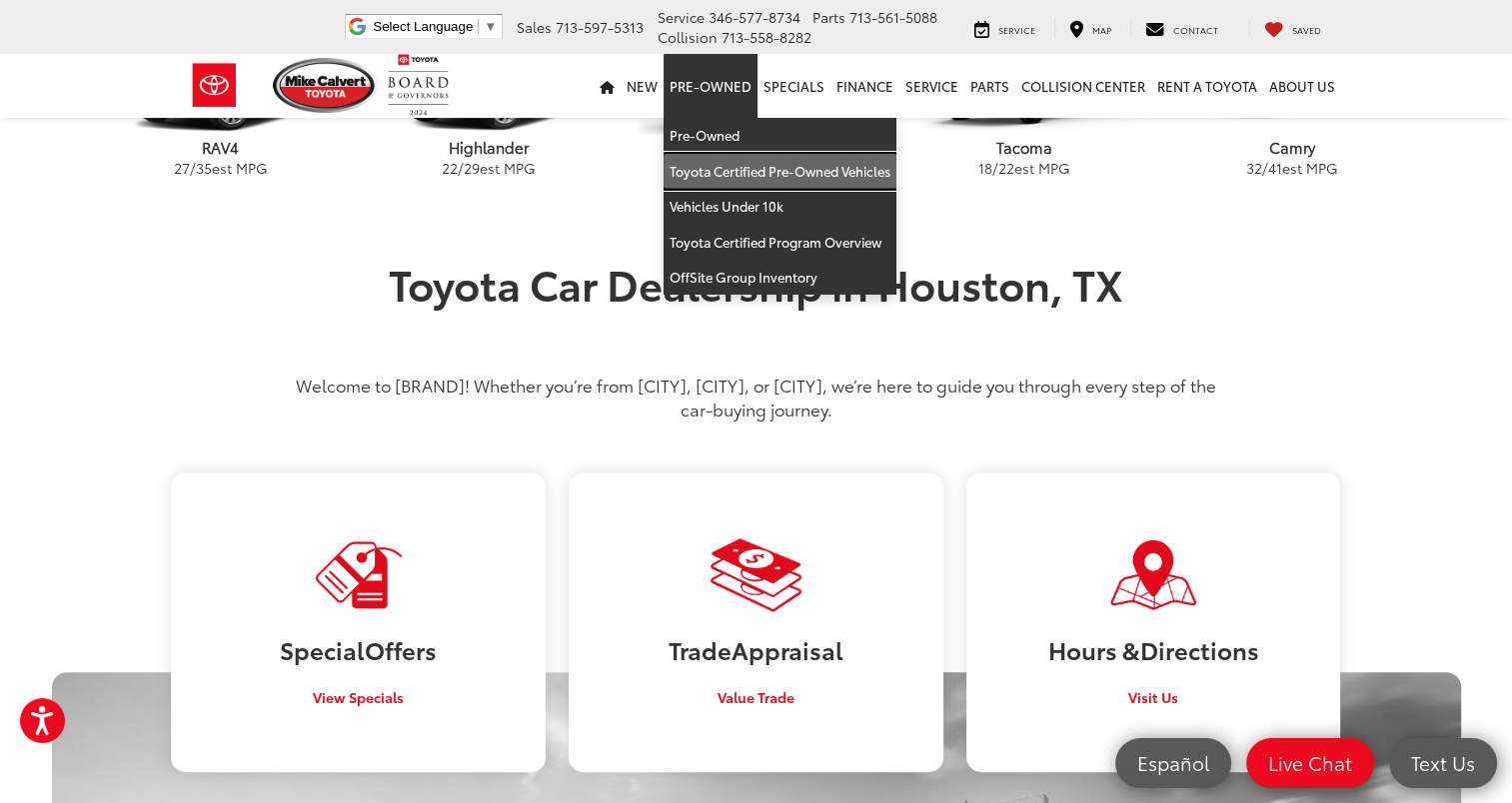 click on "Toyota Certified Pre-Owned Vehicles" at bounding box center (779, 172) 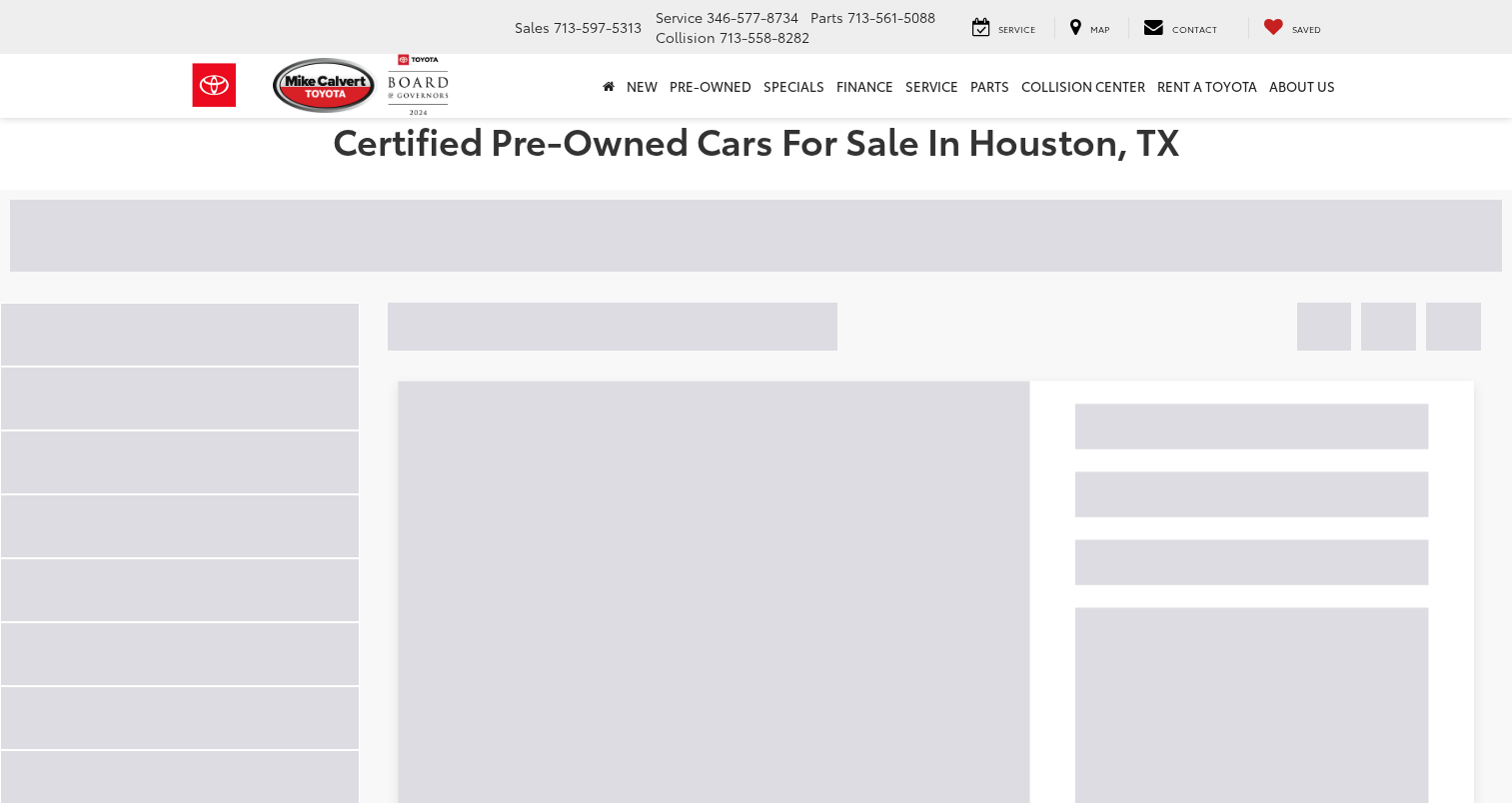 scroll, scrollTop: 0, scrollLeft: 0, axis: both 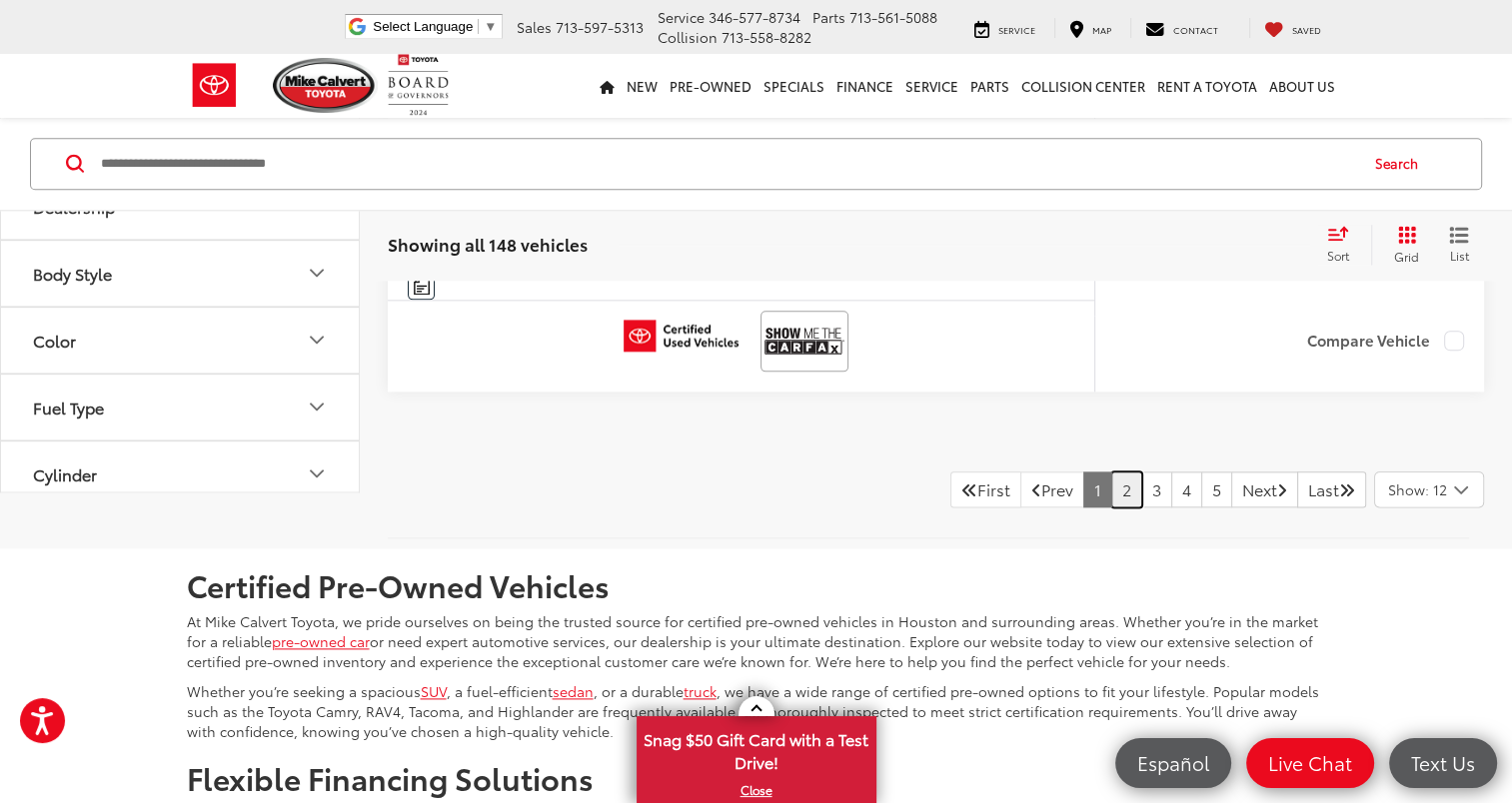 click on "2" at bounding box center [1126, 489] 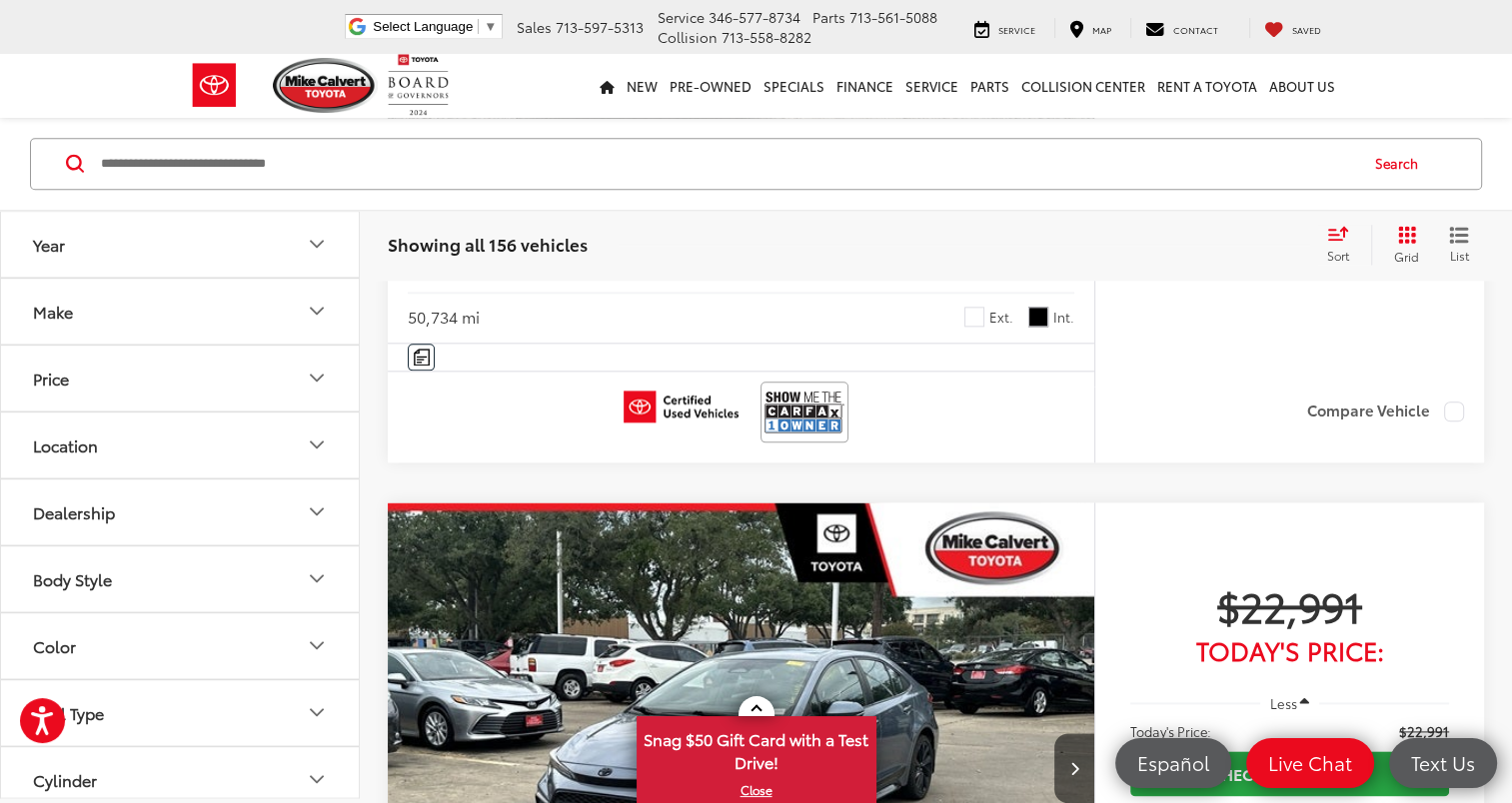 scroll, scrollTop: 72, scrollLeft: 0, axis: vertical 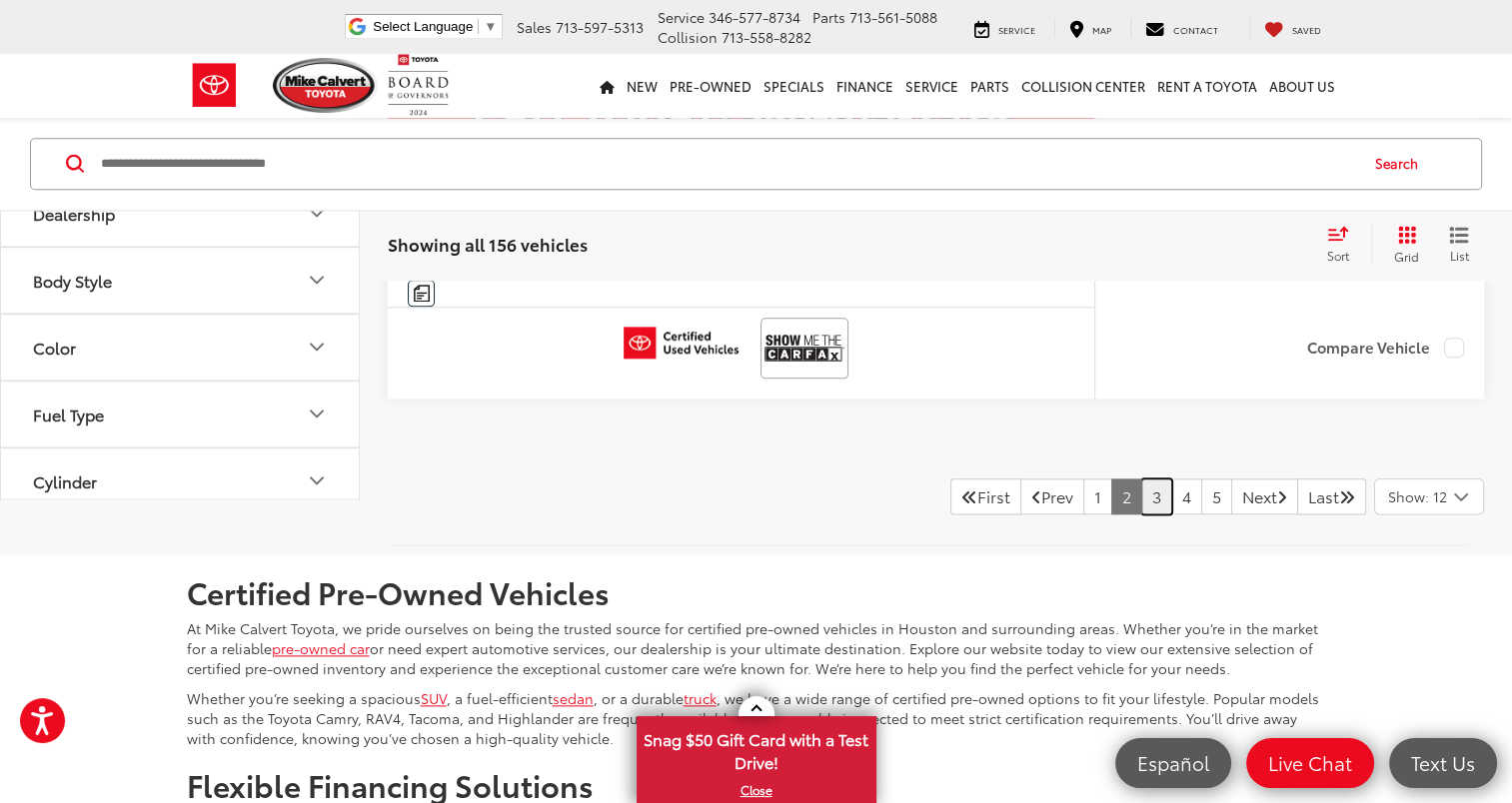 click on "3" at bounding box center [1156, 496] 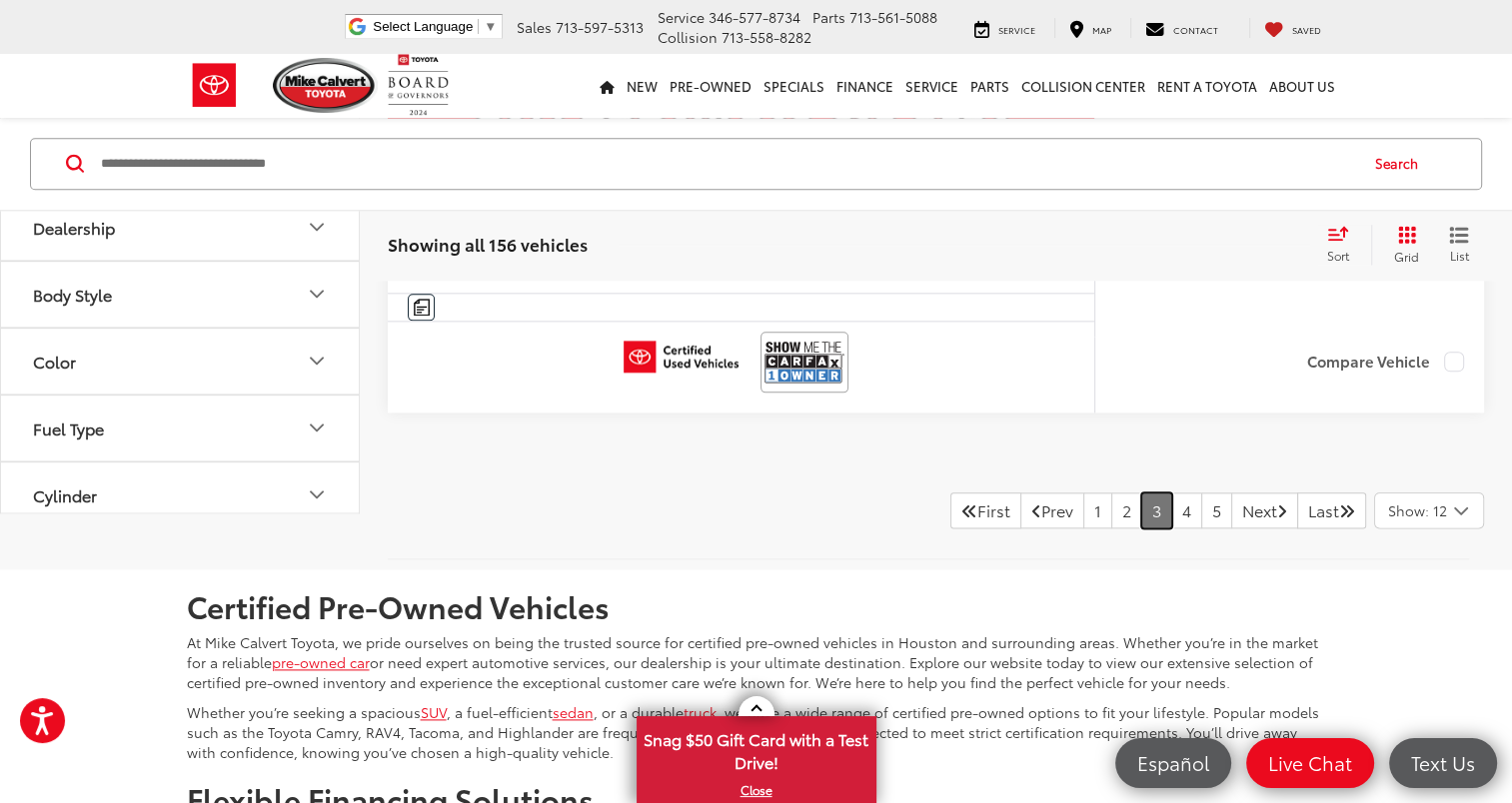 scroll, scrollTop: 9980, scrollLeft: 0, axis: vertical 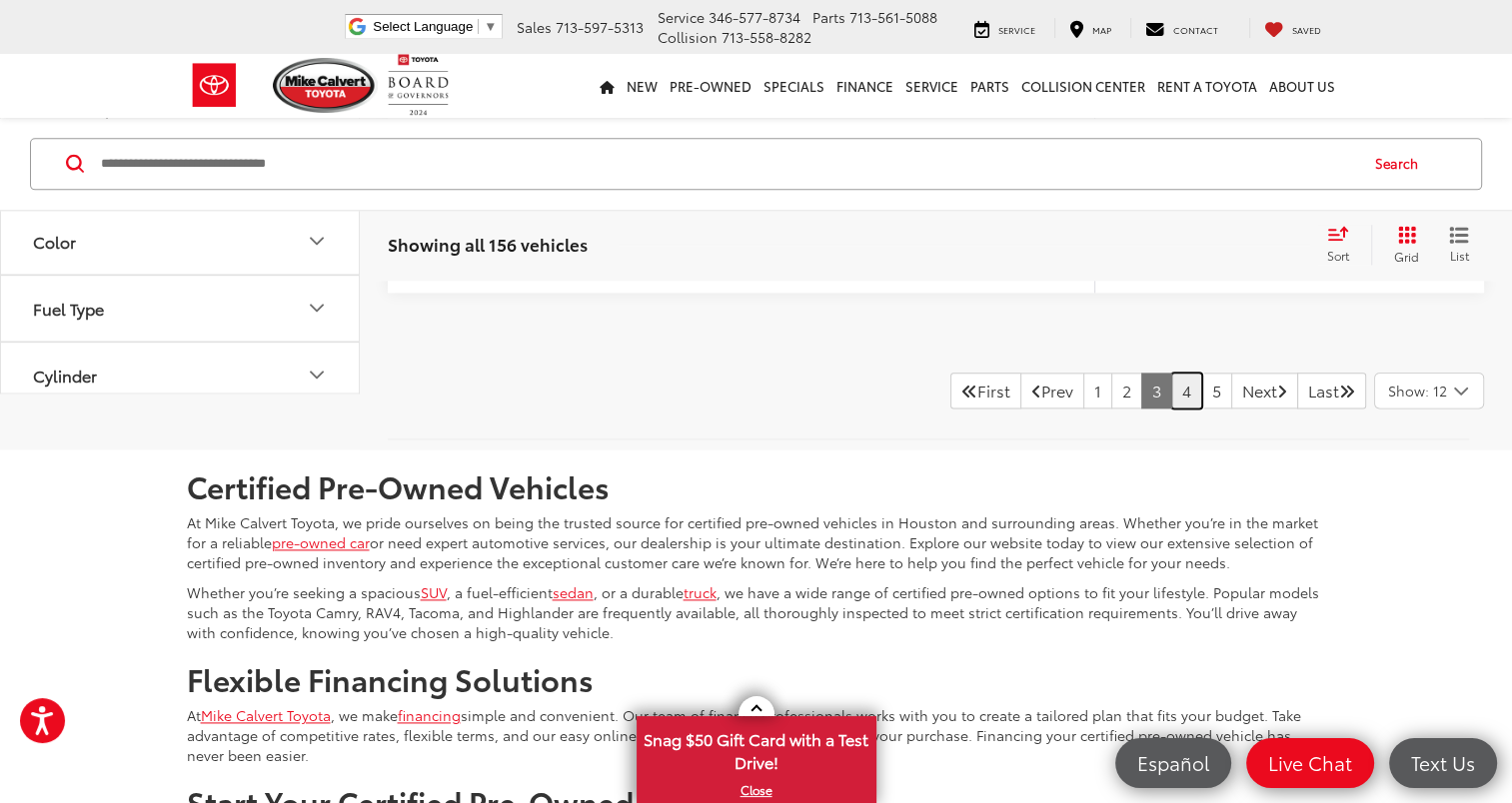click on "4" at bounding box center [1186, 391] 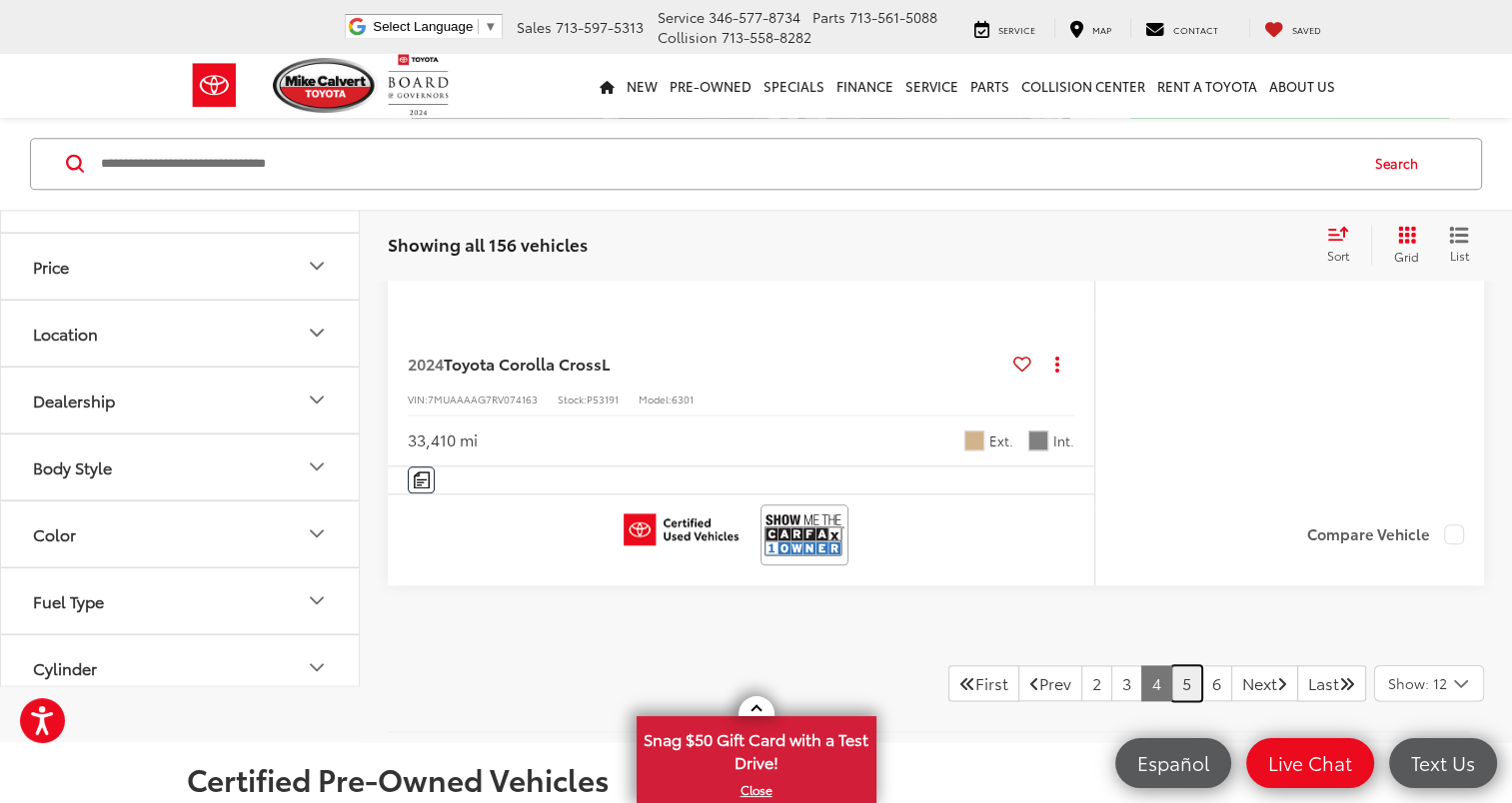 scroll, scrollTop: 9807, scrollLeft: 0, axis: vertical 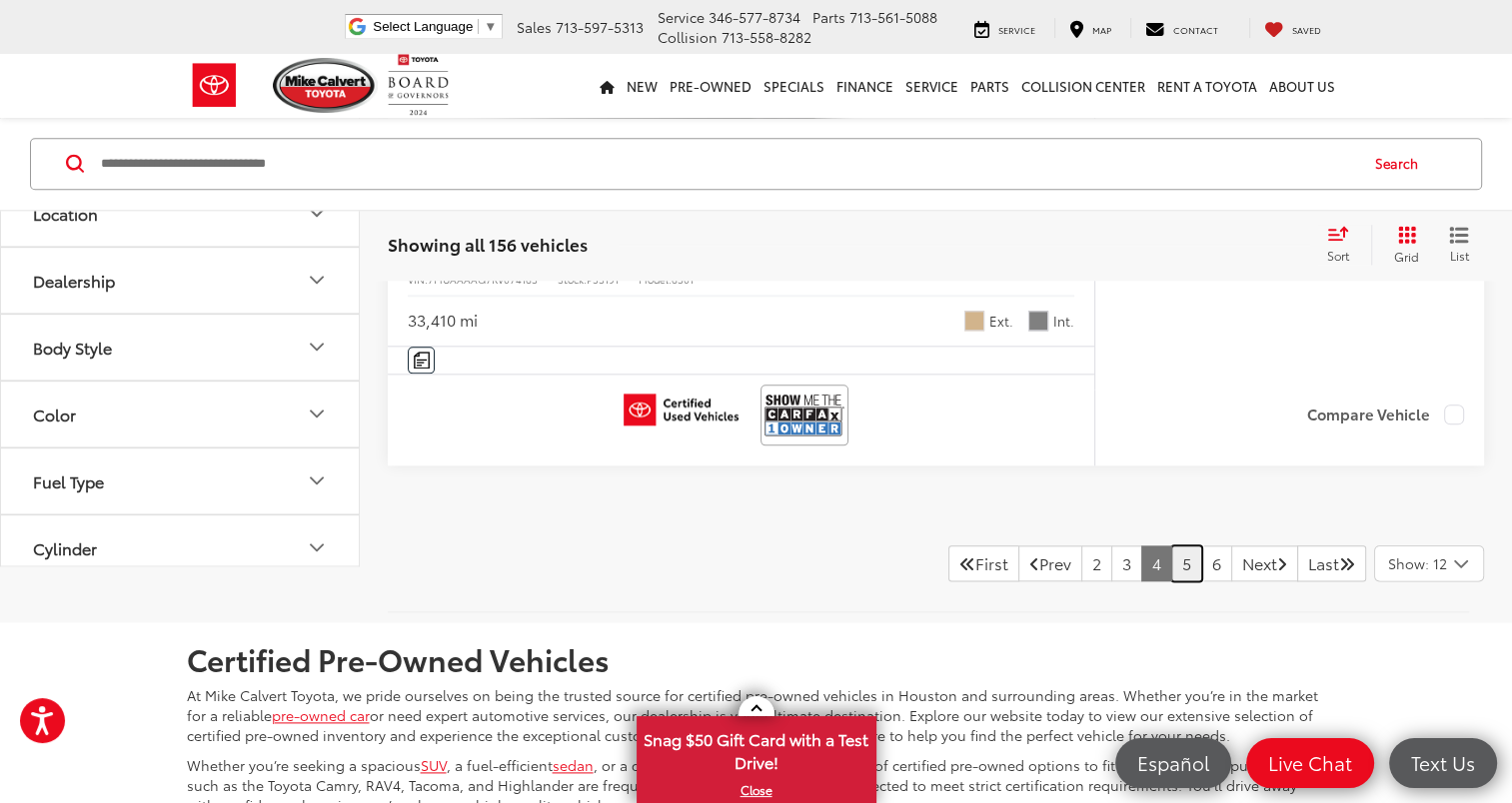 click on "5" at bounding box center [1186, 563] 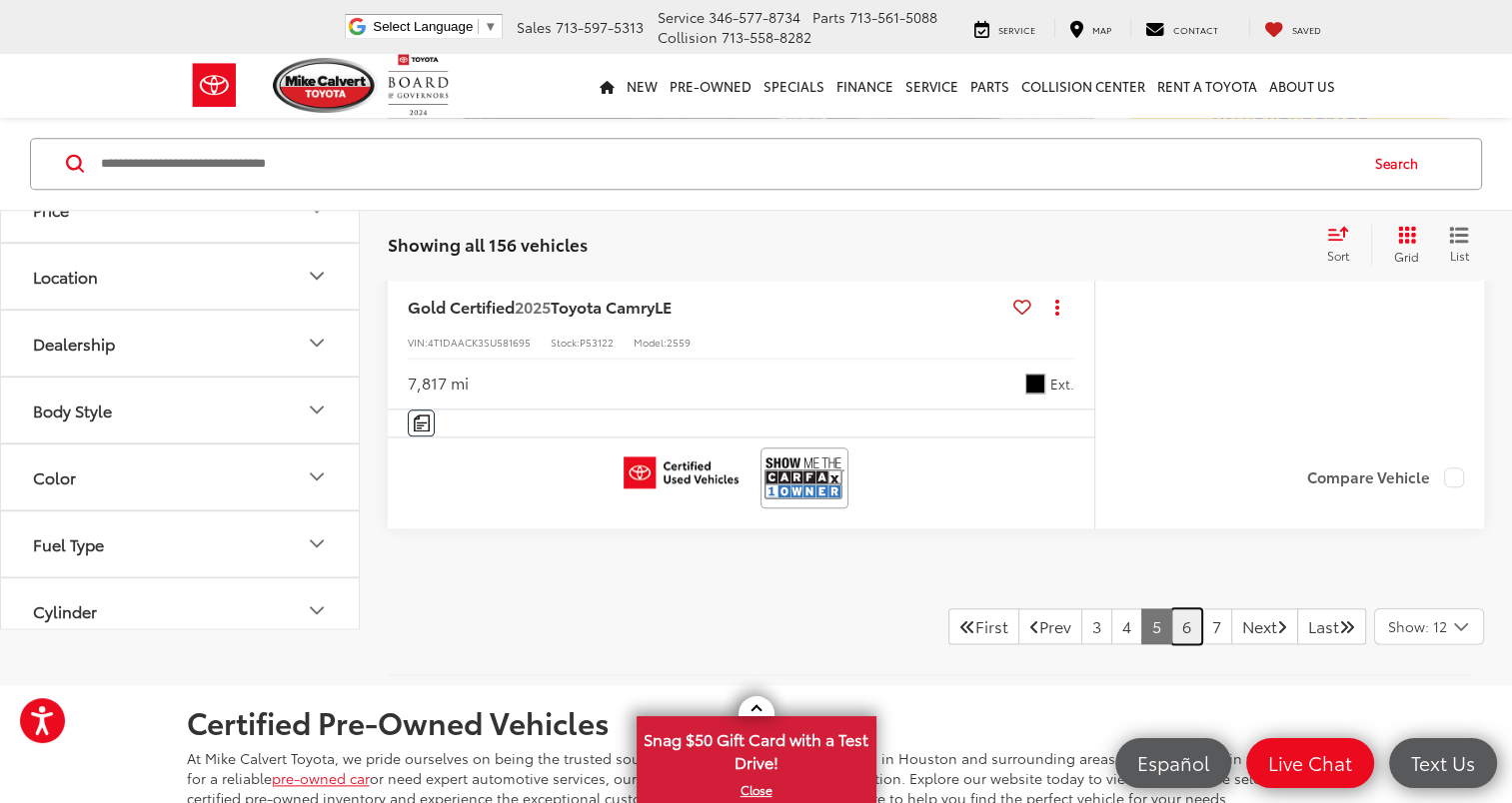 scroll, scrollTop: 9753, scrollLeft: 0, axis: vertical 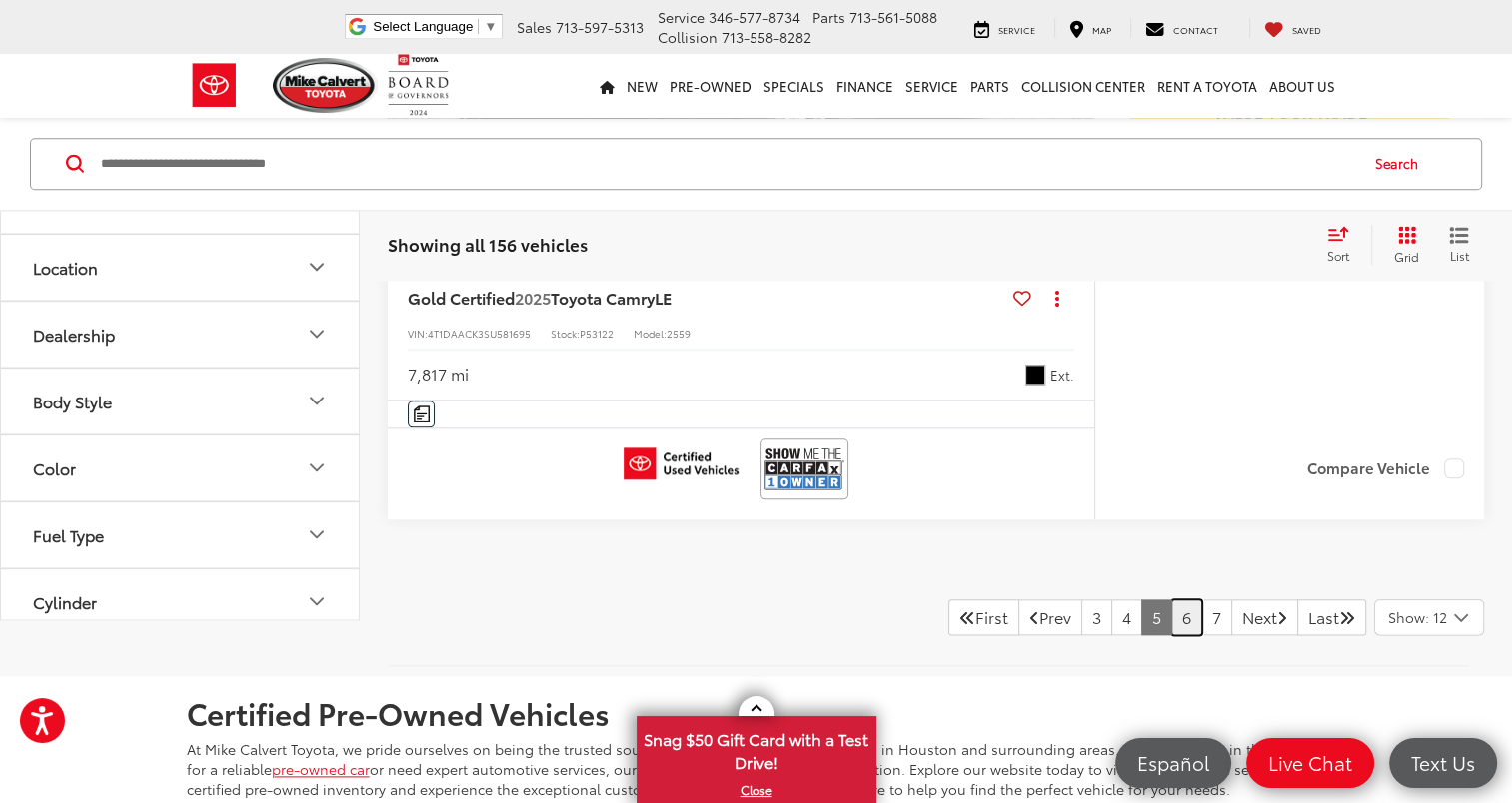 click on "6" at bounding box center (1186, 617) 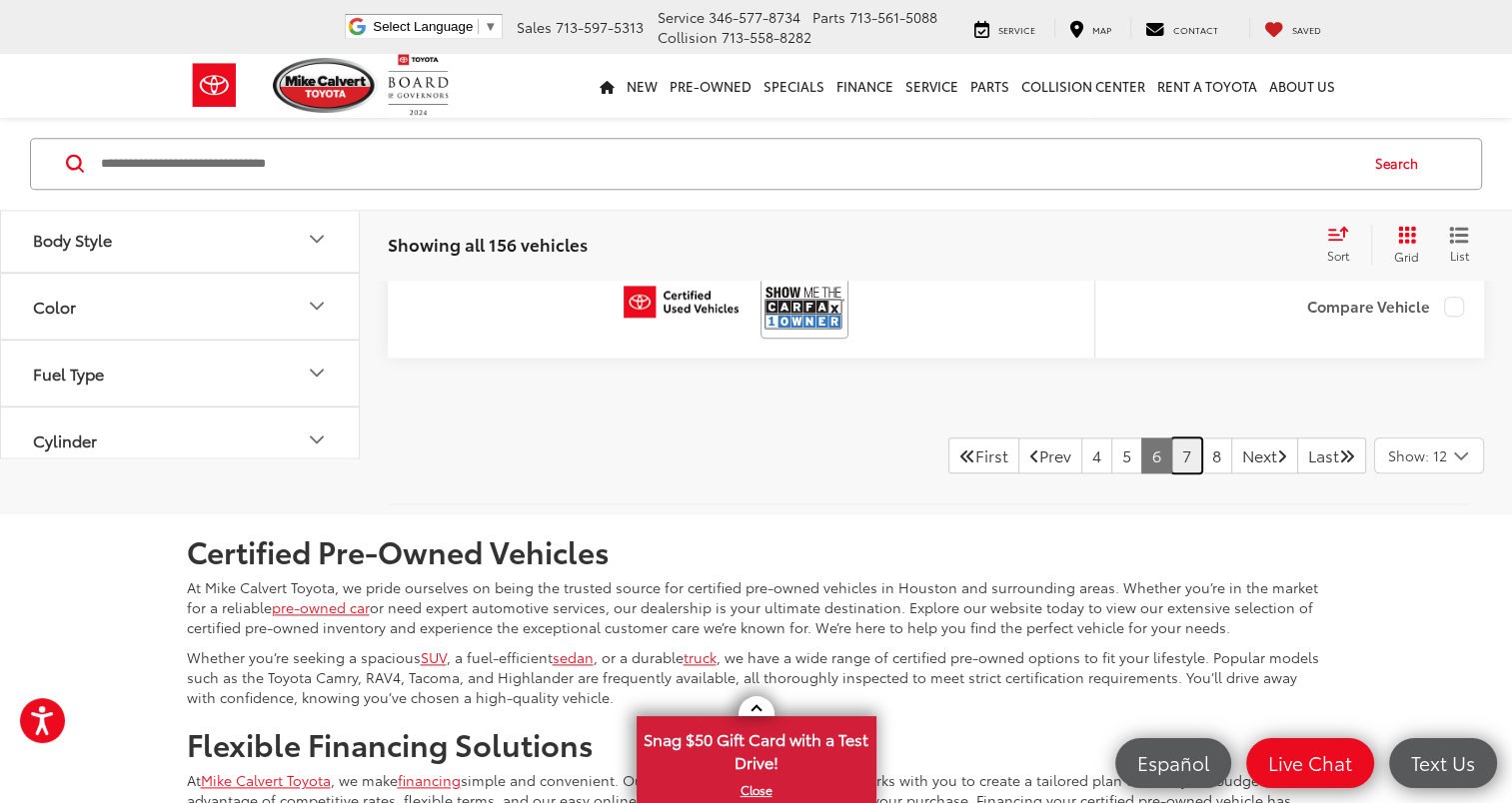 scroll, scrollTop: 9752, scrollLeft: 0, axis: vertical 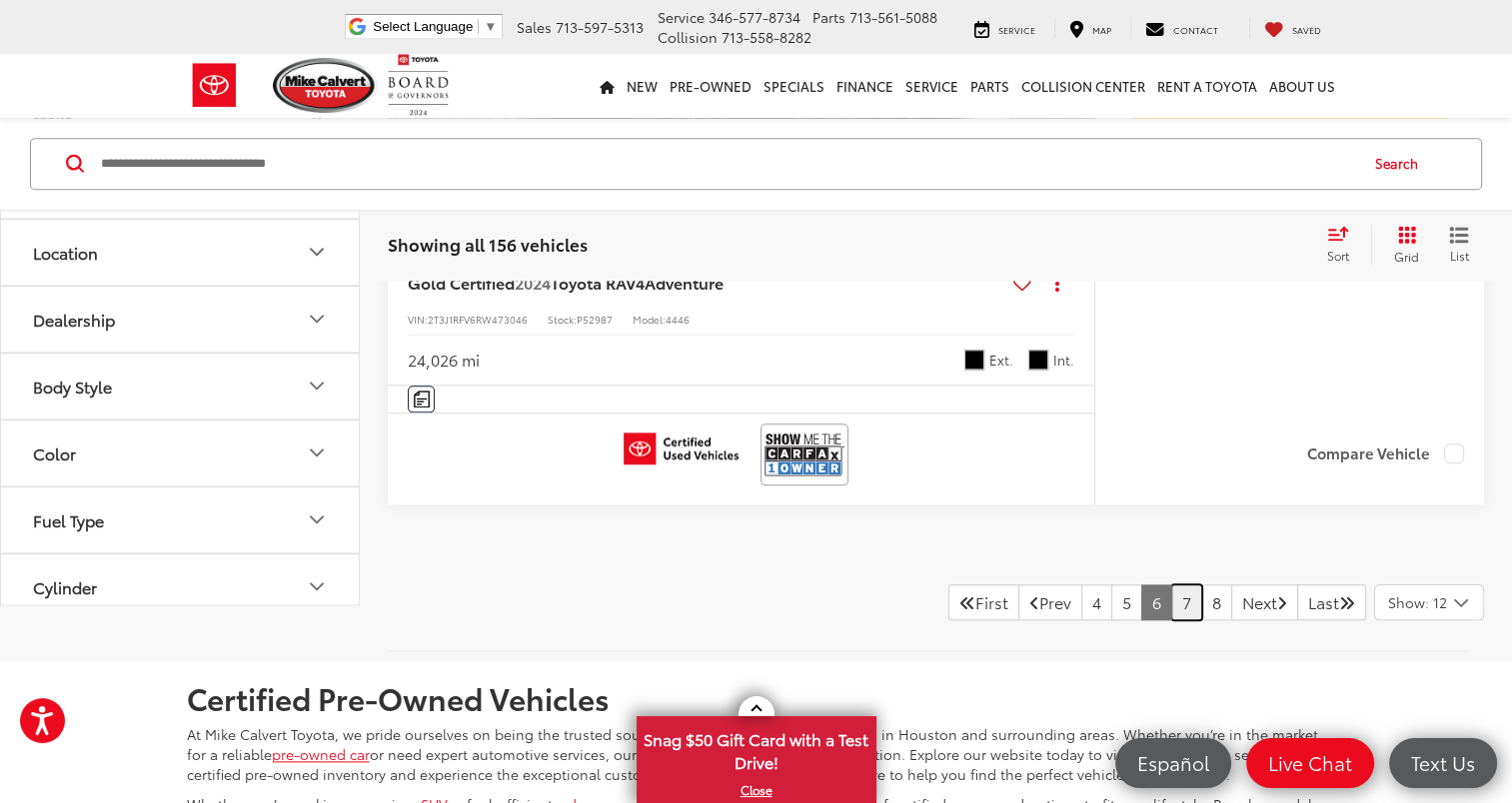 click on "7" at bounding box center (1186, 602) 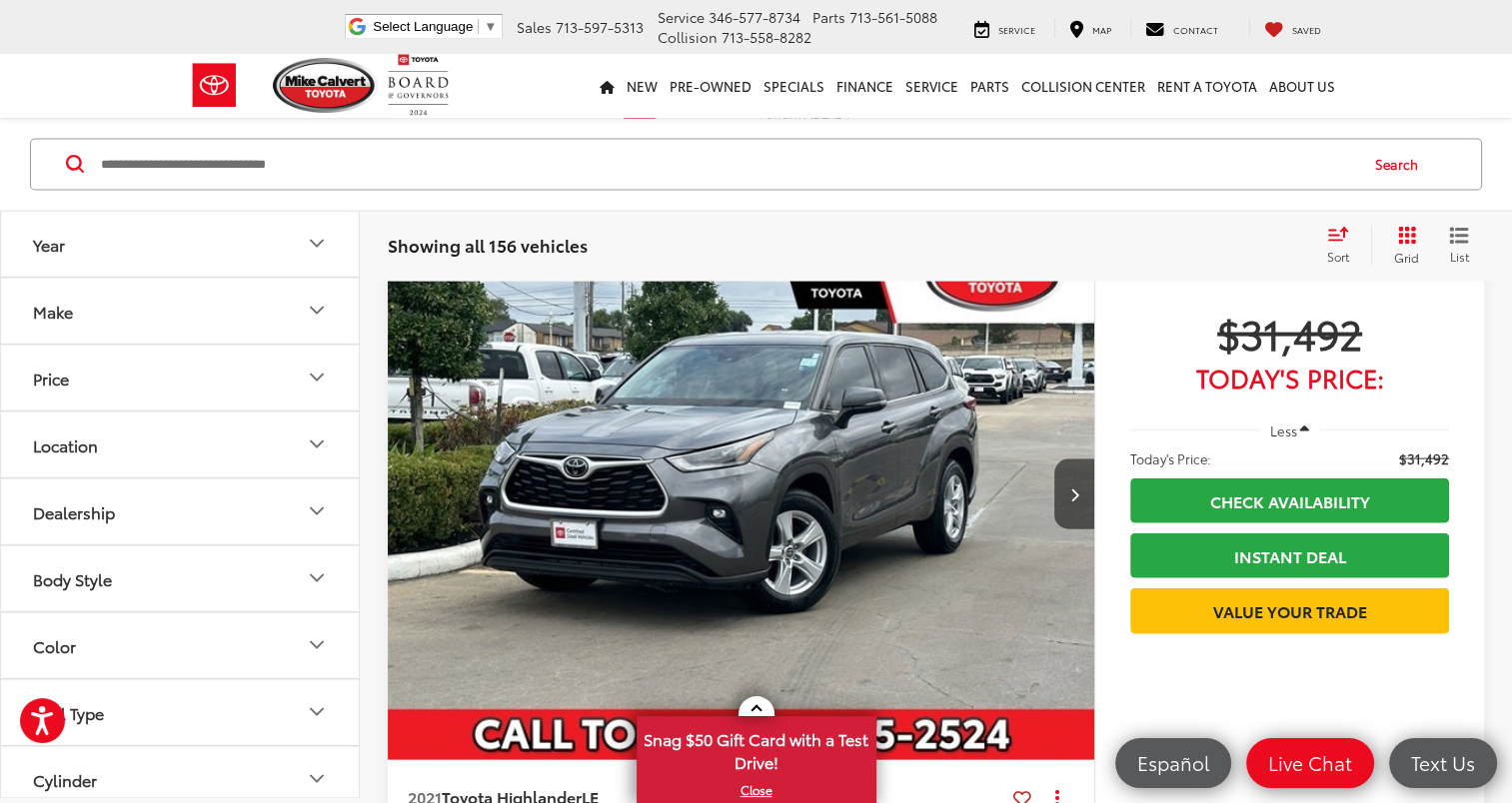 scroll, scrollTop: 4240, scrollLeft: 0, axis: vertical 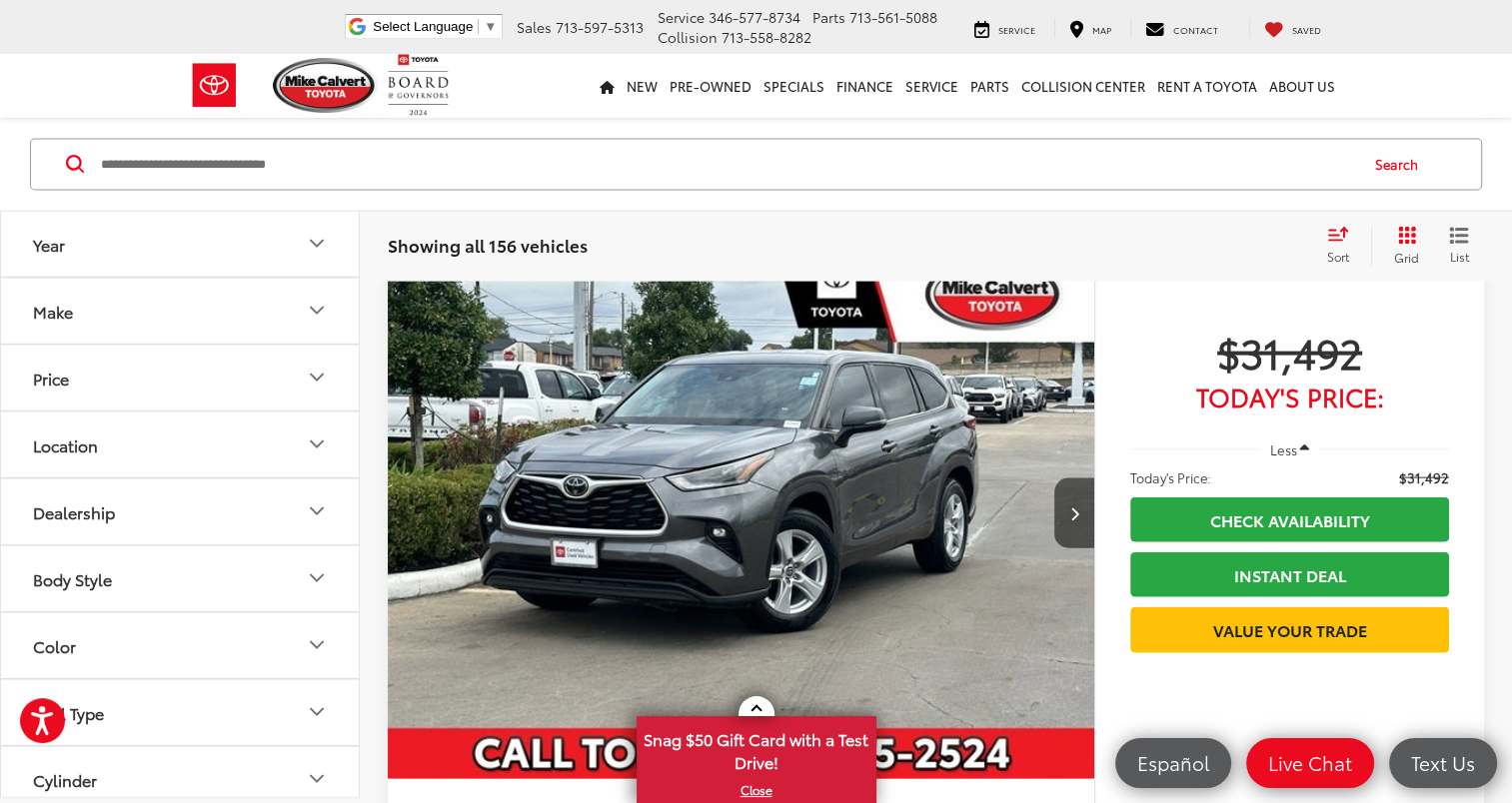 click at bounding box center (1304, 448) 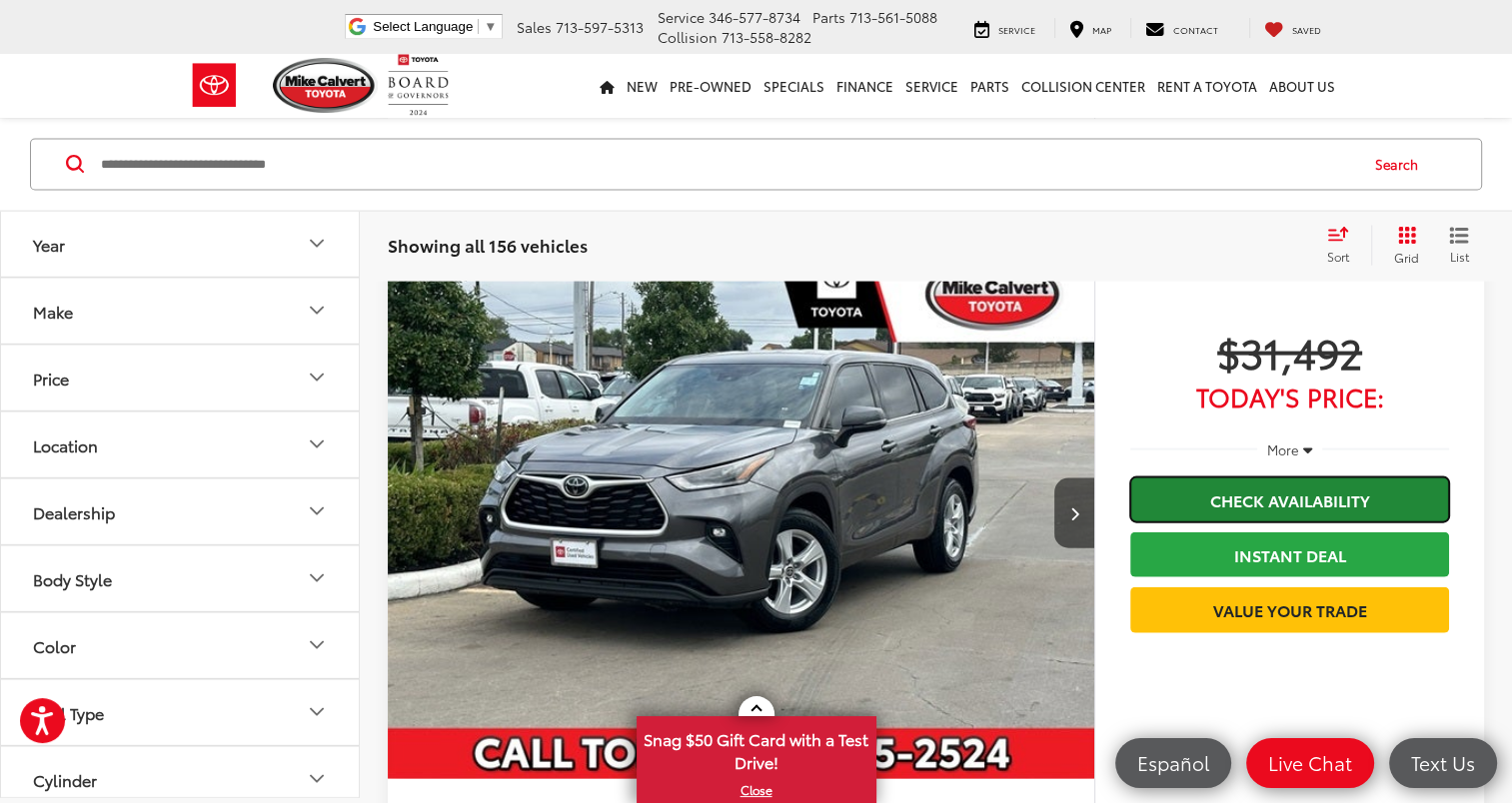 click on "Check Availability" at bounding box center (1289, 499) 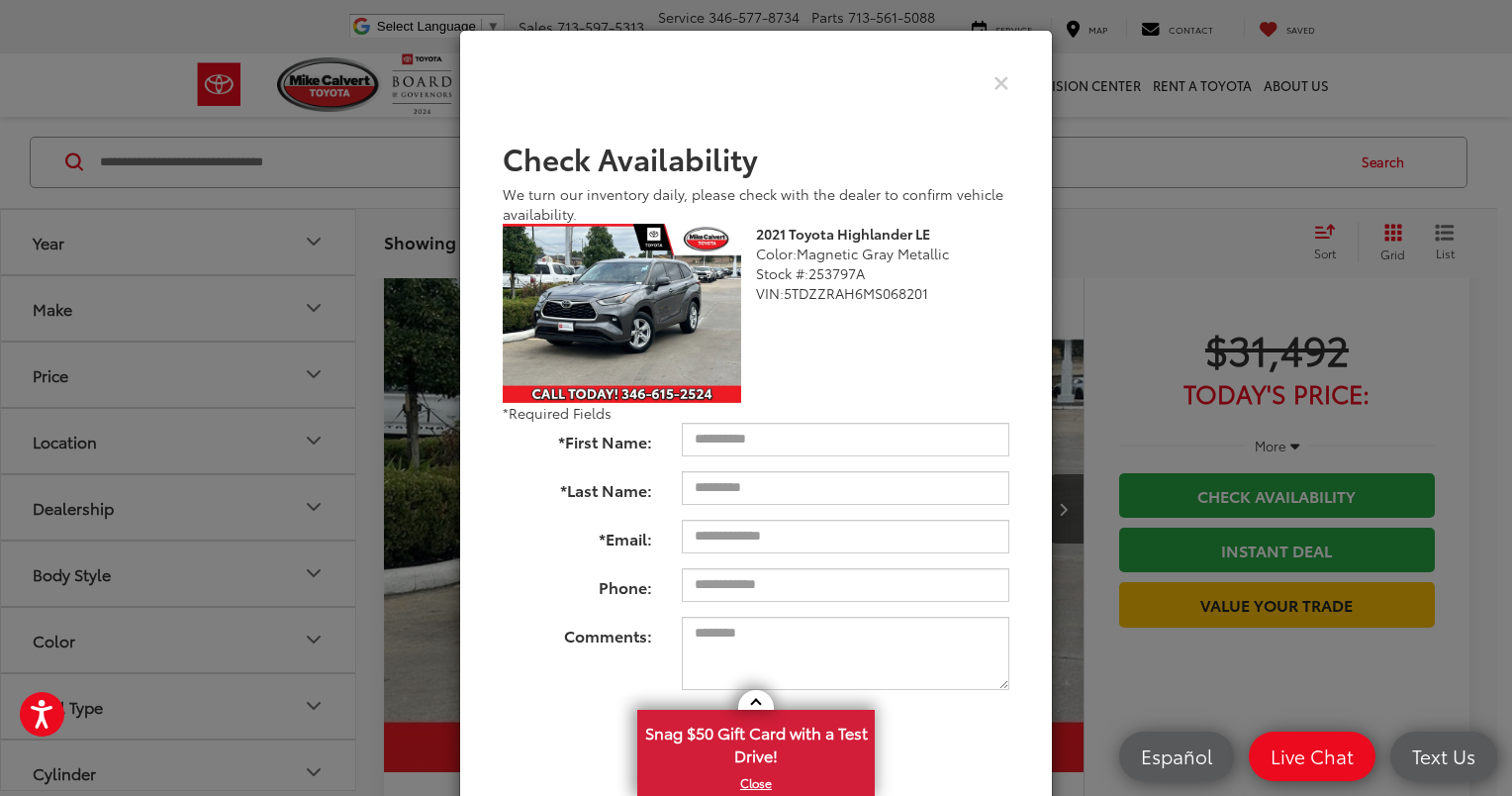 click at bounding box center (756, 82) 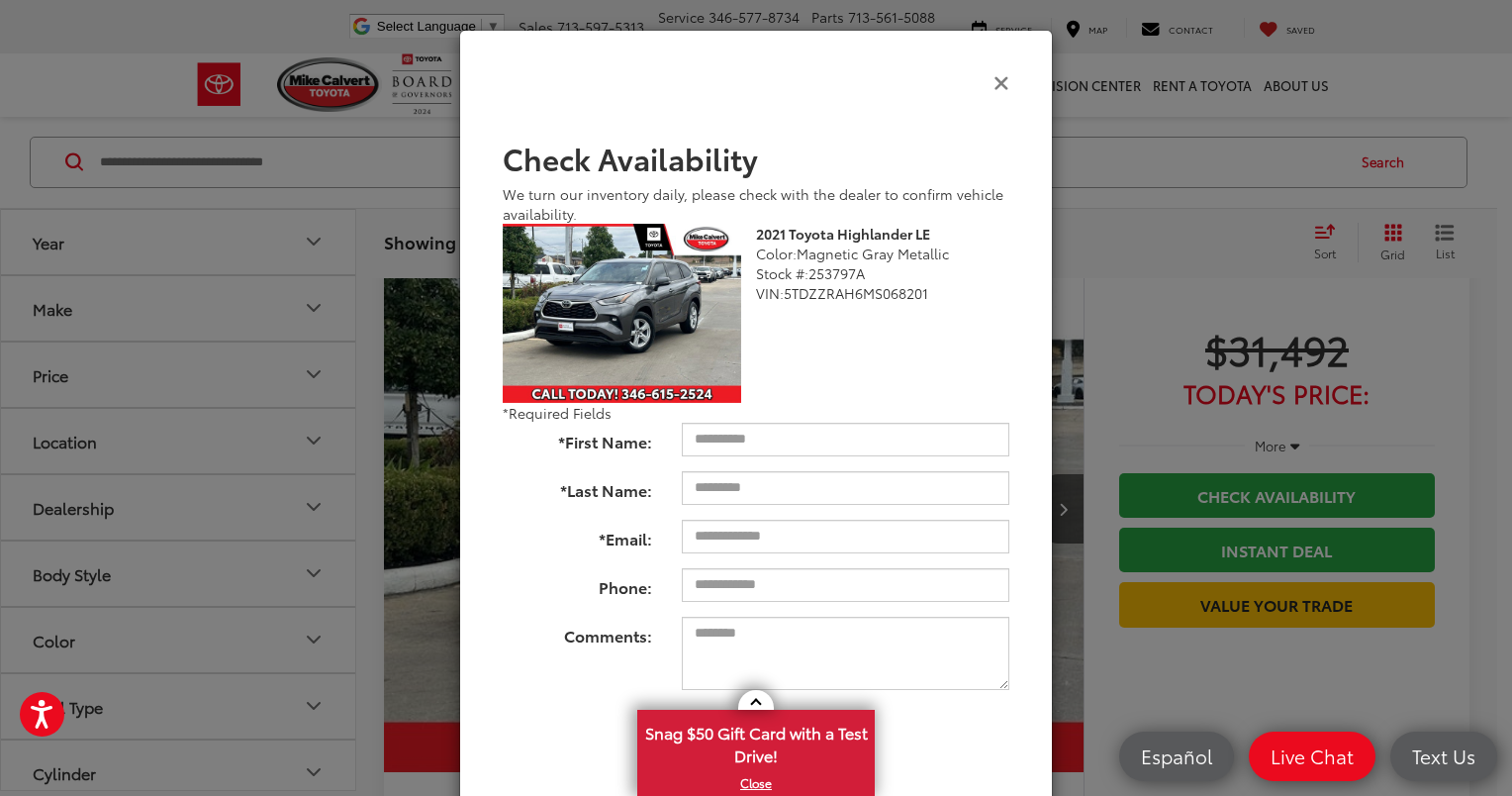 click at bounding box center (1001, 81) 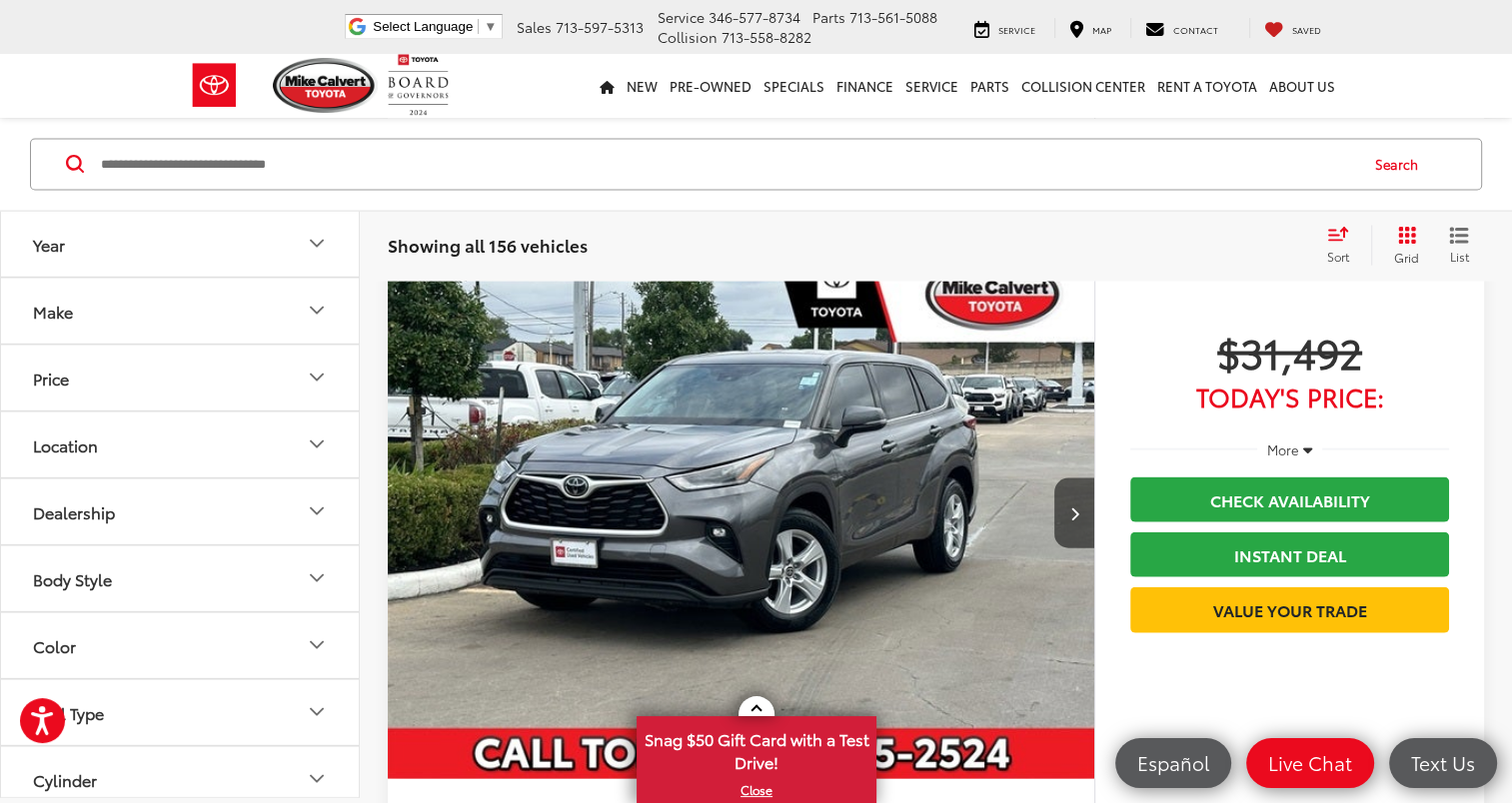 click at bounding box center [742, 514] 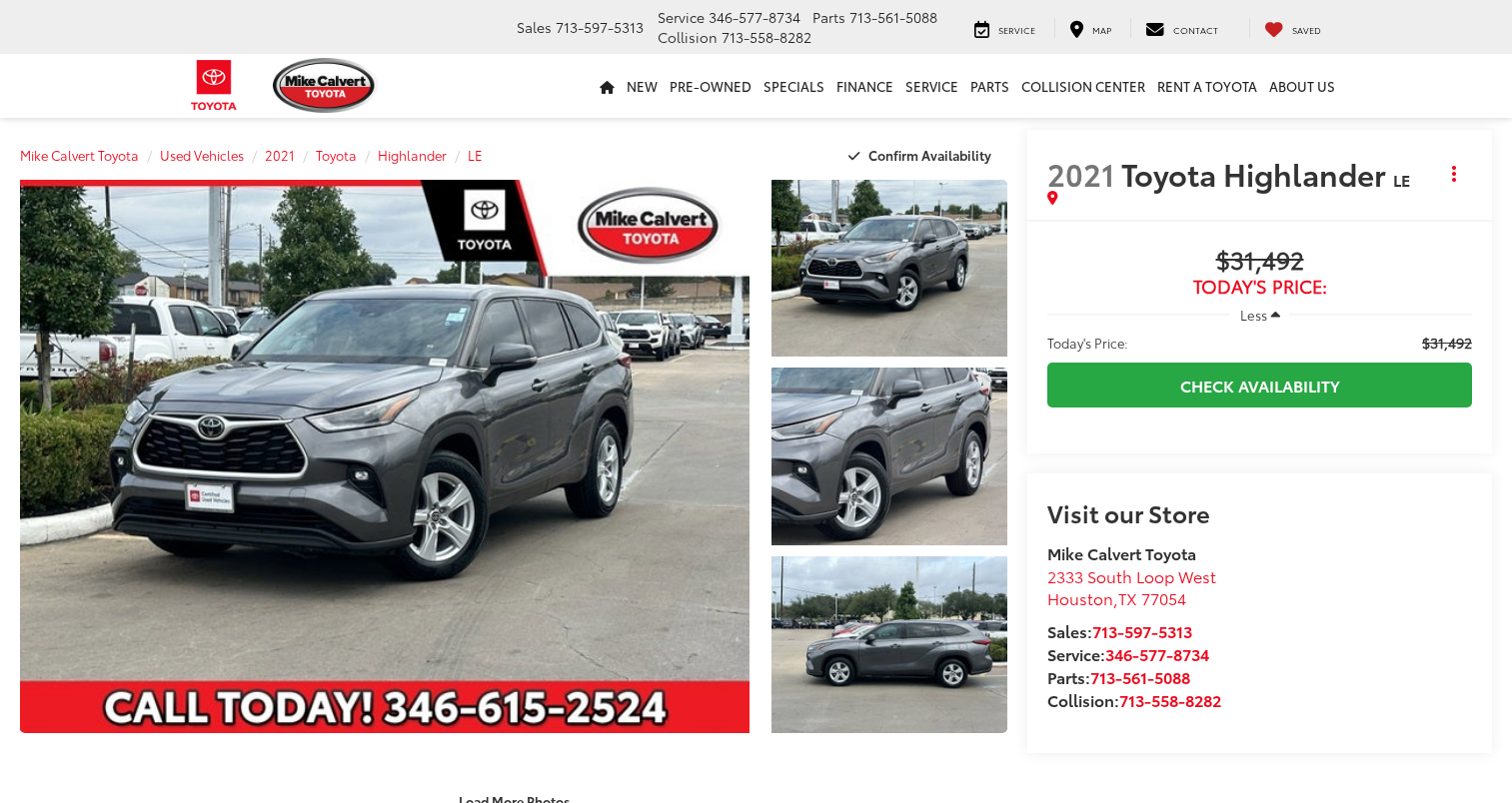 scroll, scrollTop: 0, scrollLeft: 0, axis: both 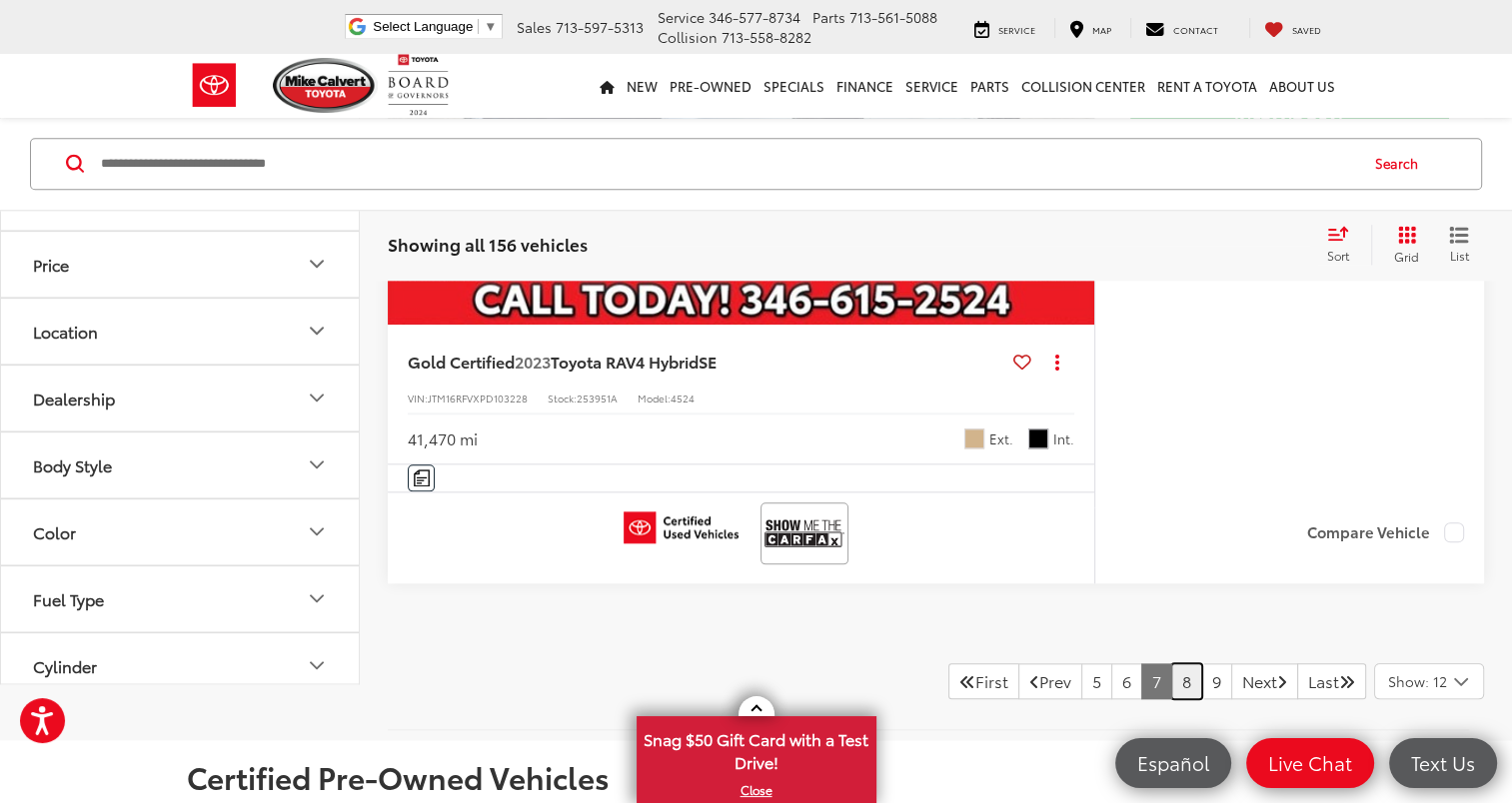 click on "8" at bounding box center [1186, 681] 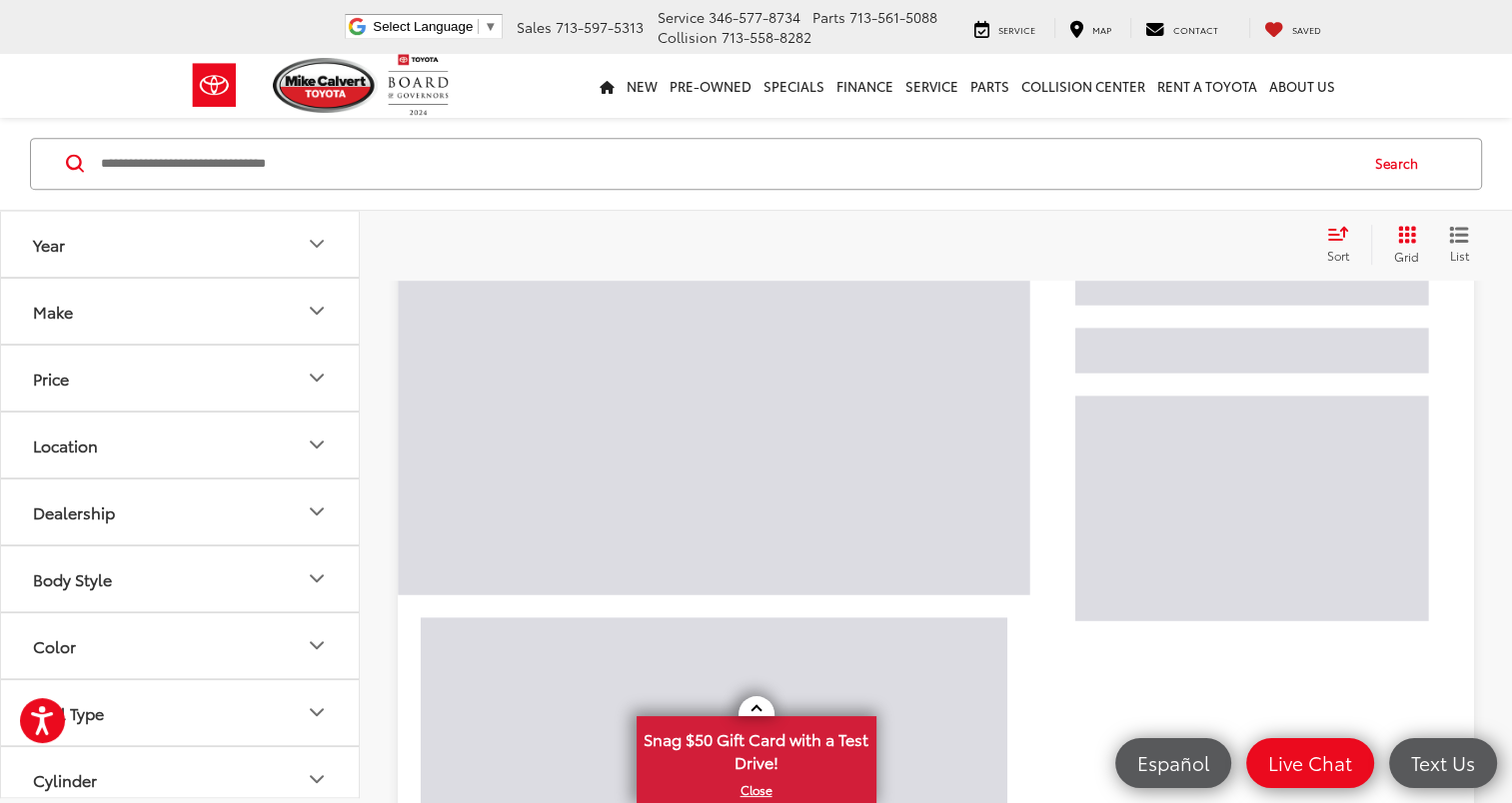 scroll, scrollTop: 72, scrollLeft: 0, axis: vertical 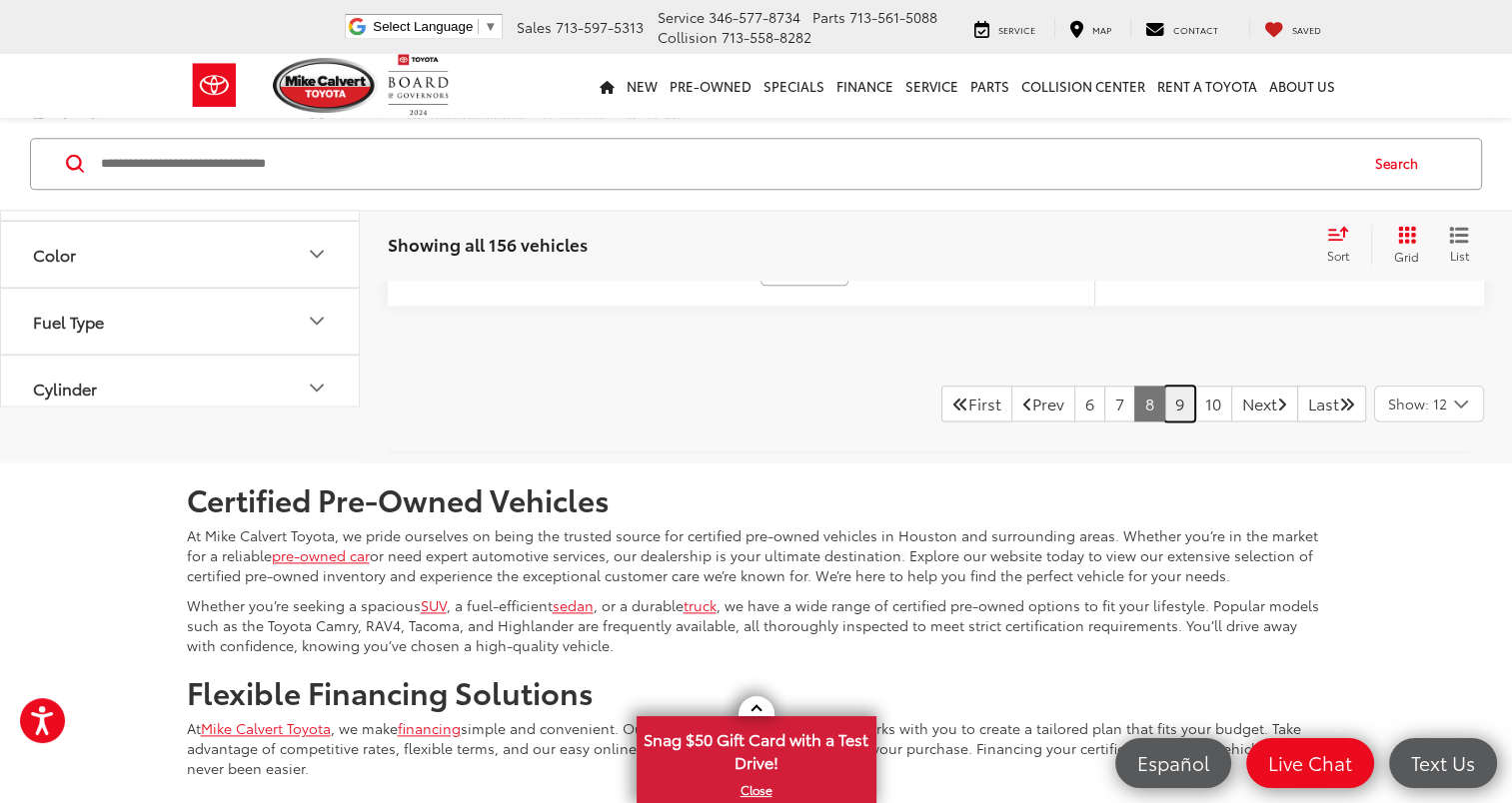 click on "9" at bounding box center (1179, 403) 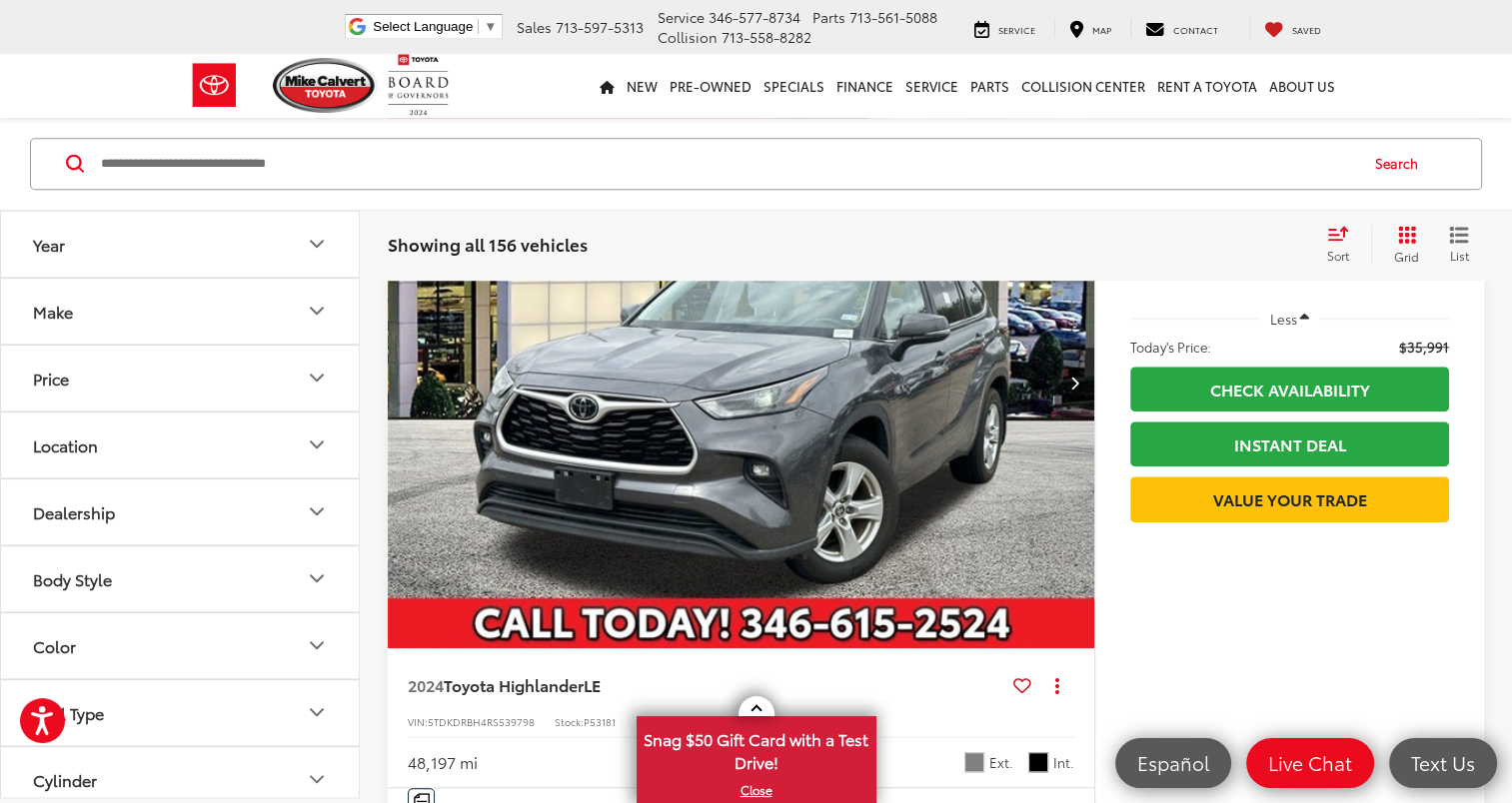 scroll, scrollTop: 9366, scrollLeft: 0, axis: vertical 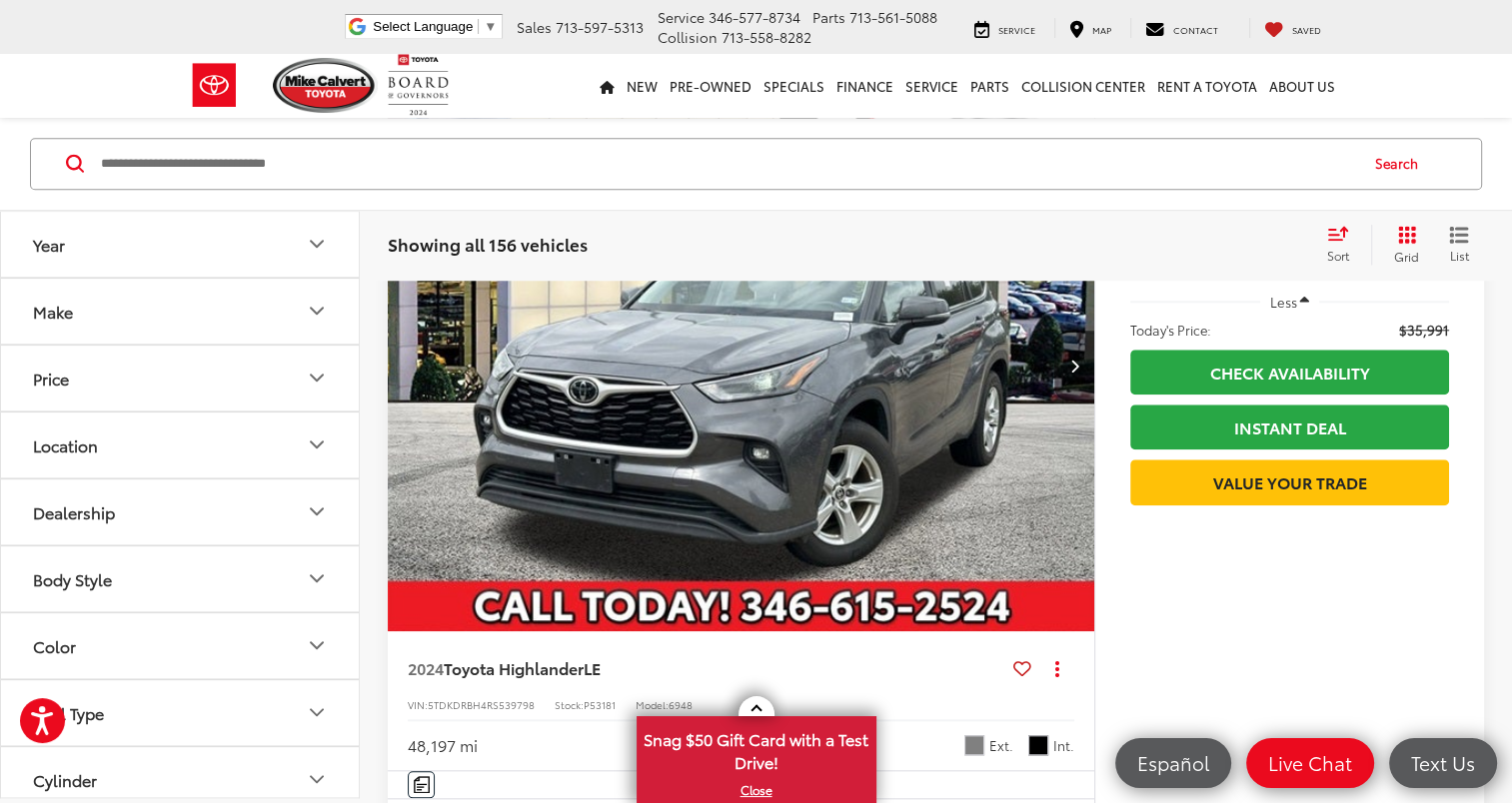 click at bounding box center (742, 367) 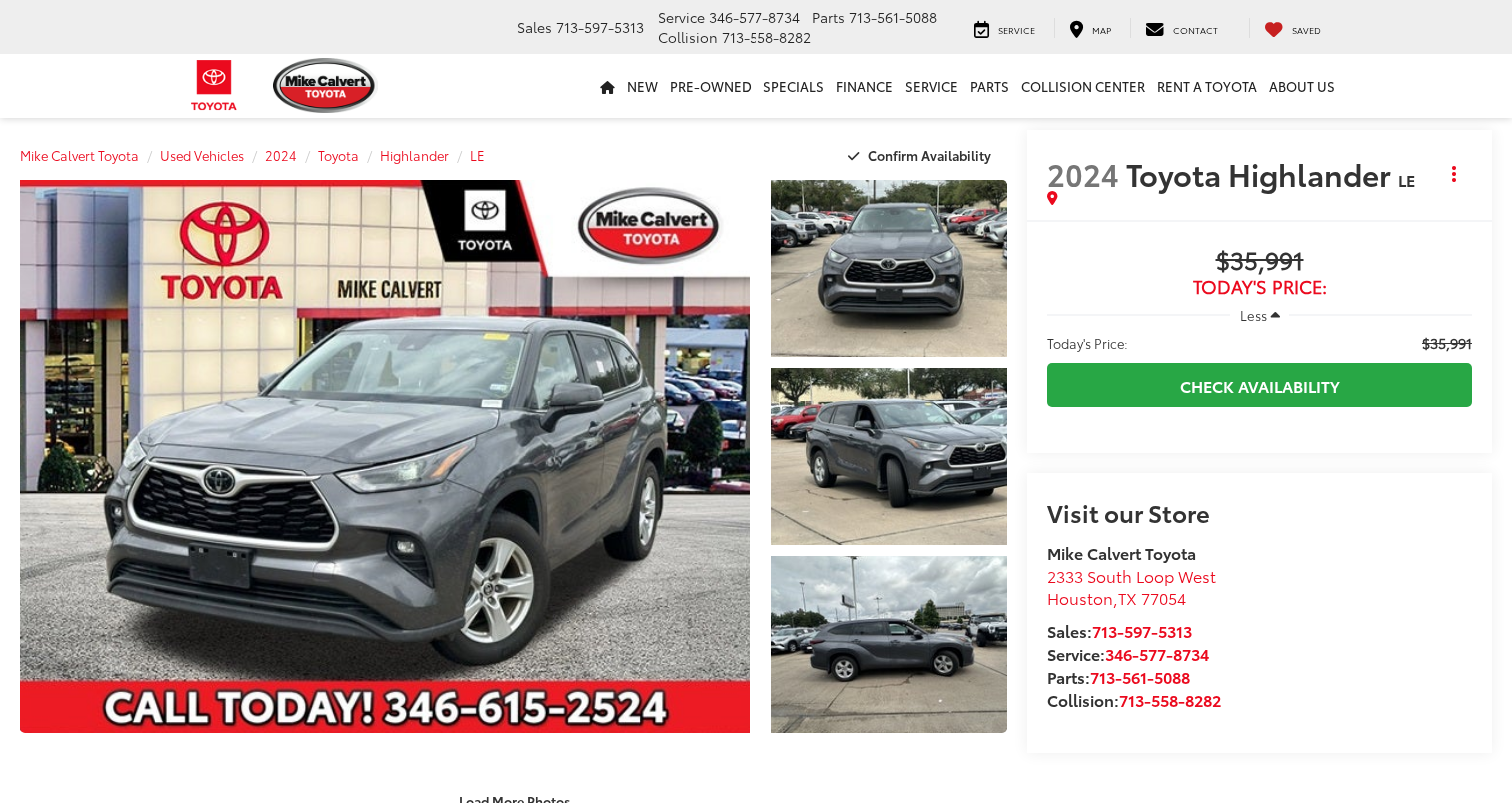 scroll, scrollTop: 0, scrollLeft: 0, axis: both 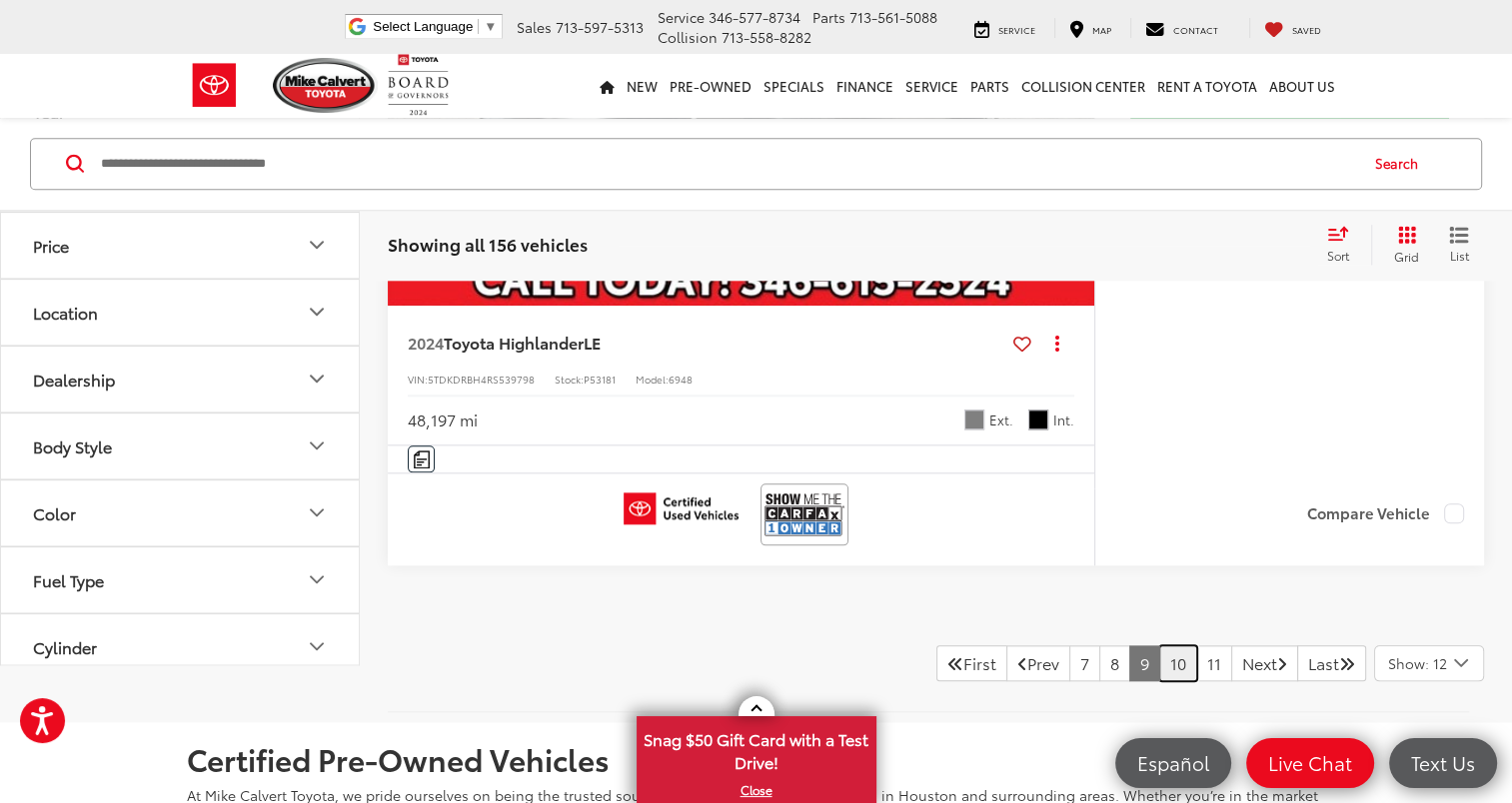 click on "10" at bounding box center [1178, 663] 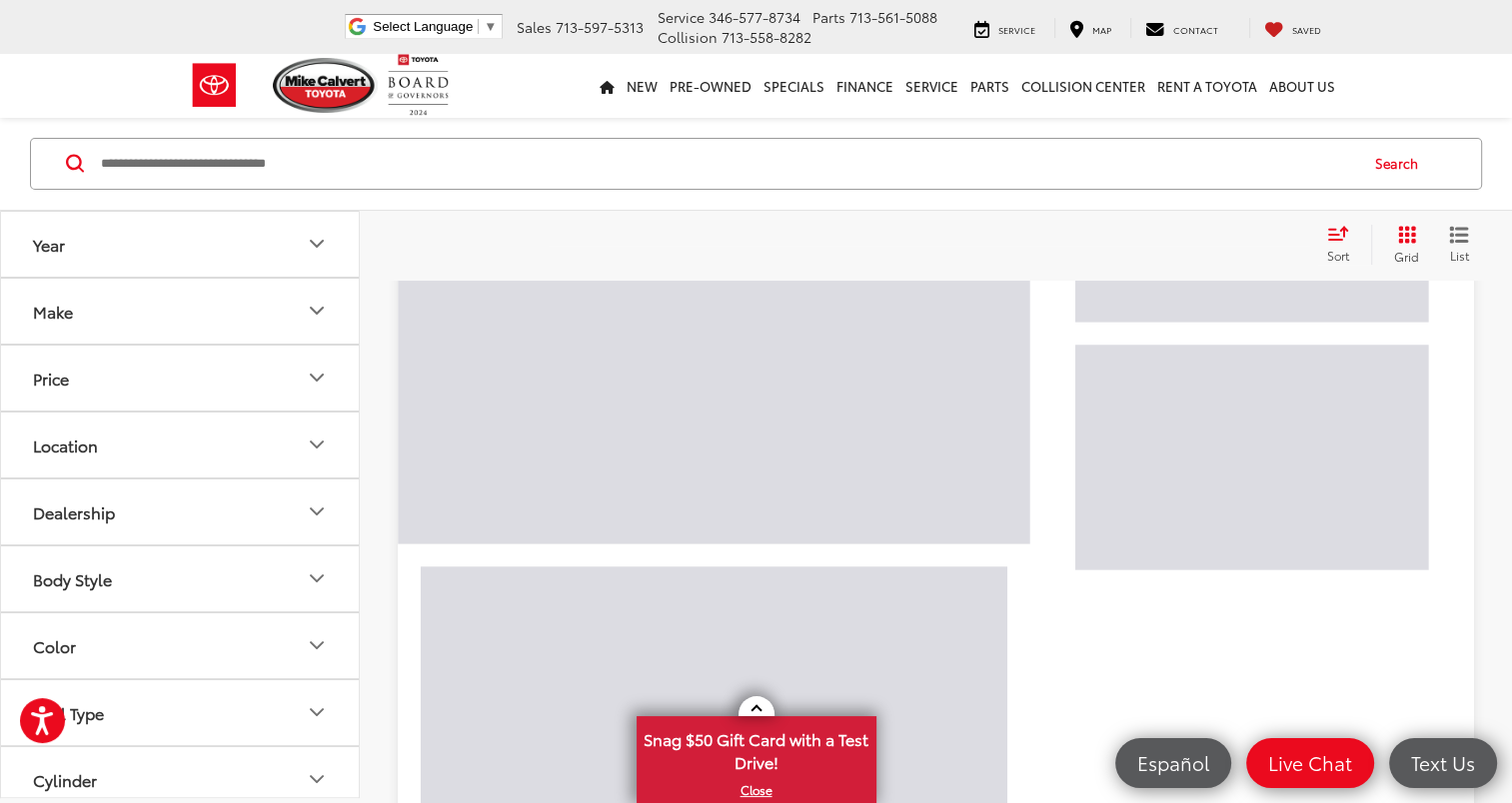 scroll, scrollTop: 72, scrollLeft: 0, axis: vertical 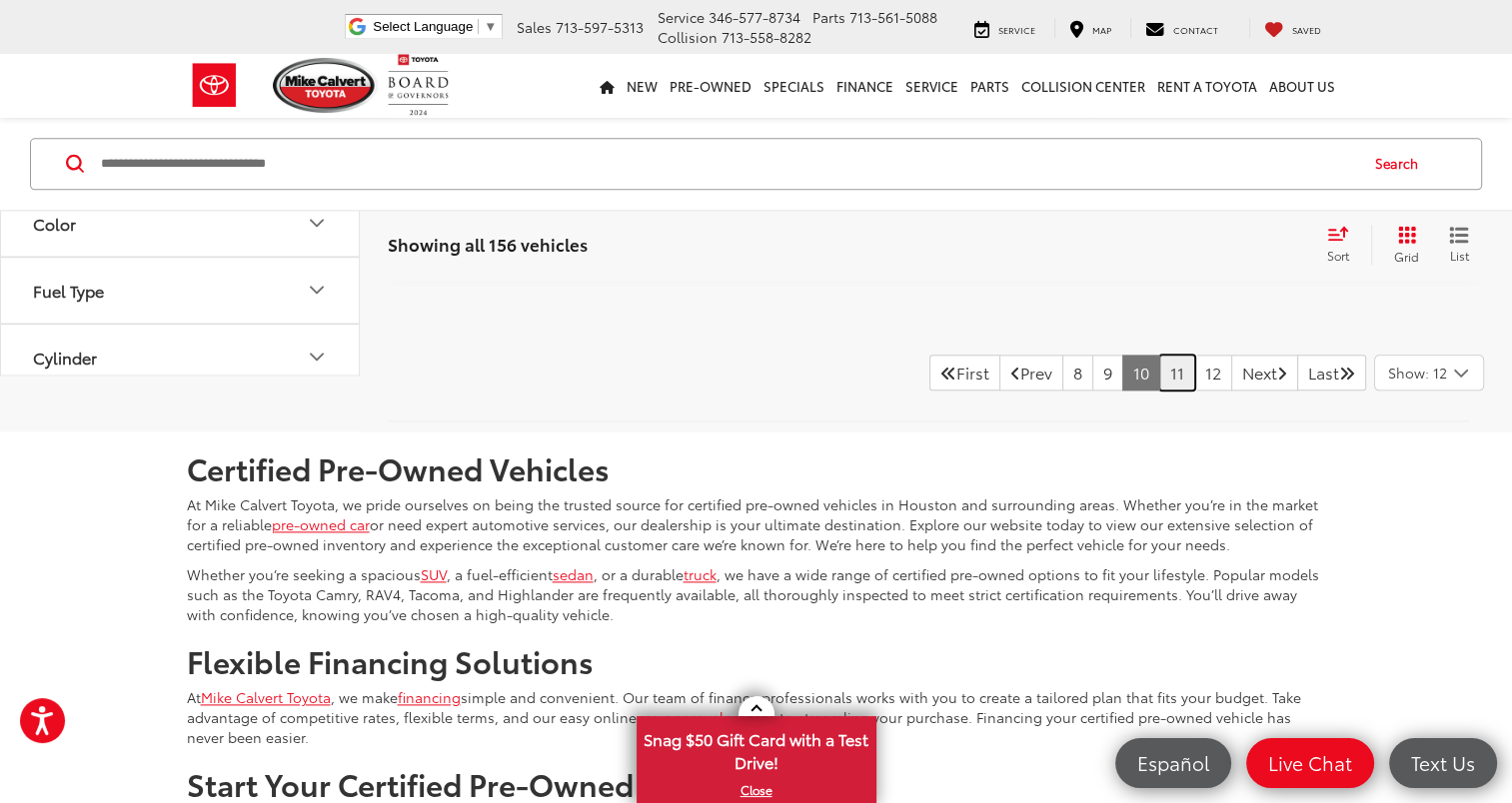 click on "11" at bounding box center [1177, 373] 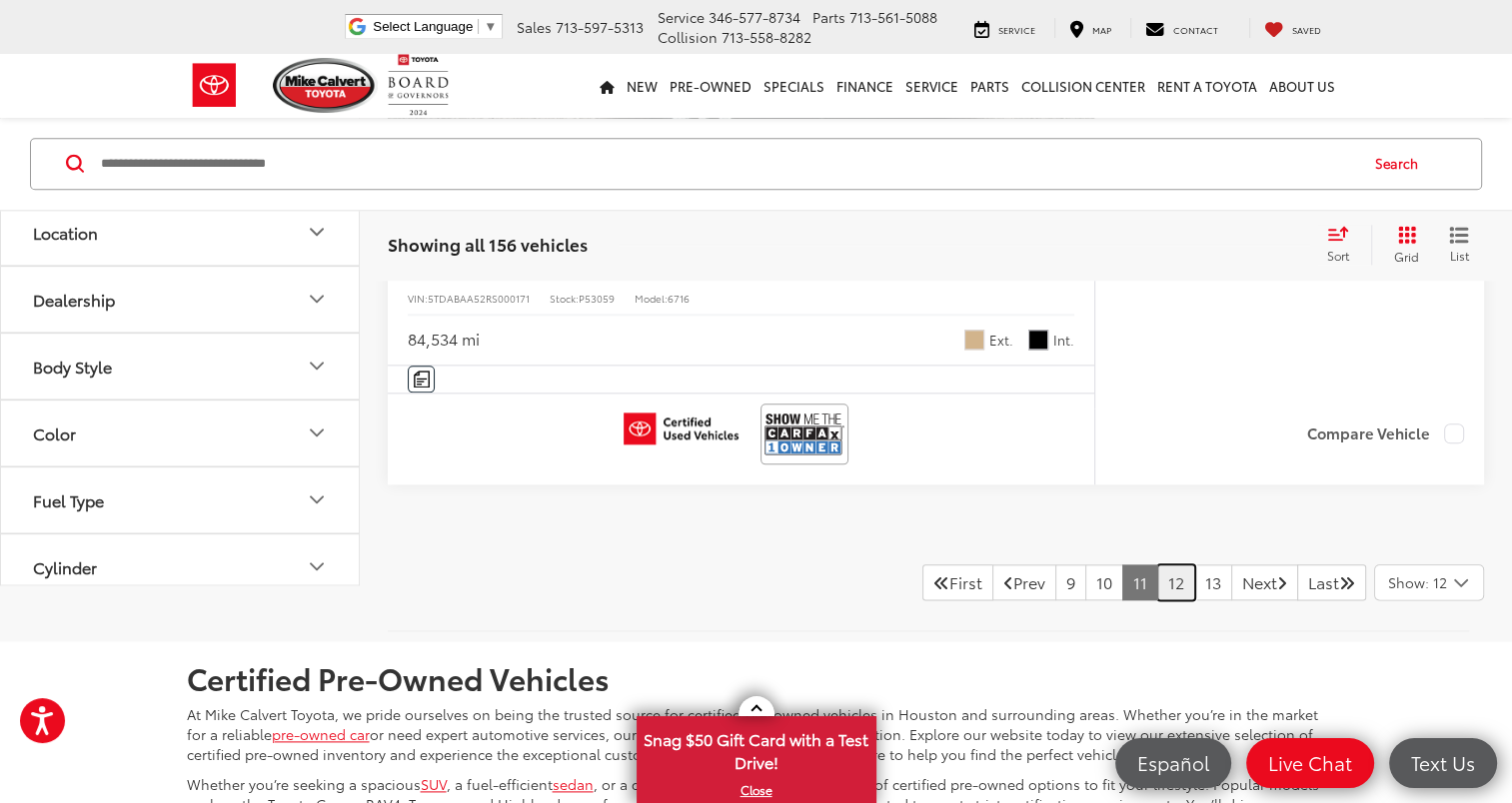 scroll, scrollTop: 9807, scrollLeft: 0, axis: vertical 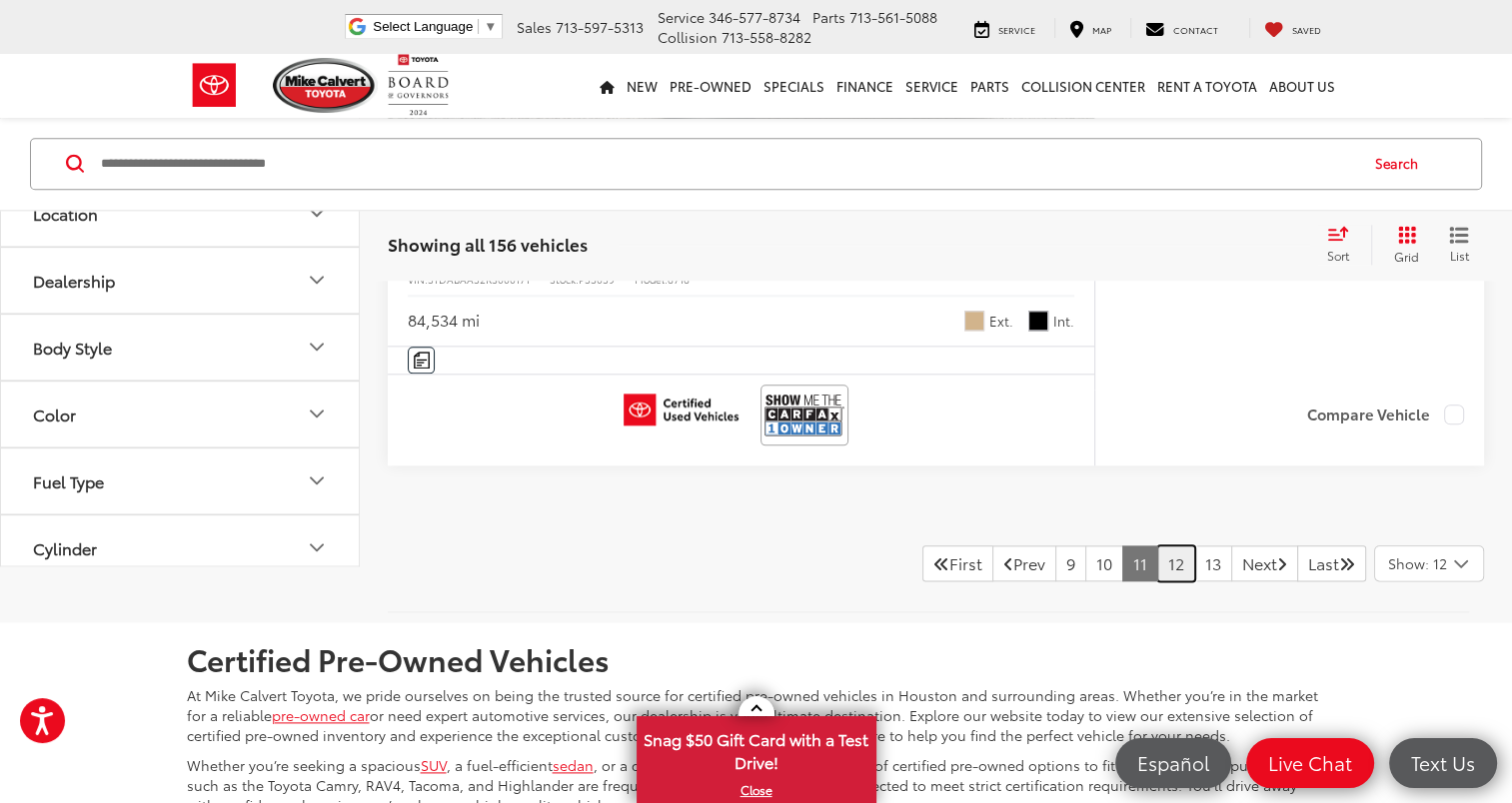 click on "12" at bounding box center (1176, 563) 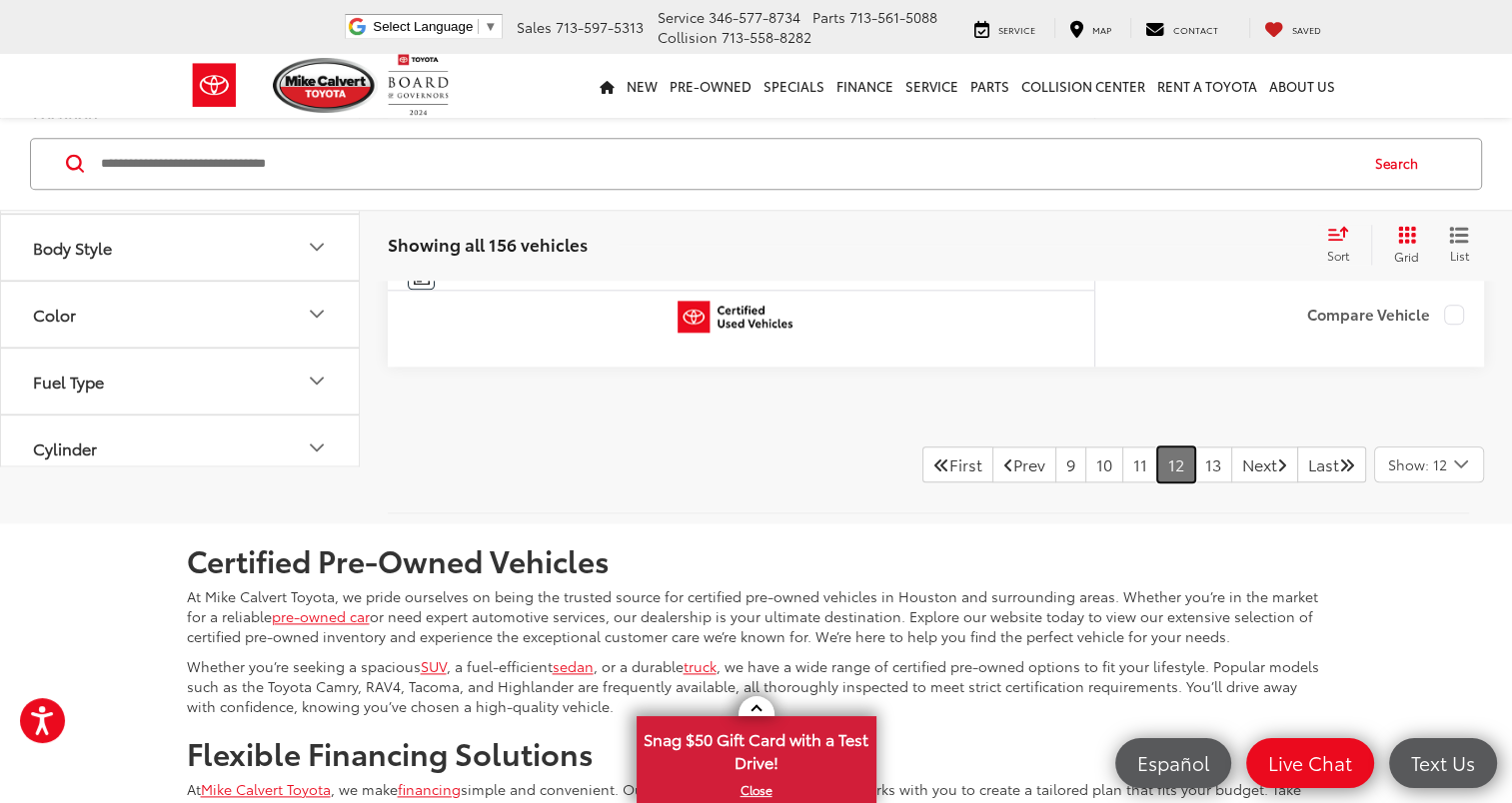 scroll, scrollTop: 9939, scrollLeft: 0, axis: vertical 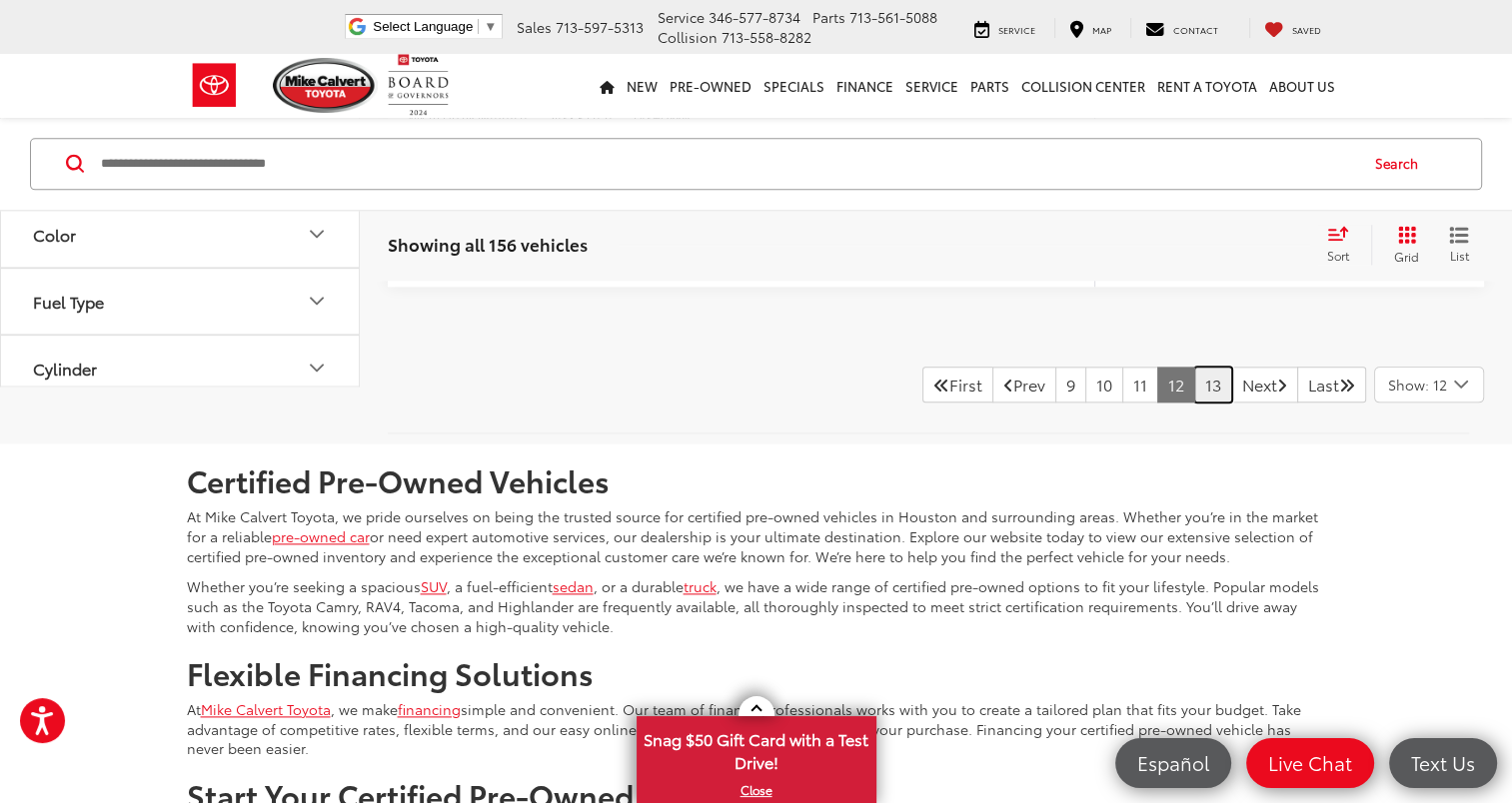 click on "13" at bounding box center (1213, 385) 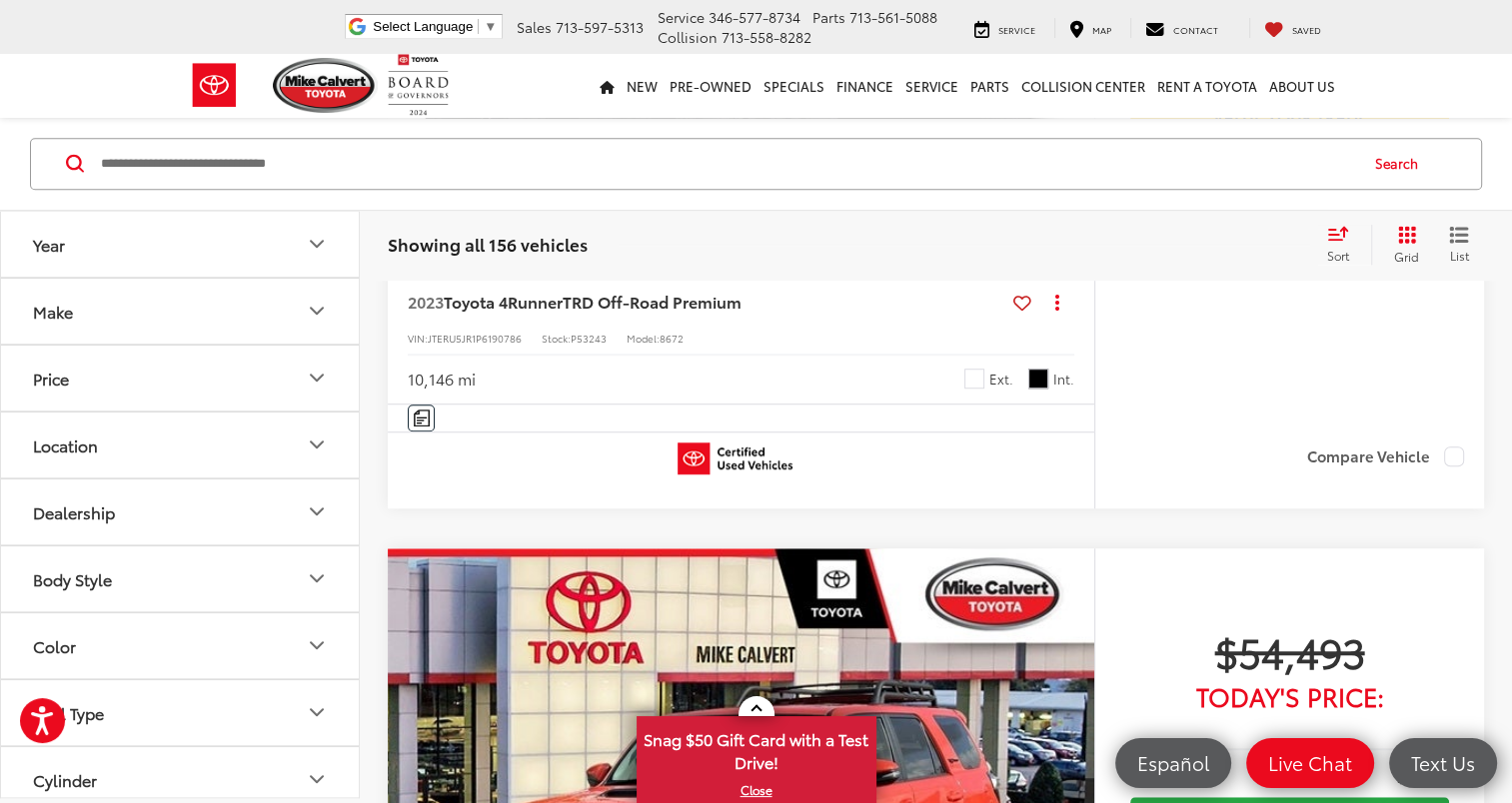 scroll, scrollTop: 9621, scrollLeft: 0, axis: vertical 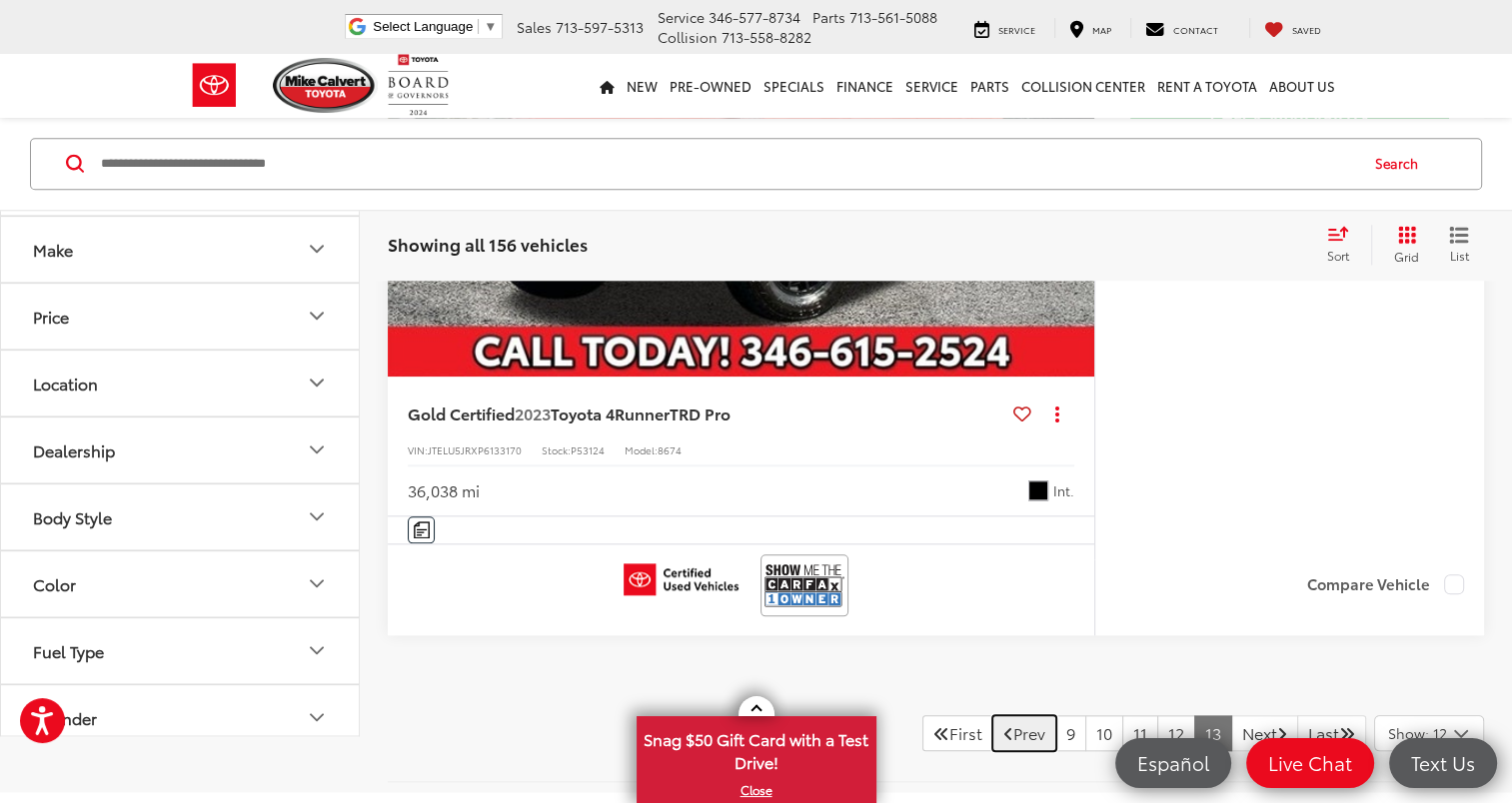 click on "Prev" at bounding box center [1024, 733] 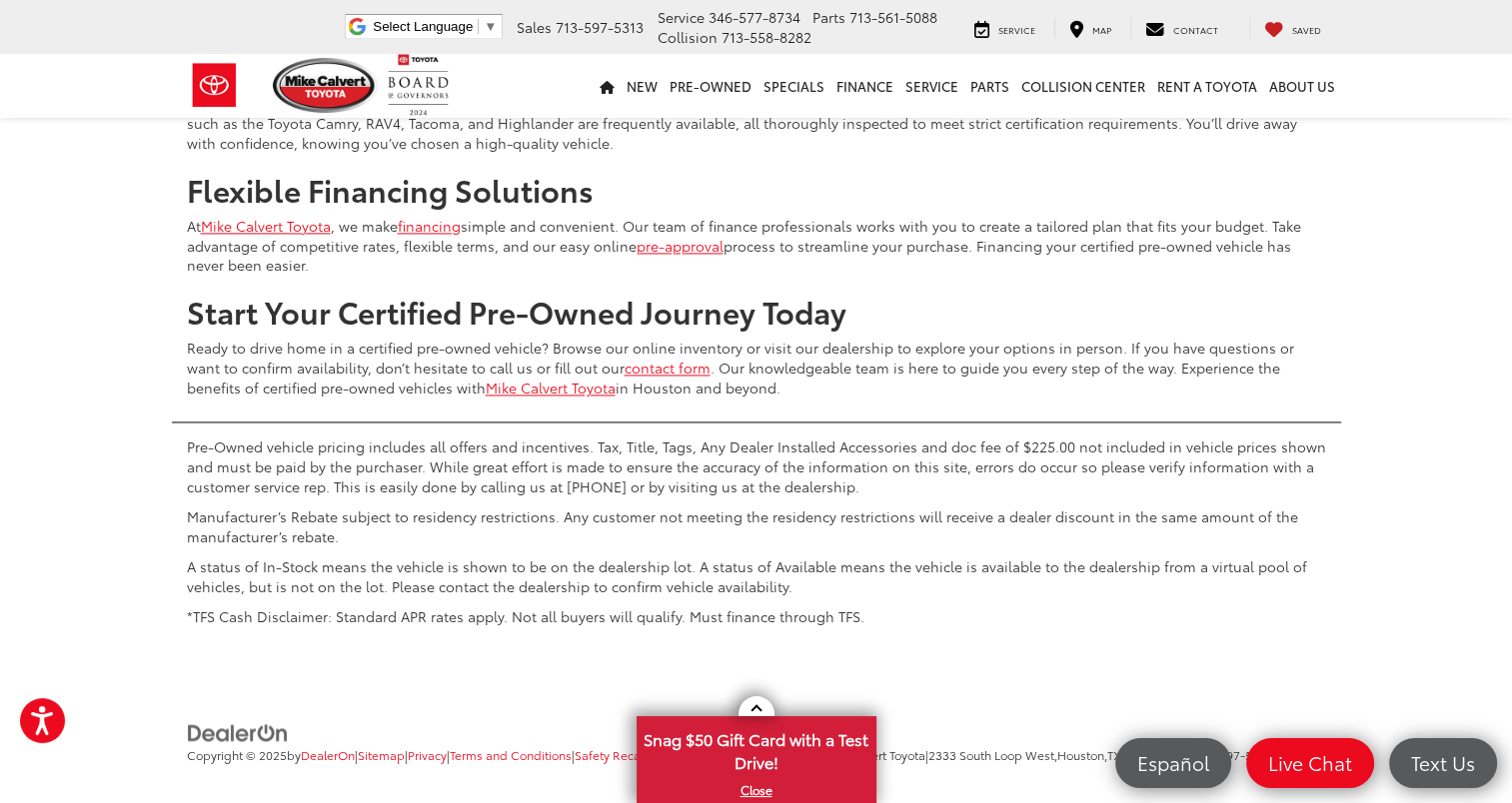 scroll, scrollTop: 9744, scrollLeft: 0, axis: vertical 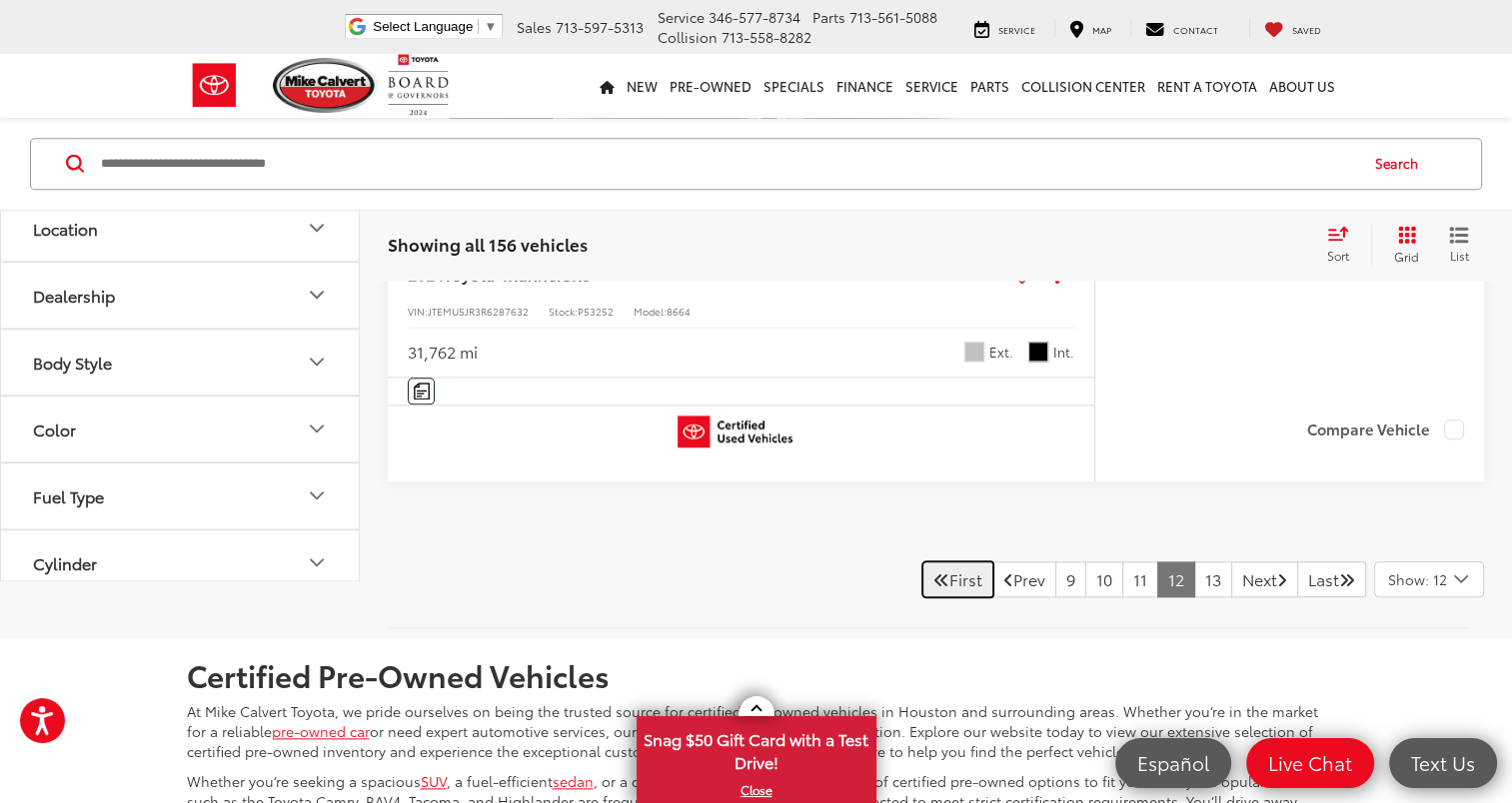 click on "First" at bounding box center [957, 579] 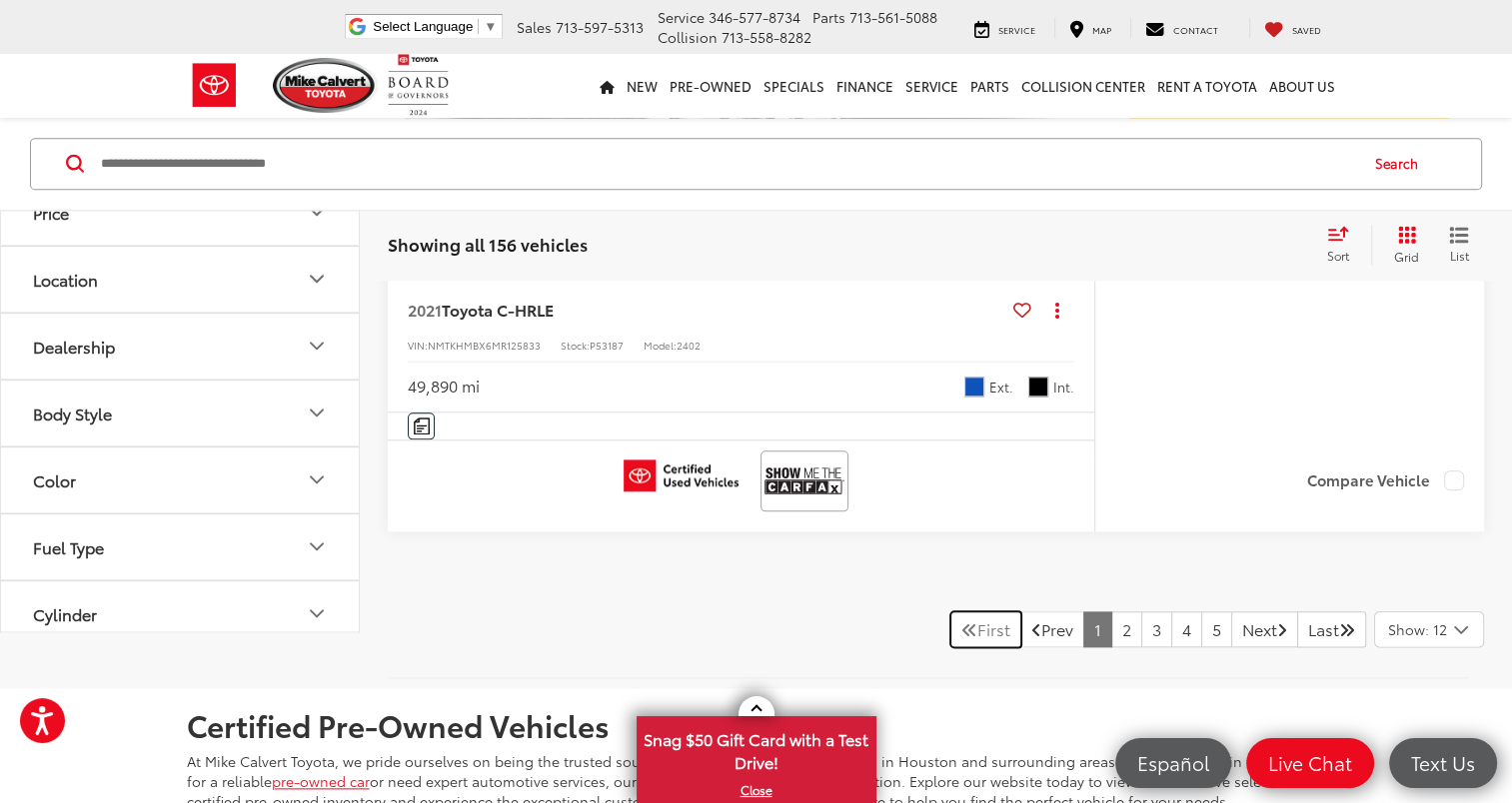 scroll, scrollTop: 9789, scrollLeft: 0, axis: vertical 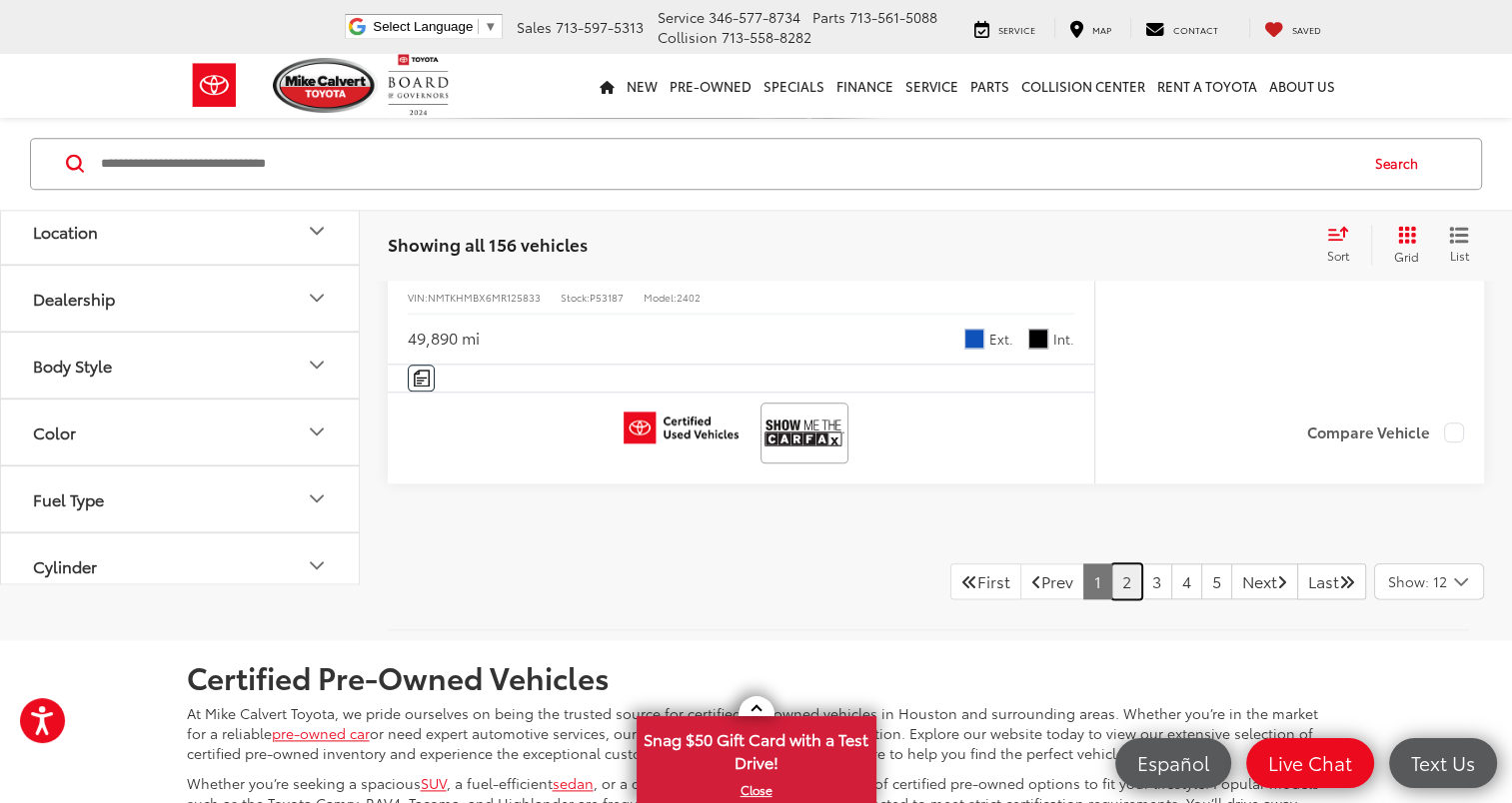 click on "2" at bounding box center (1126, 581) 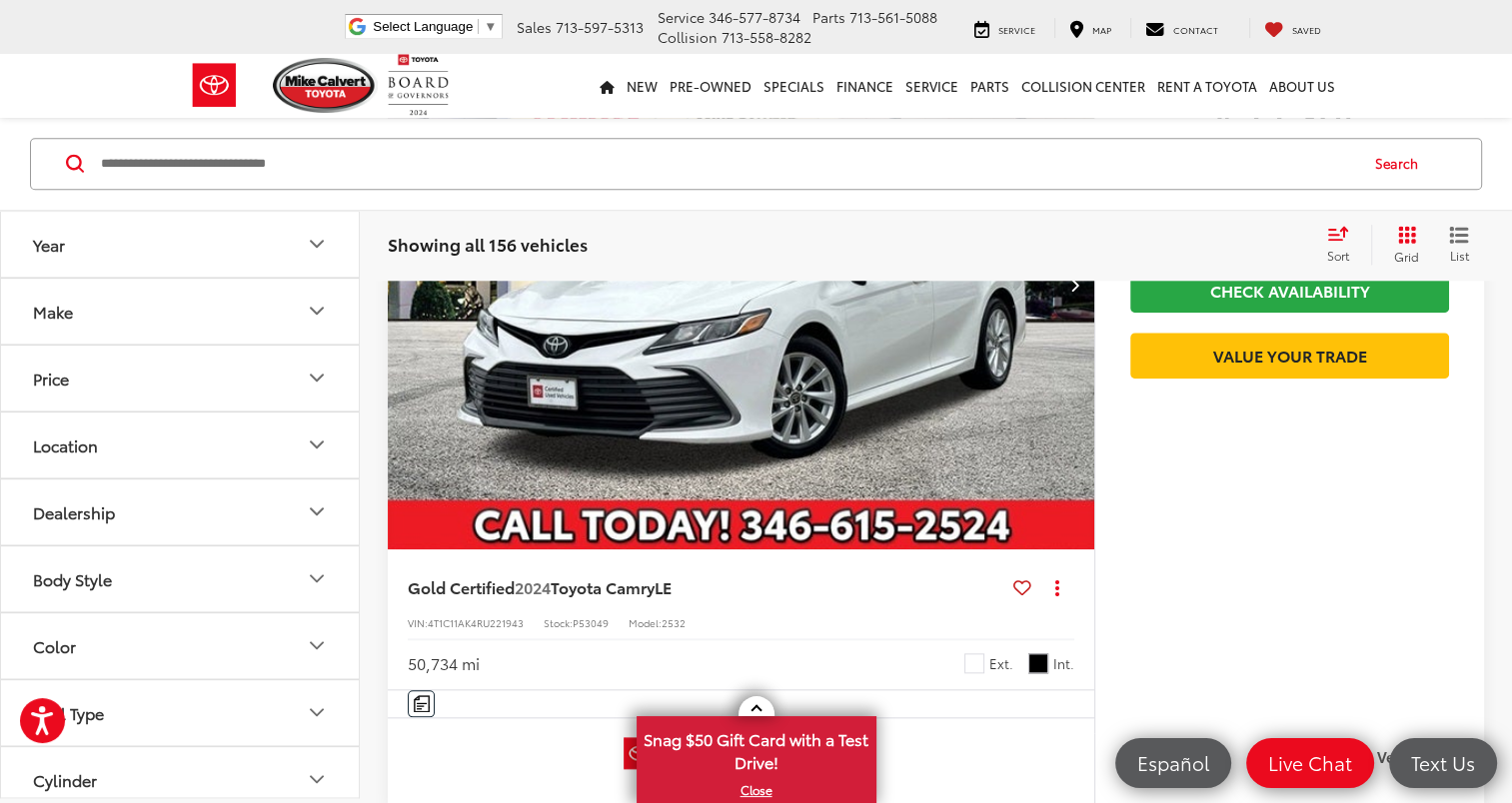 scroll, scrollTop: 295, scrollLeft: 0, axis: vertical 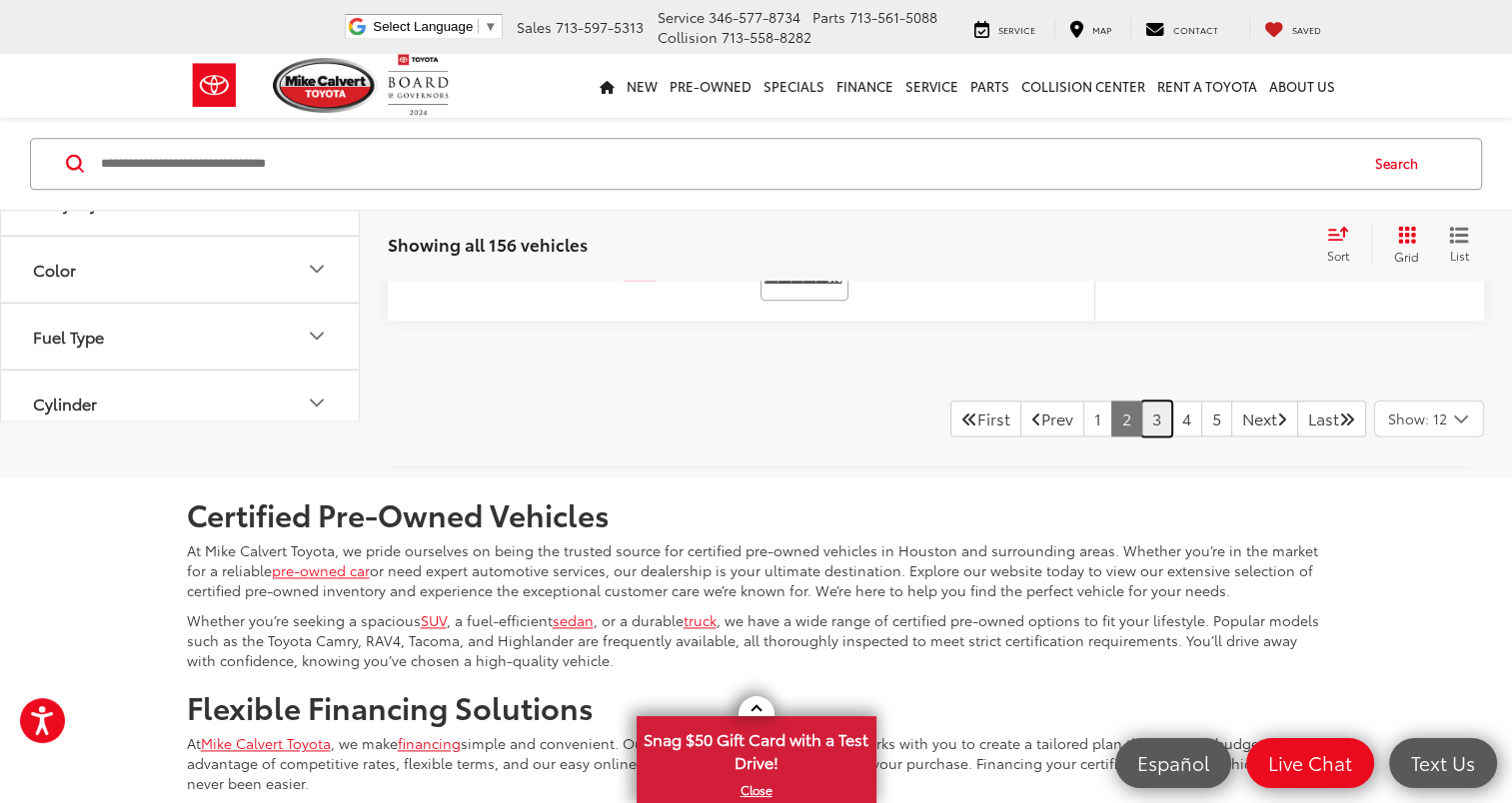 click on "3" at bounding box center (1156, 418) 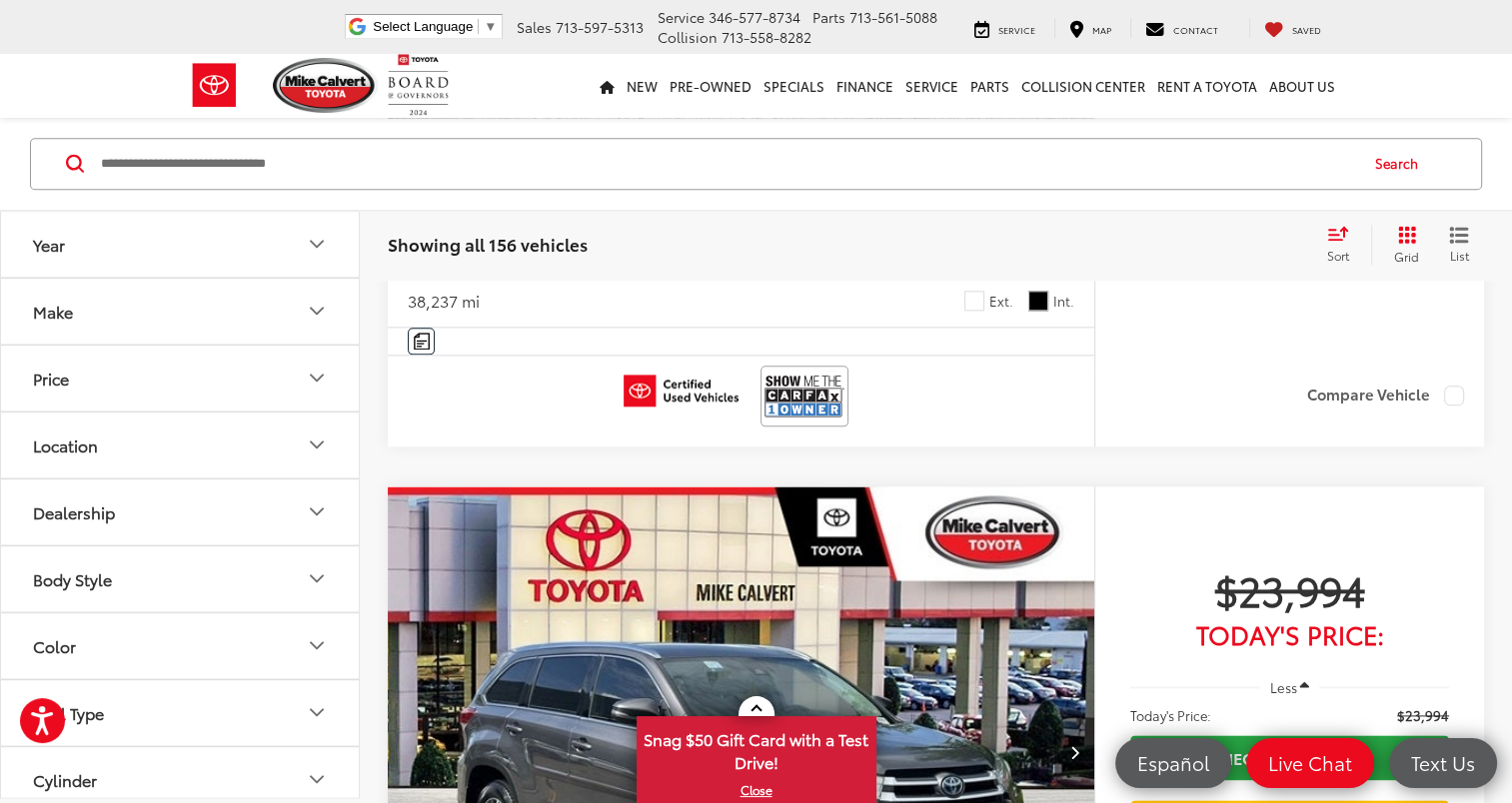 scroll, scrollTop: 72, scrollLeft: 0, axis: vertical 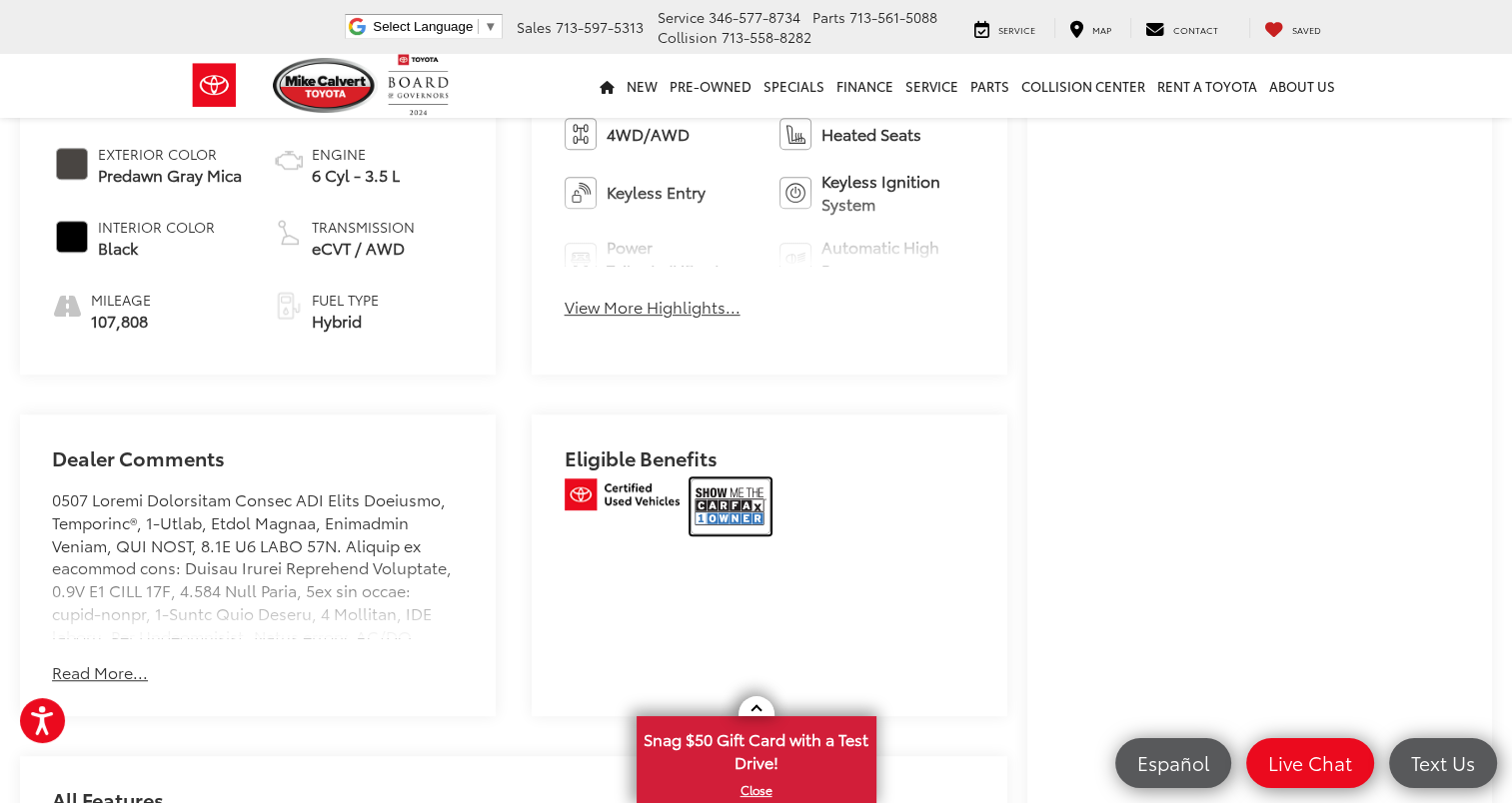 click at bounding box center (731, 506) 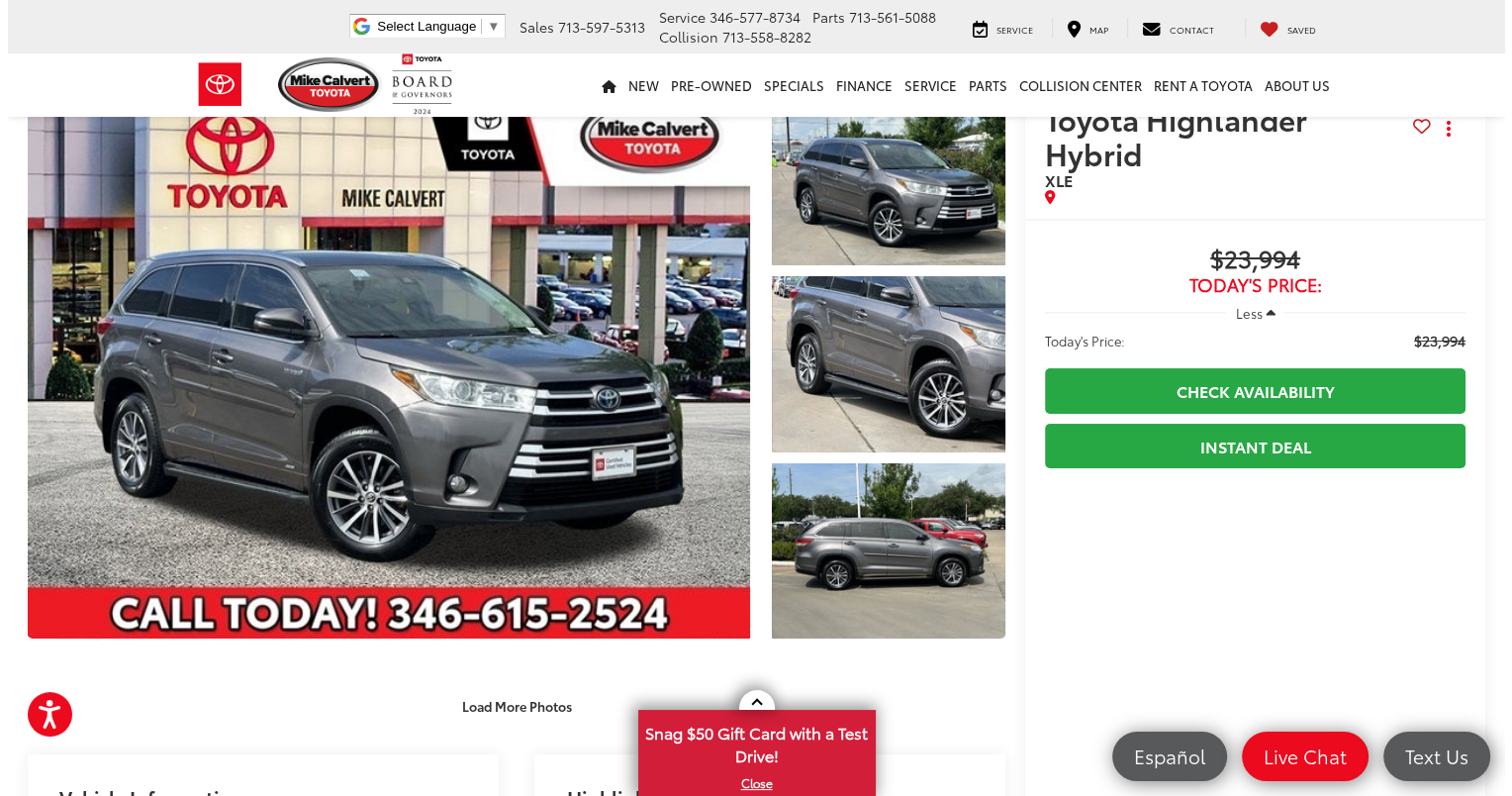 scroll, scrollTop: 40, scrollLeft: 0, axis: vertical 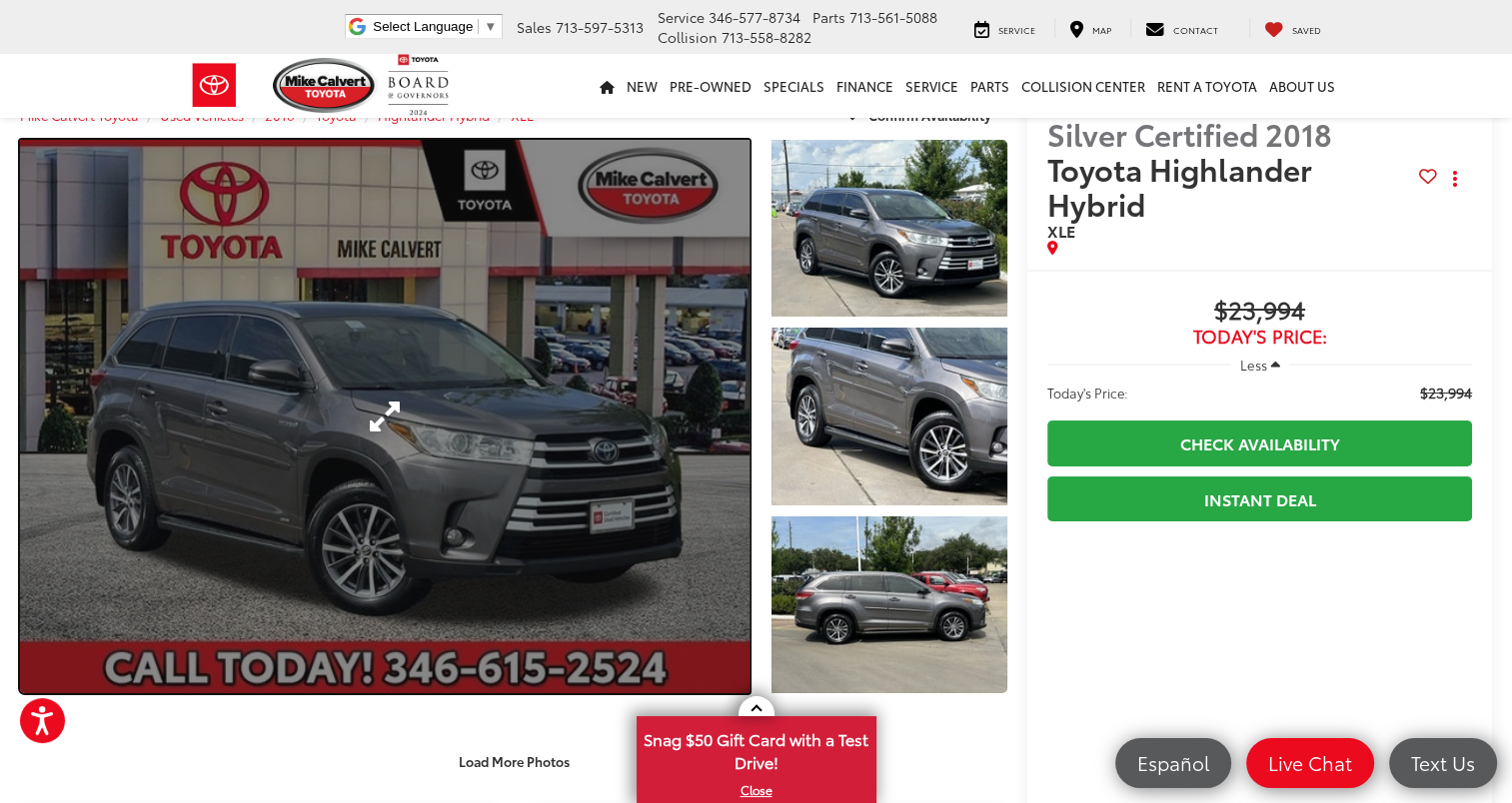 click at bounding box center [385, 416] 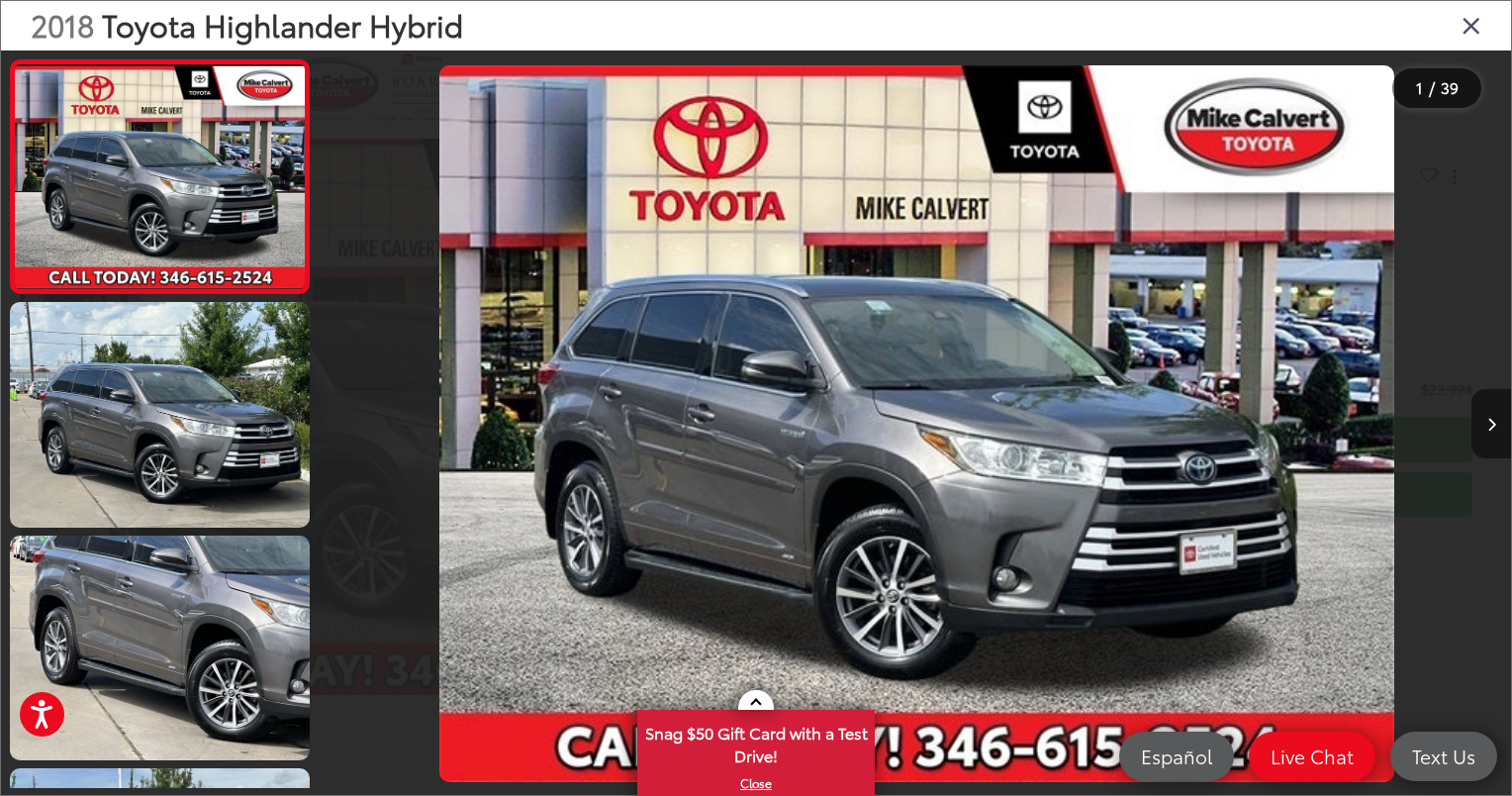 click at bounding box center [1491, 425] 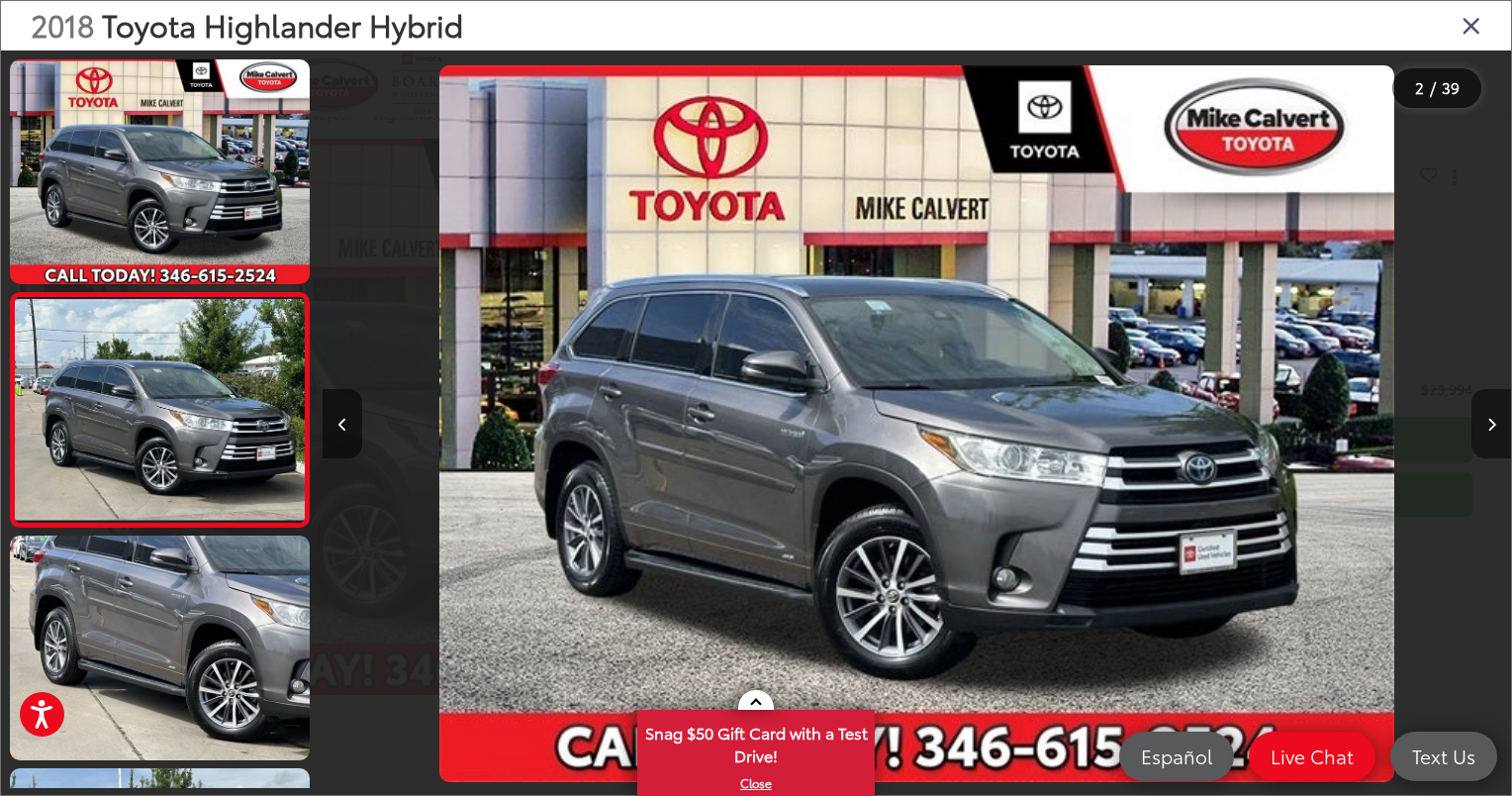 scroll, scrollTop: 0, scrollLeft: 370, axis: horizontal 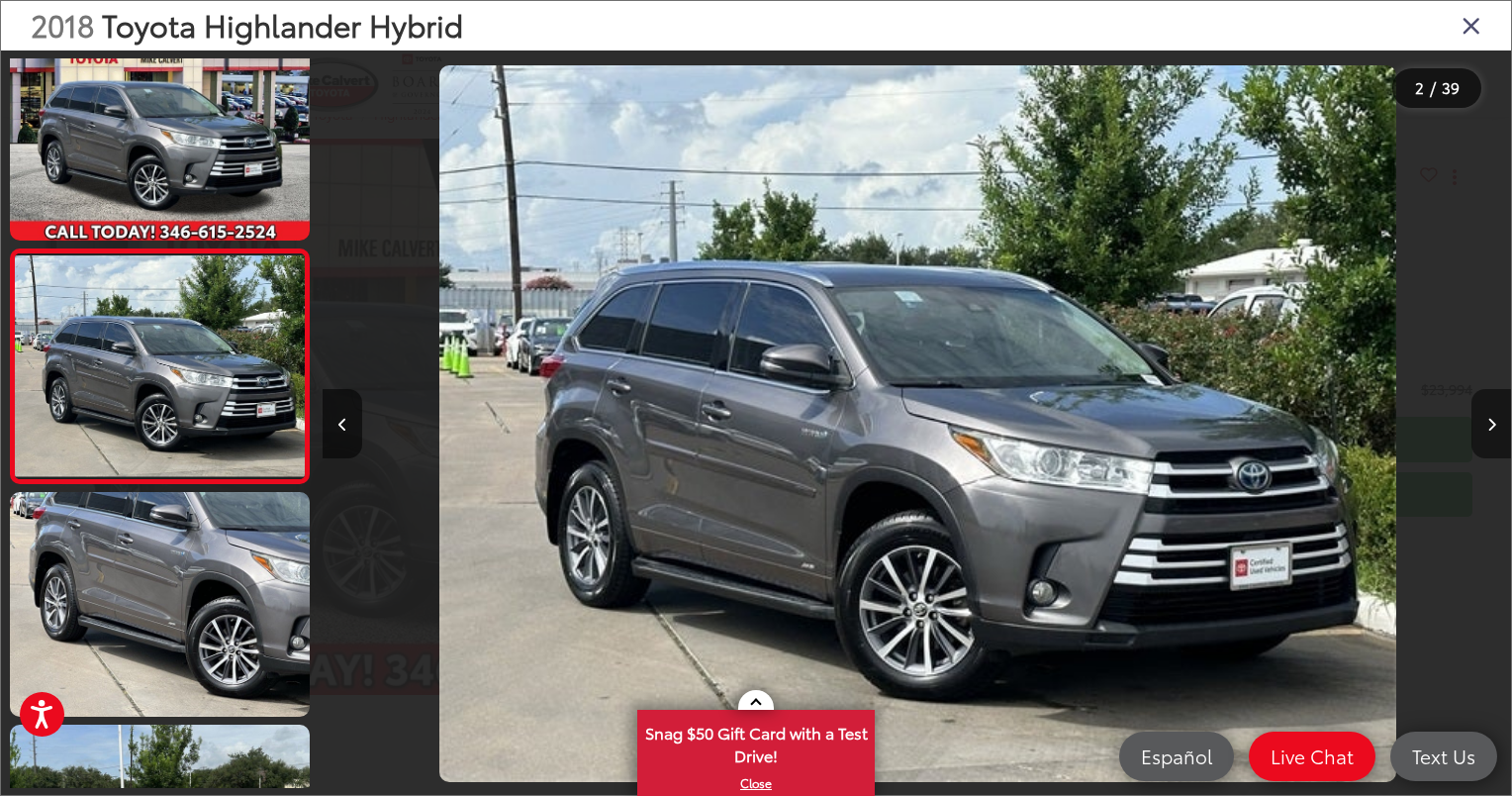 click at bounding box center (1491, 425) 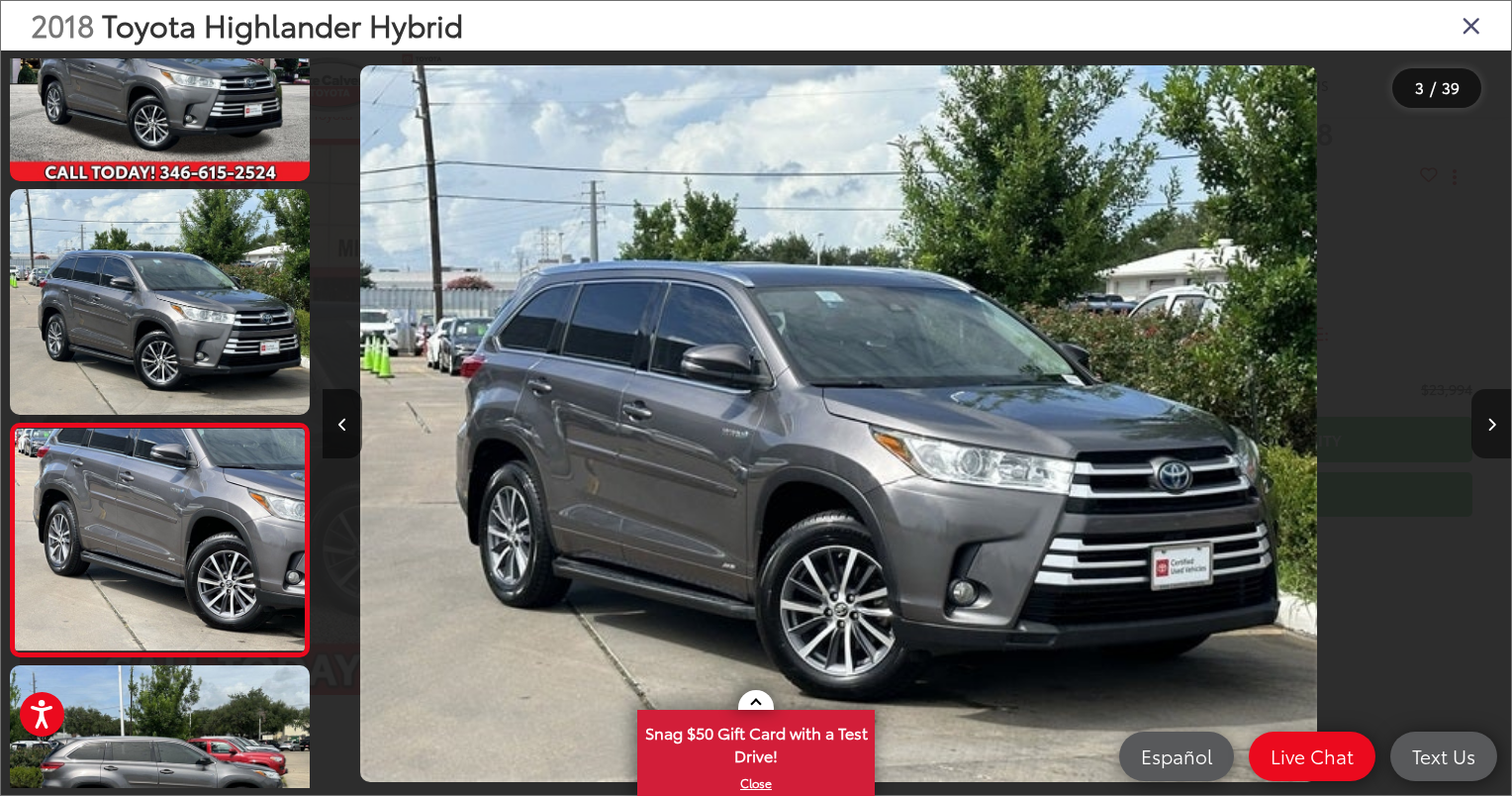 scroll, scrollTop: 234, scrollLeft: 0, axis: vertical 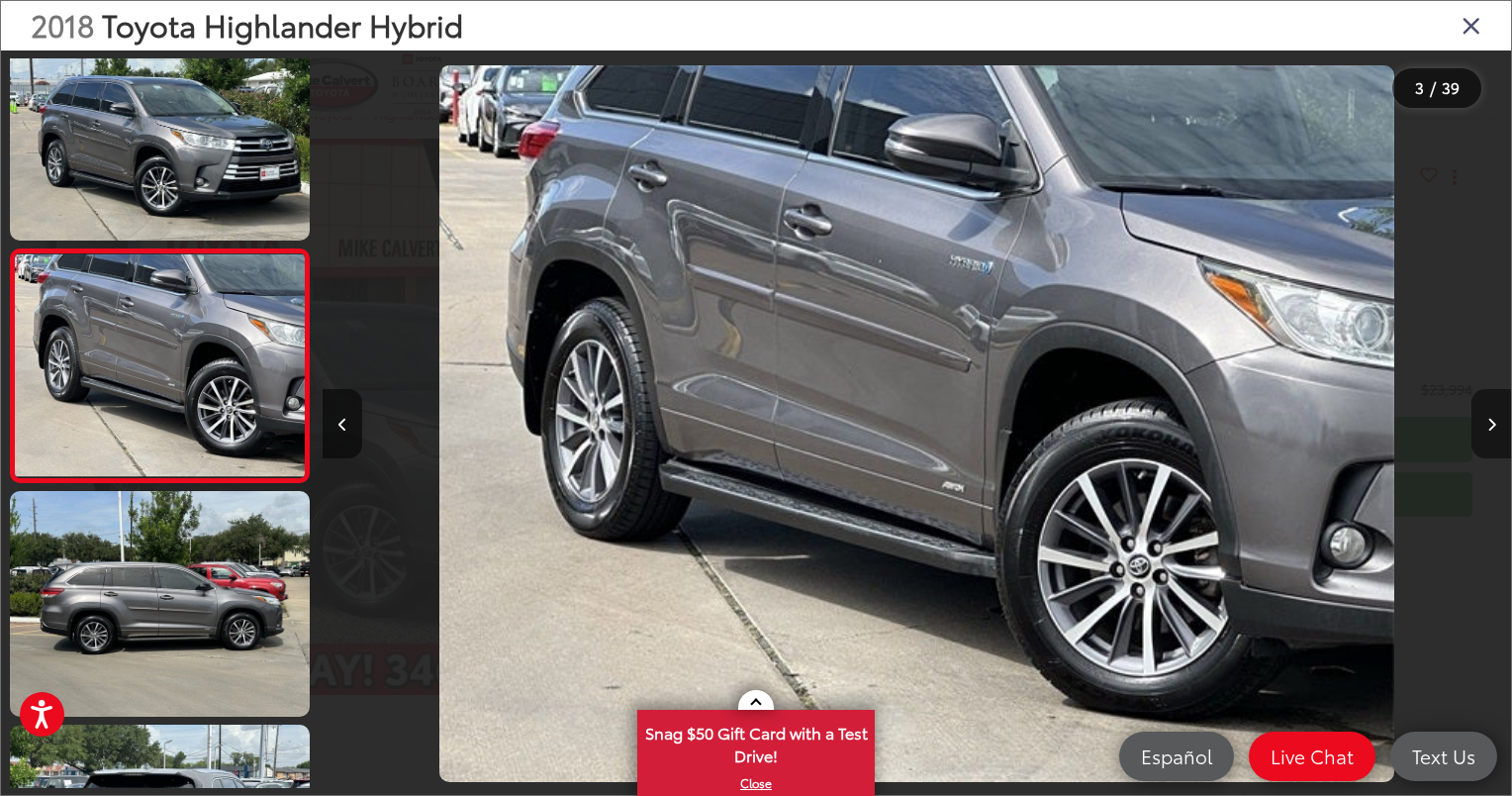 click at bounding box center [1491, 425] 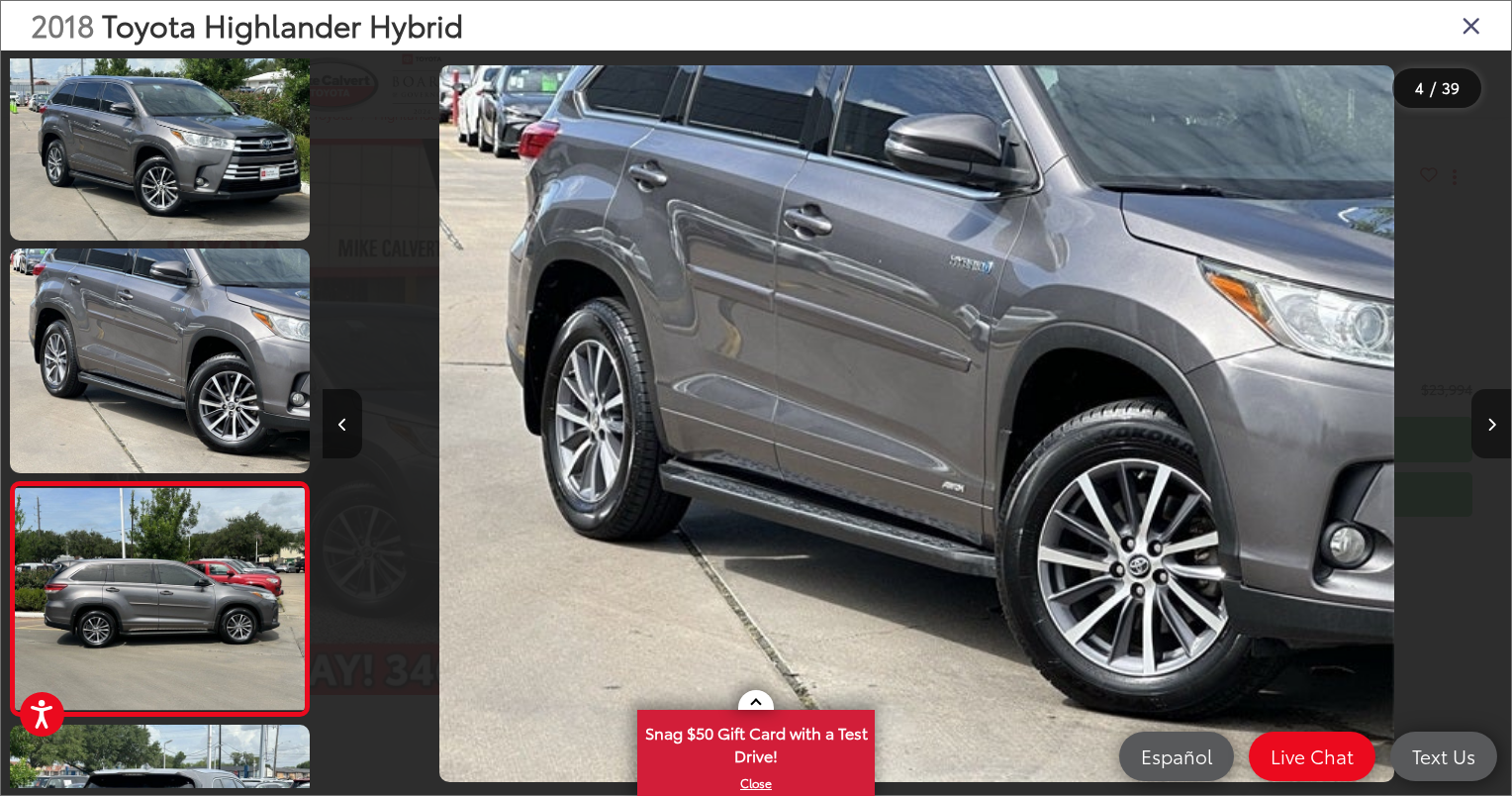 scroll, scrollTop: 0, scrollLeft: 2455, axis: horizontal 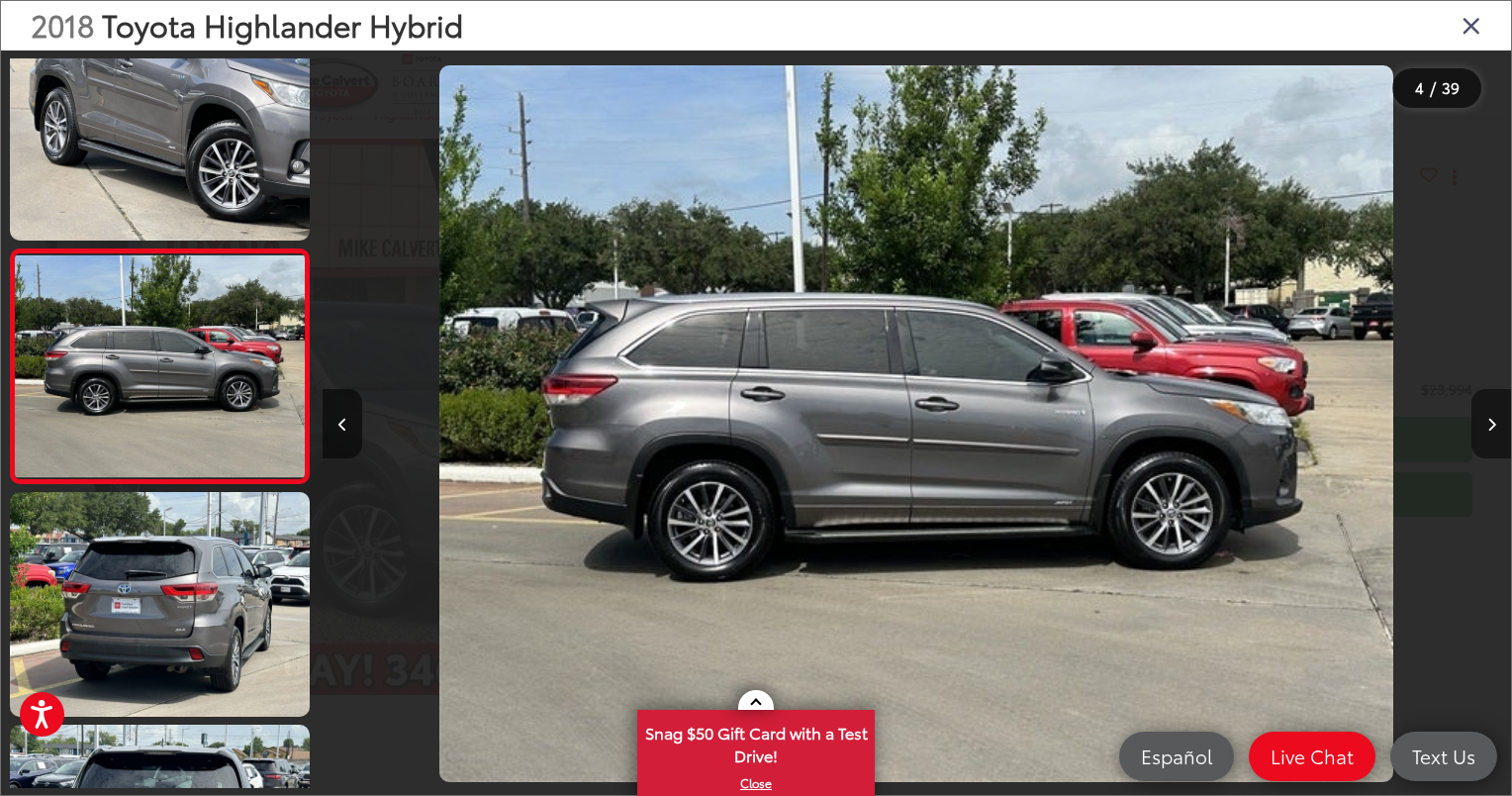 click at bounding box center [1491, 425] 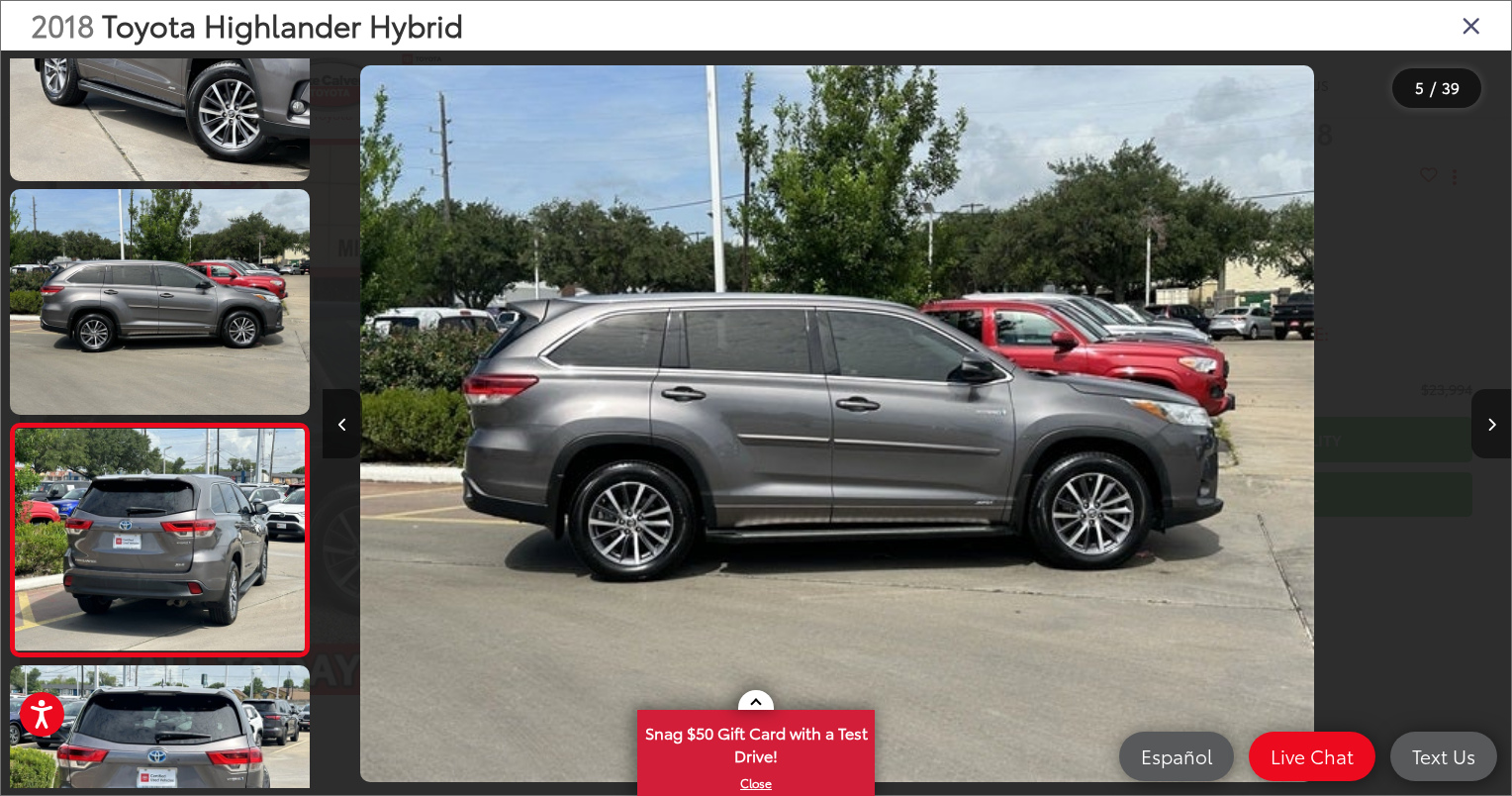 scroll, scrollTop: 715, scrollLeft: 0, axis: vertical 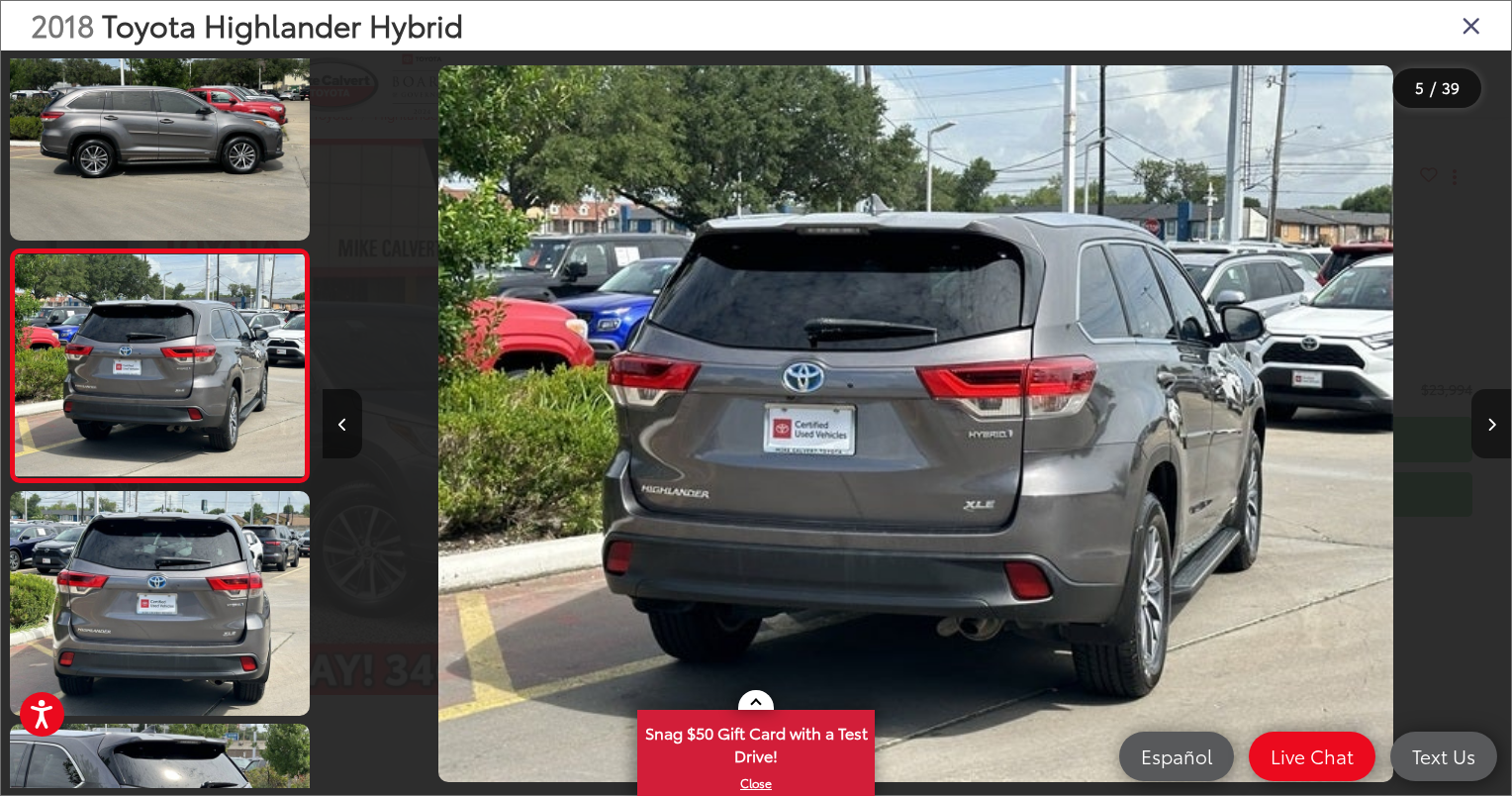 click at bounding box center [1491, 425] 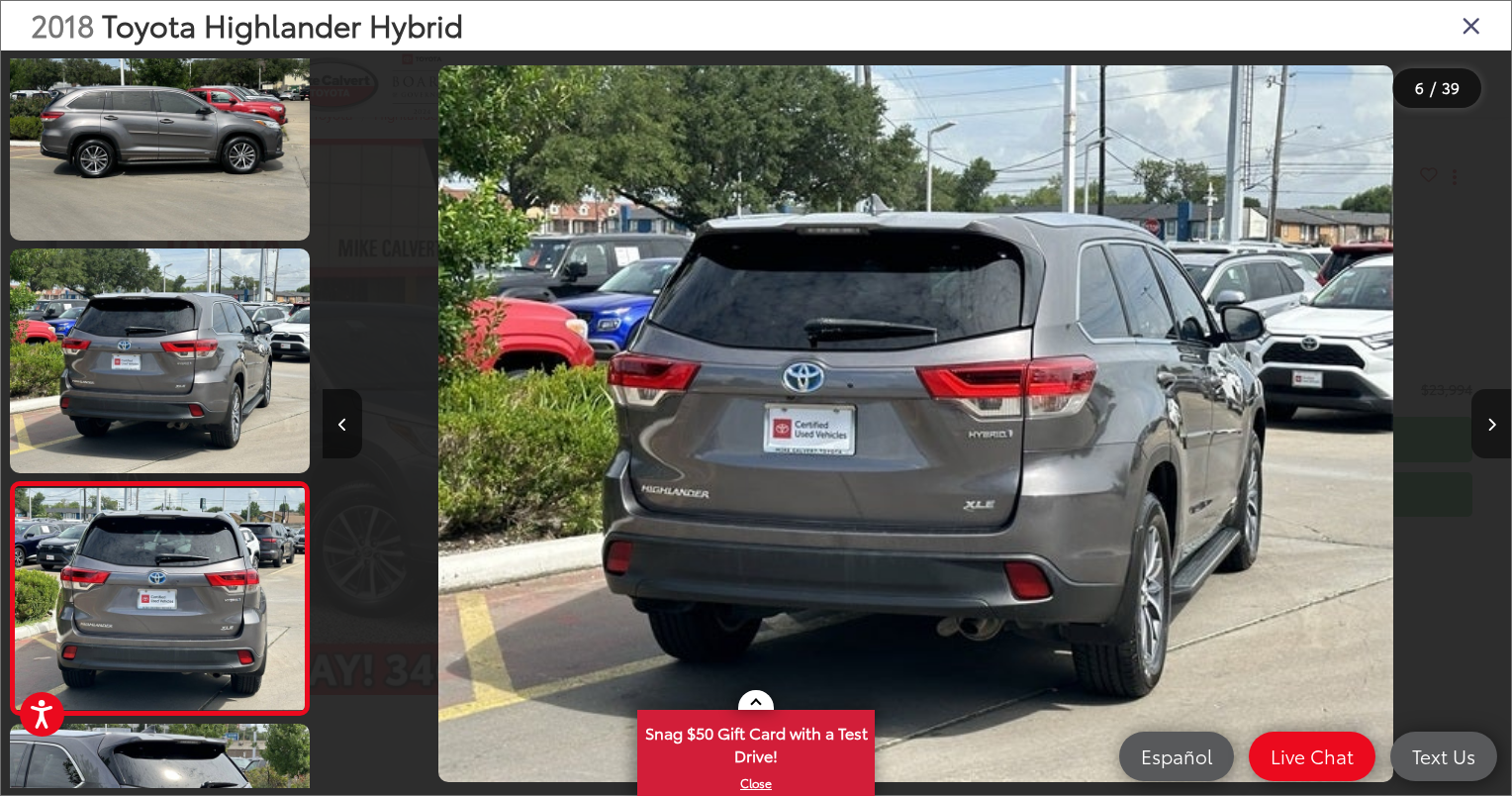 scroll, scrollTop: 0, scrollLeft: 4833, axis: horizontal 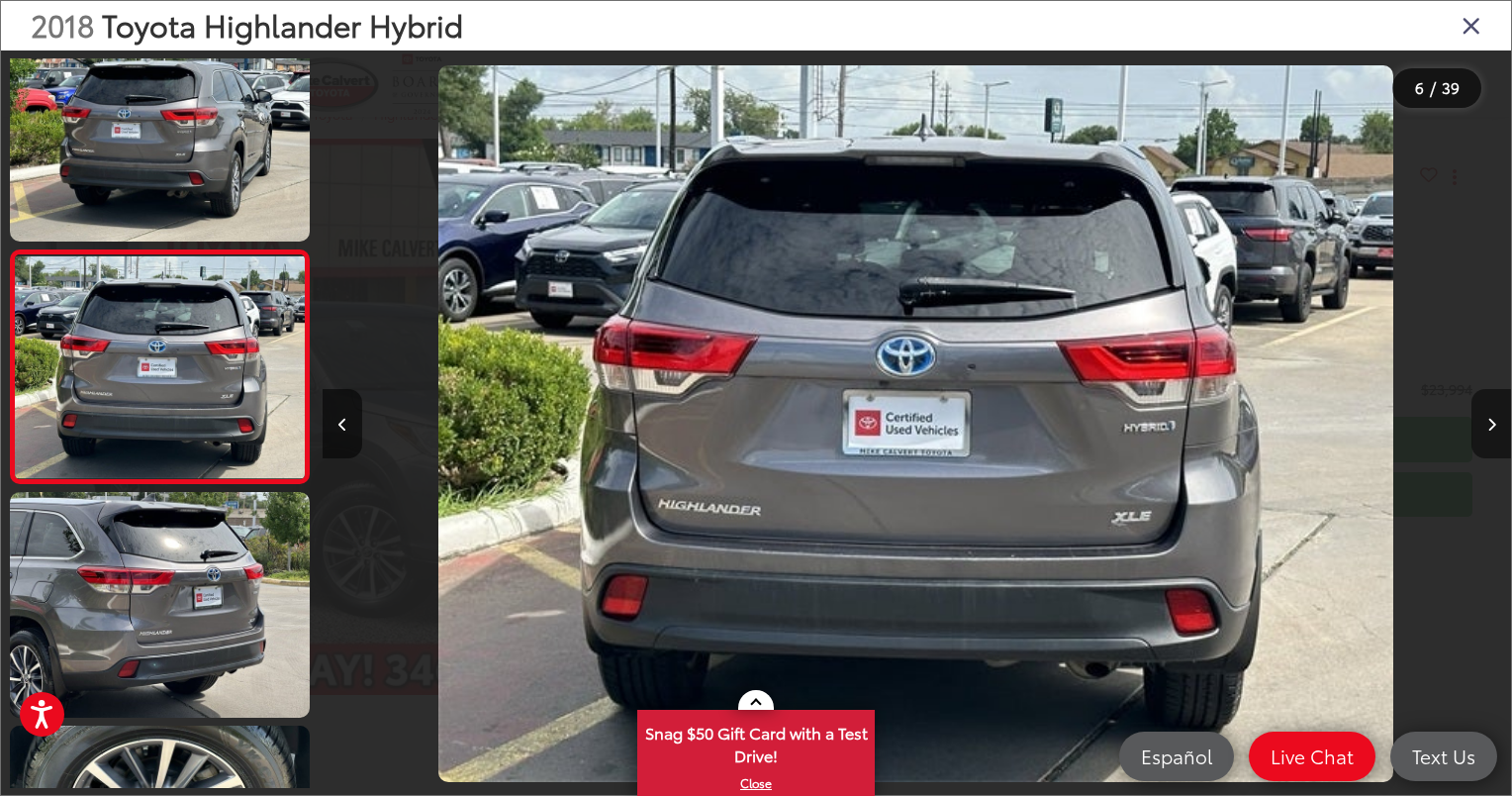 click at bounding box center [1491, 425] 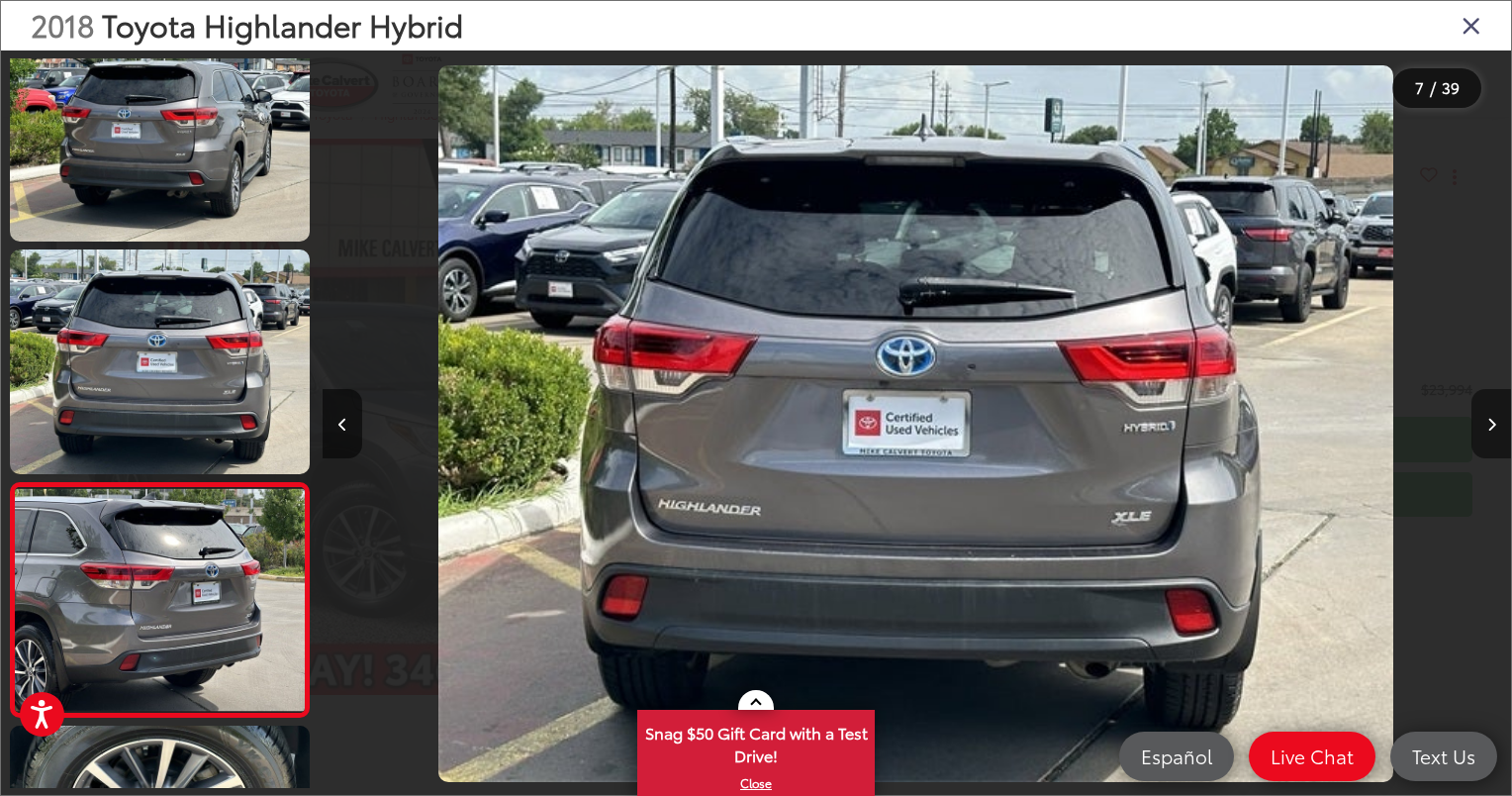 scroll, scrollTop: 0, scrollLeft: 6266, axis: horizontal 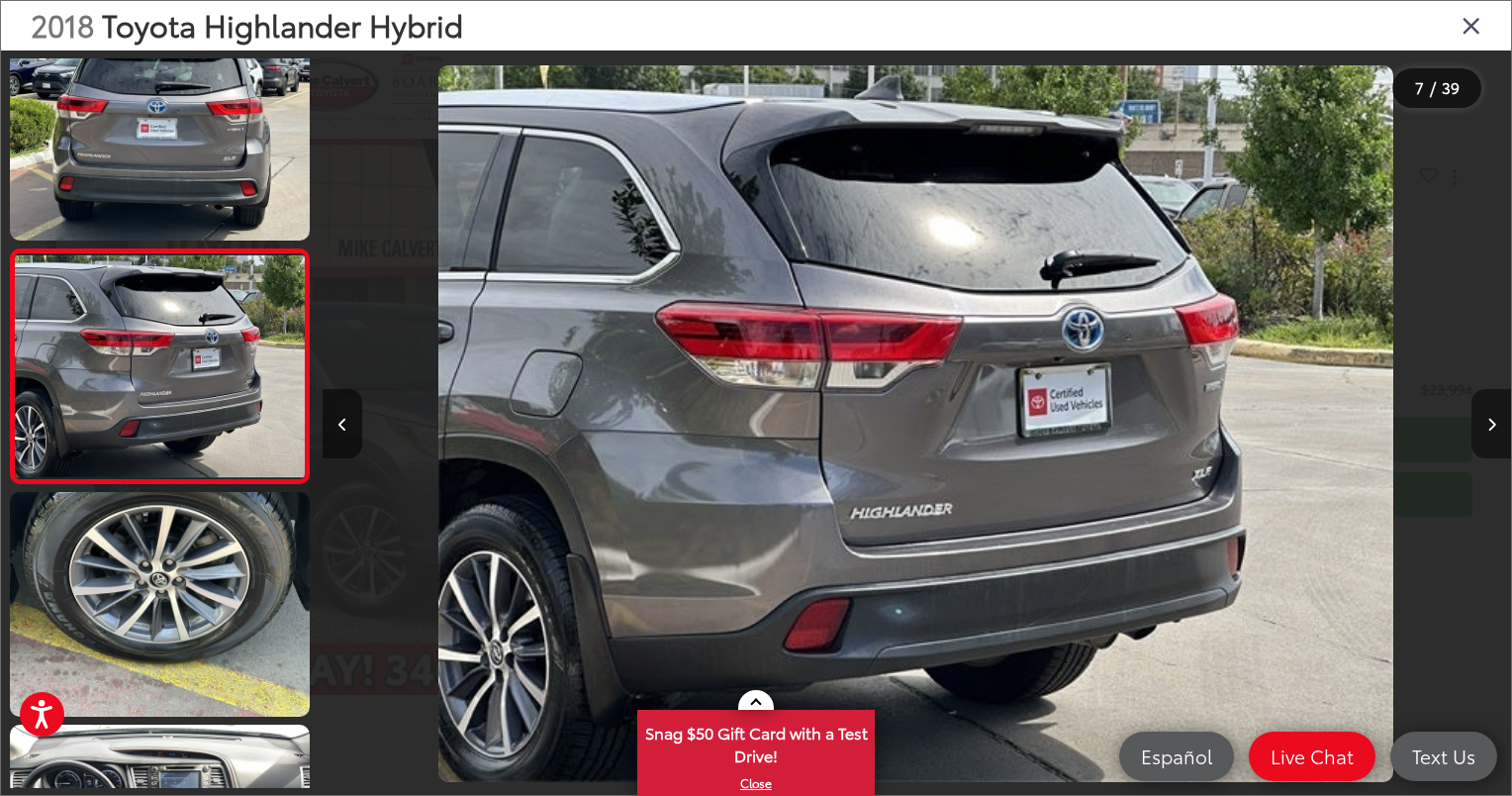 click at bounding box center (1491, 425) 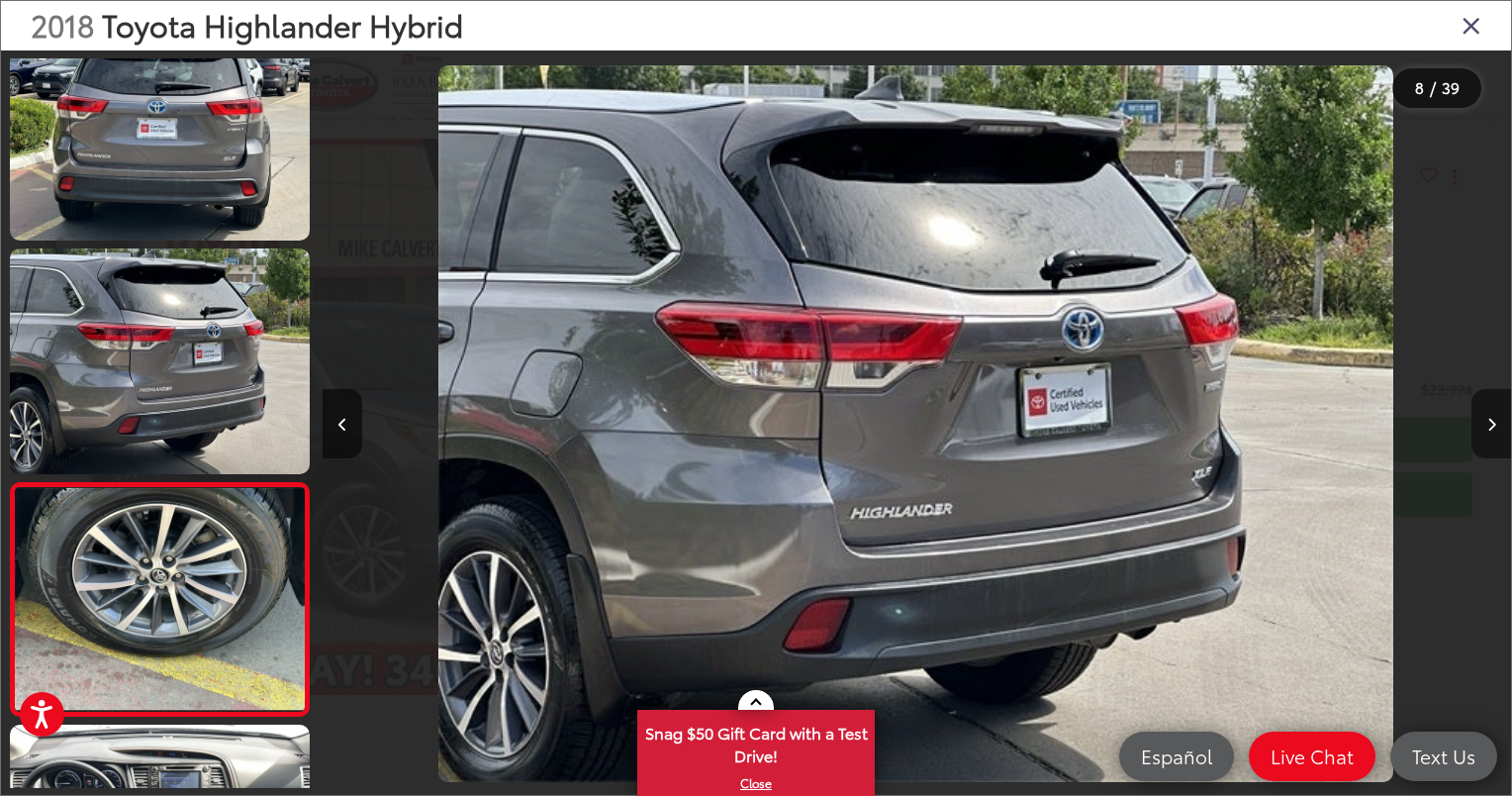 scroll, scrollTop: 0, scrollLeft: 7210, axis: horizontal 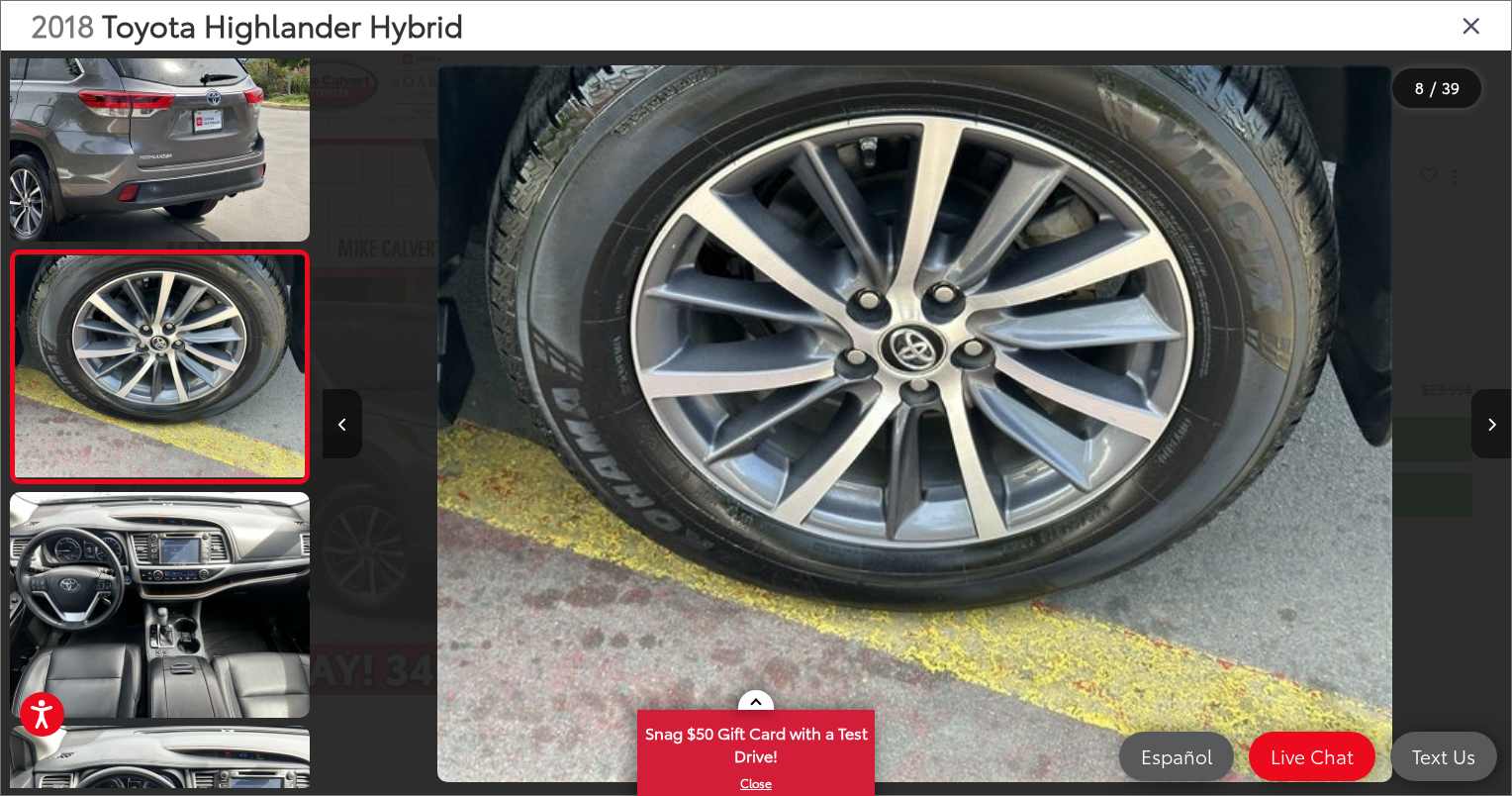 click at bounding box center [1491, 425] 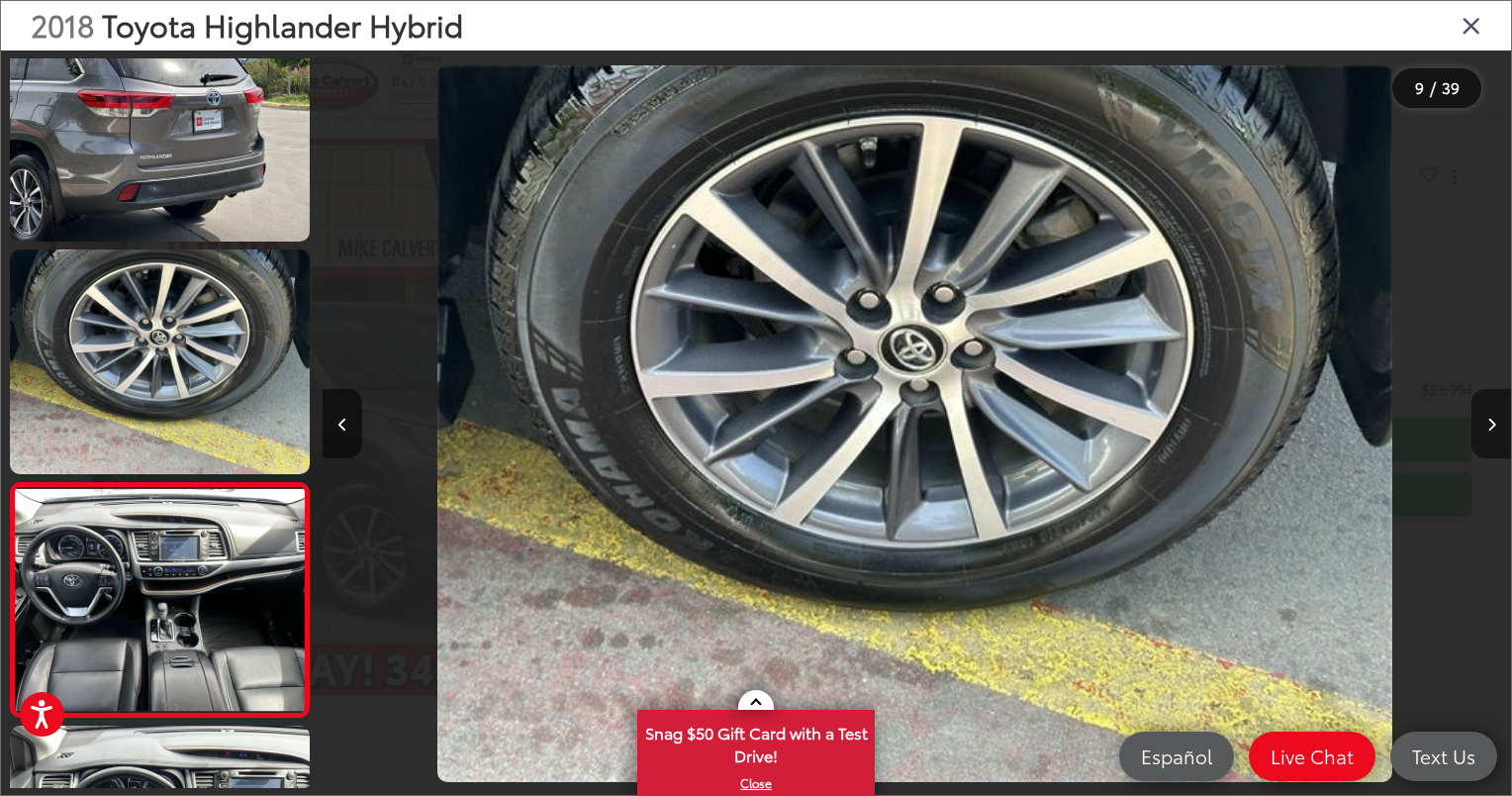 scroll, scrollTop: 0, scrollLeft: 8644, axis: horizontal 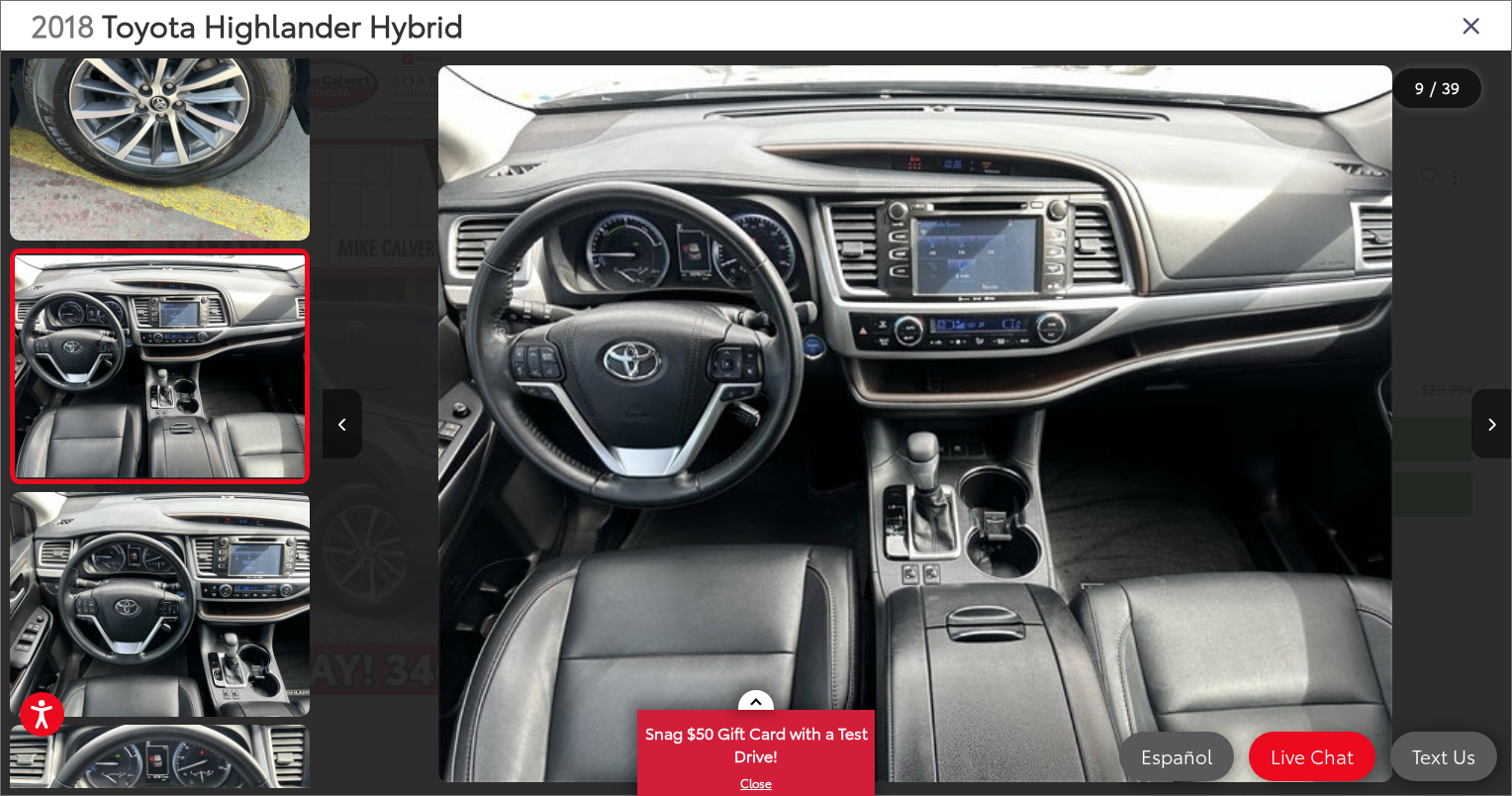 click at bounding box center (1491, 425) 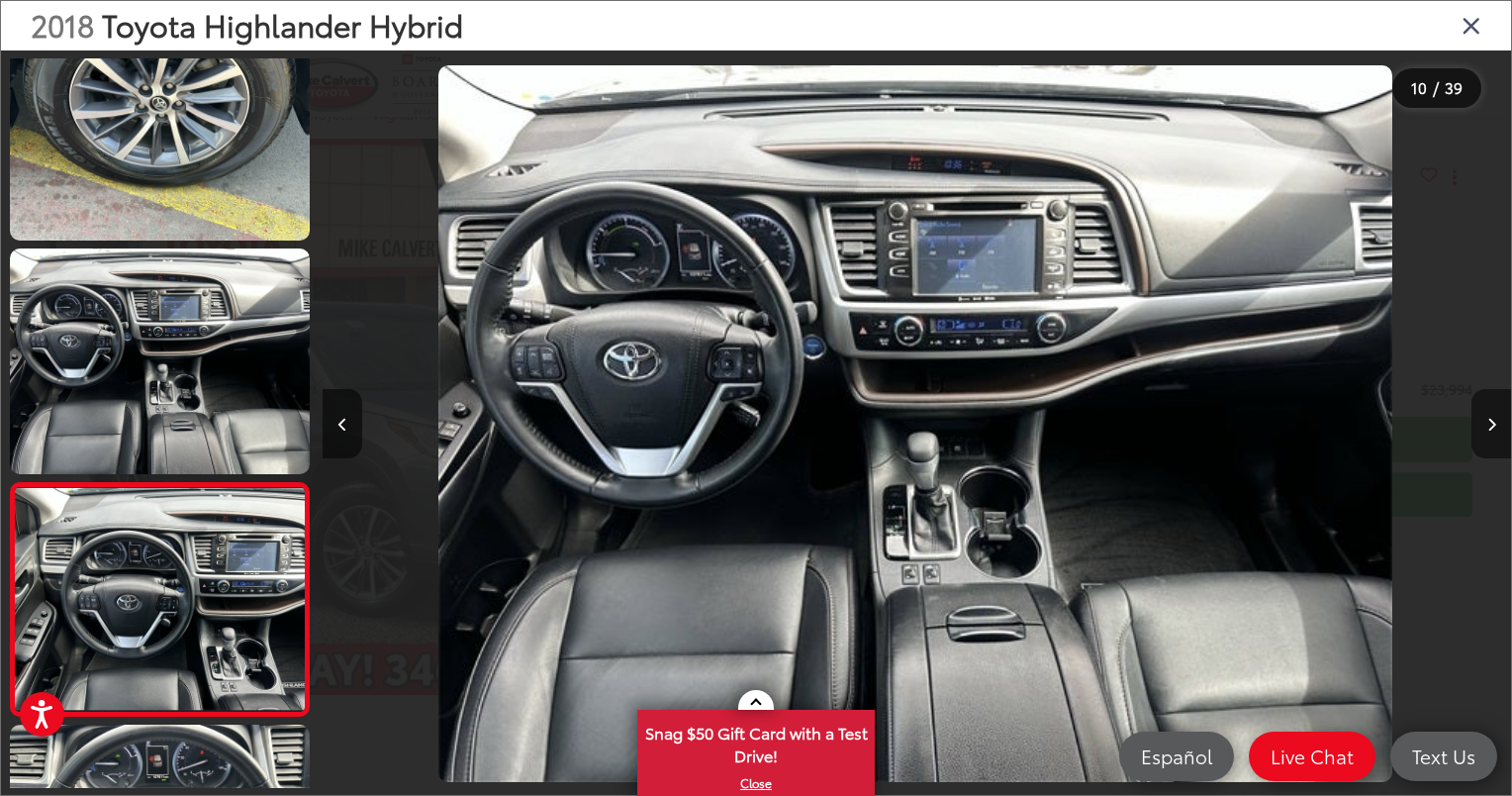 scroll, scrollTop: 0, scrollLeft: 9832, axis: horizontal 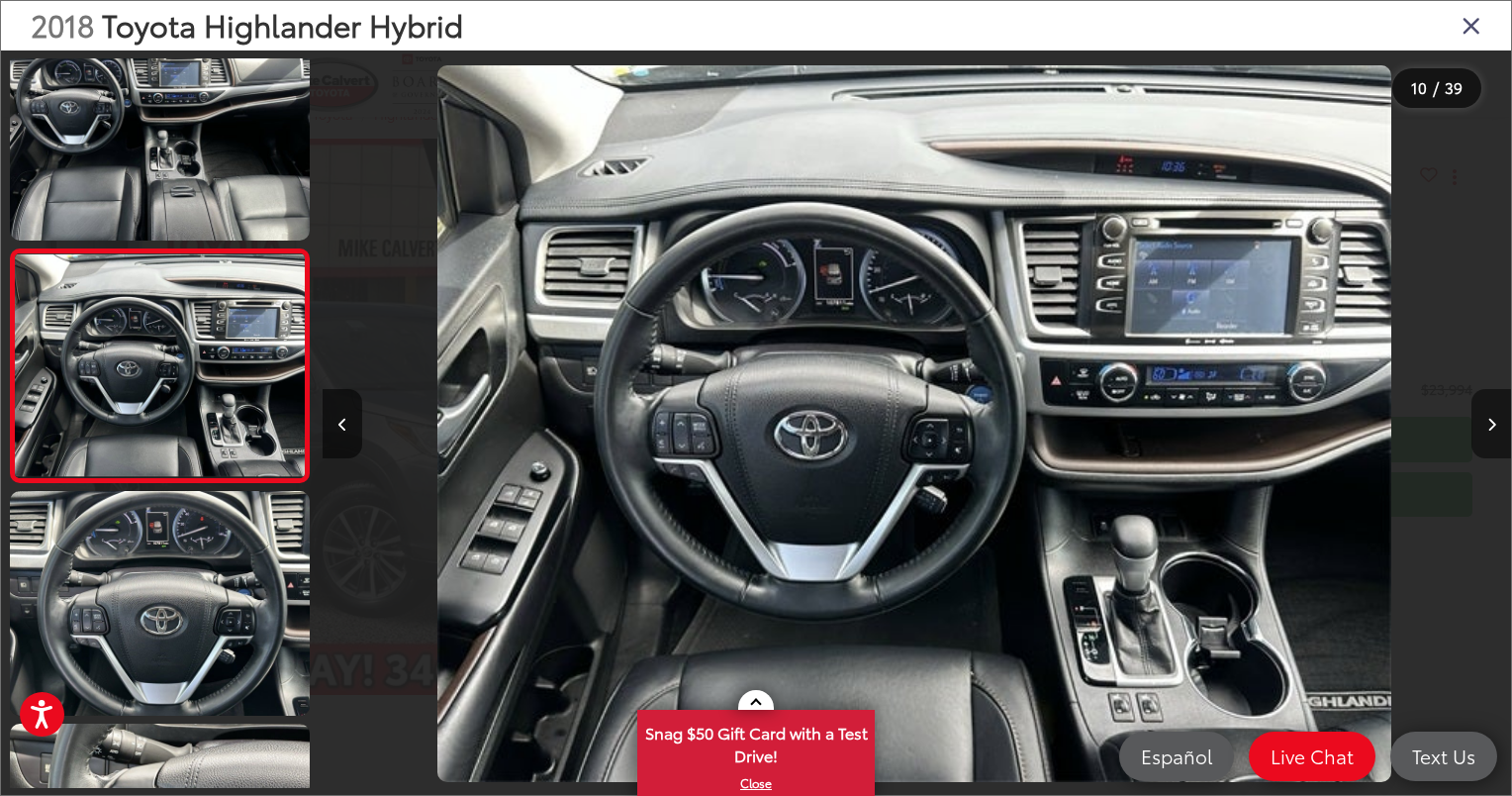 click at bounding box center (1491, 425) 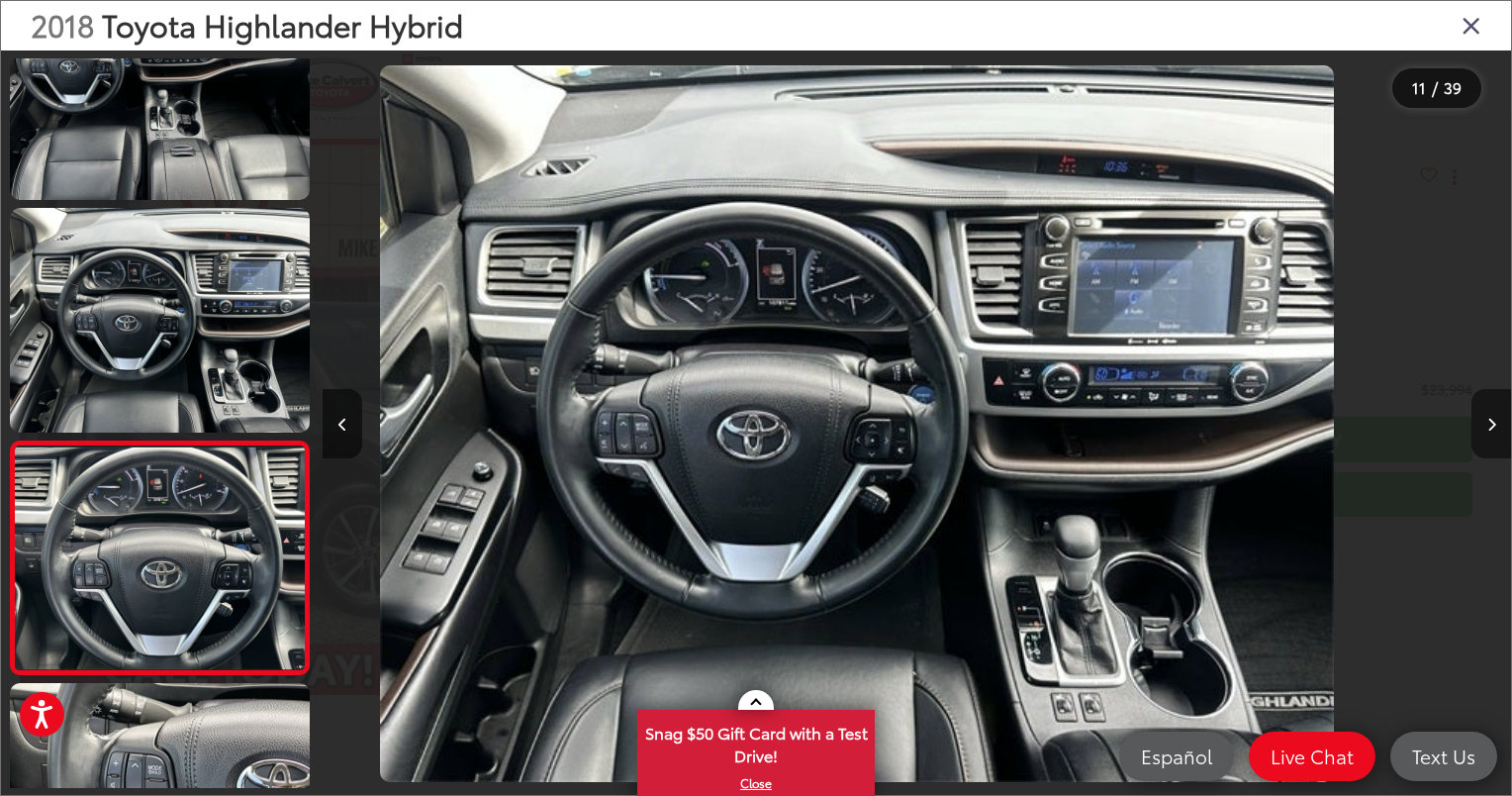 scroll, scrollTop: 2098, scrollLeft: 0, axis: vertical 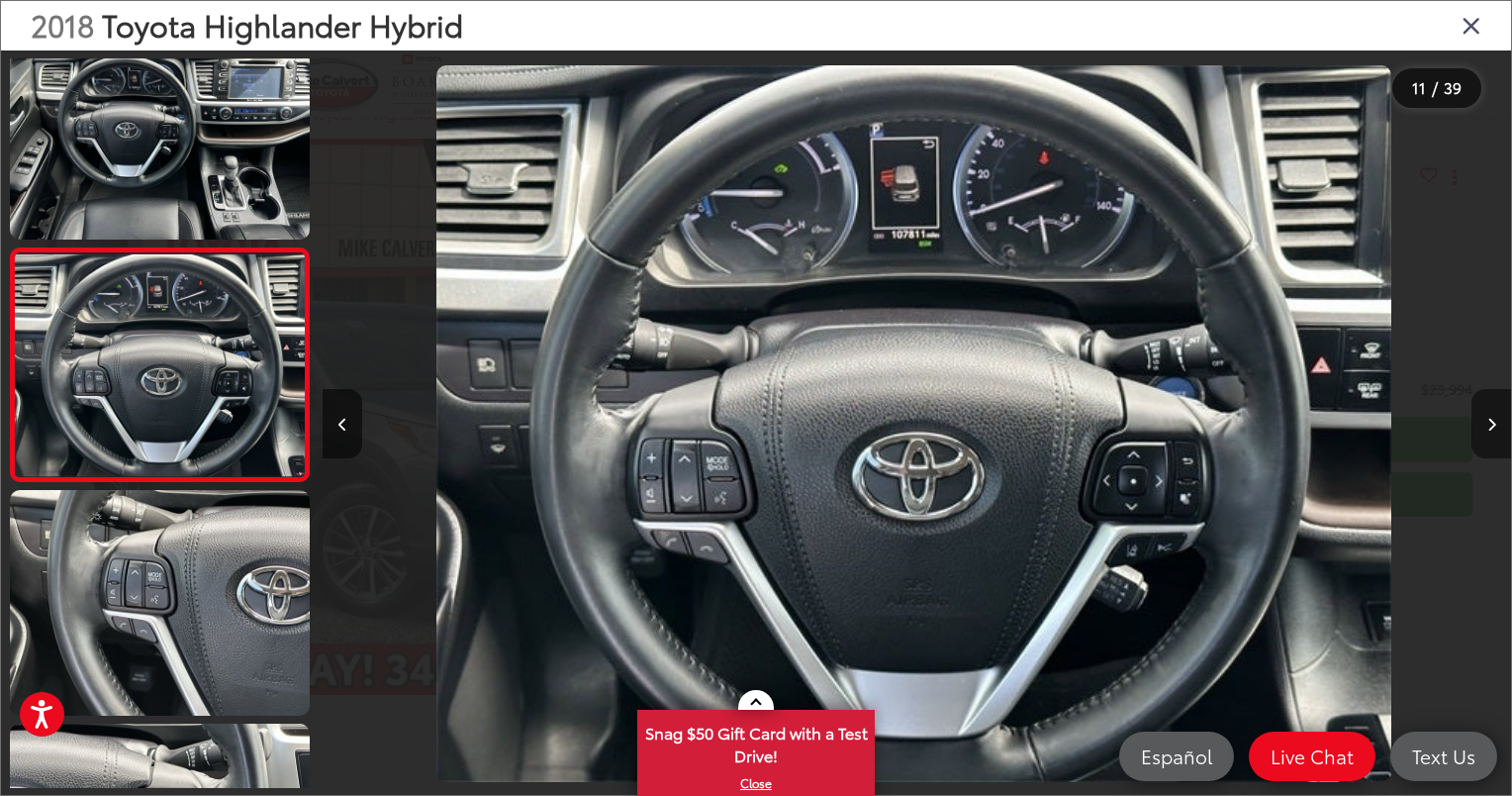 click at bounding box center (1491, 425) 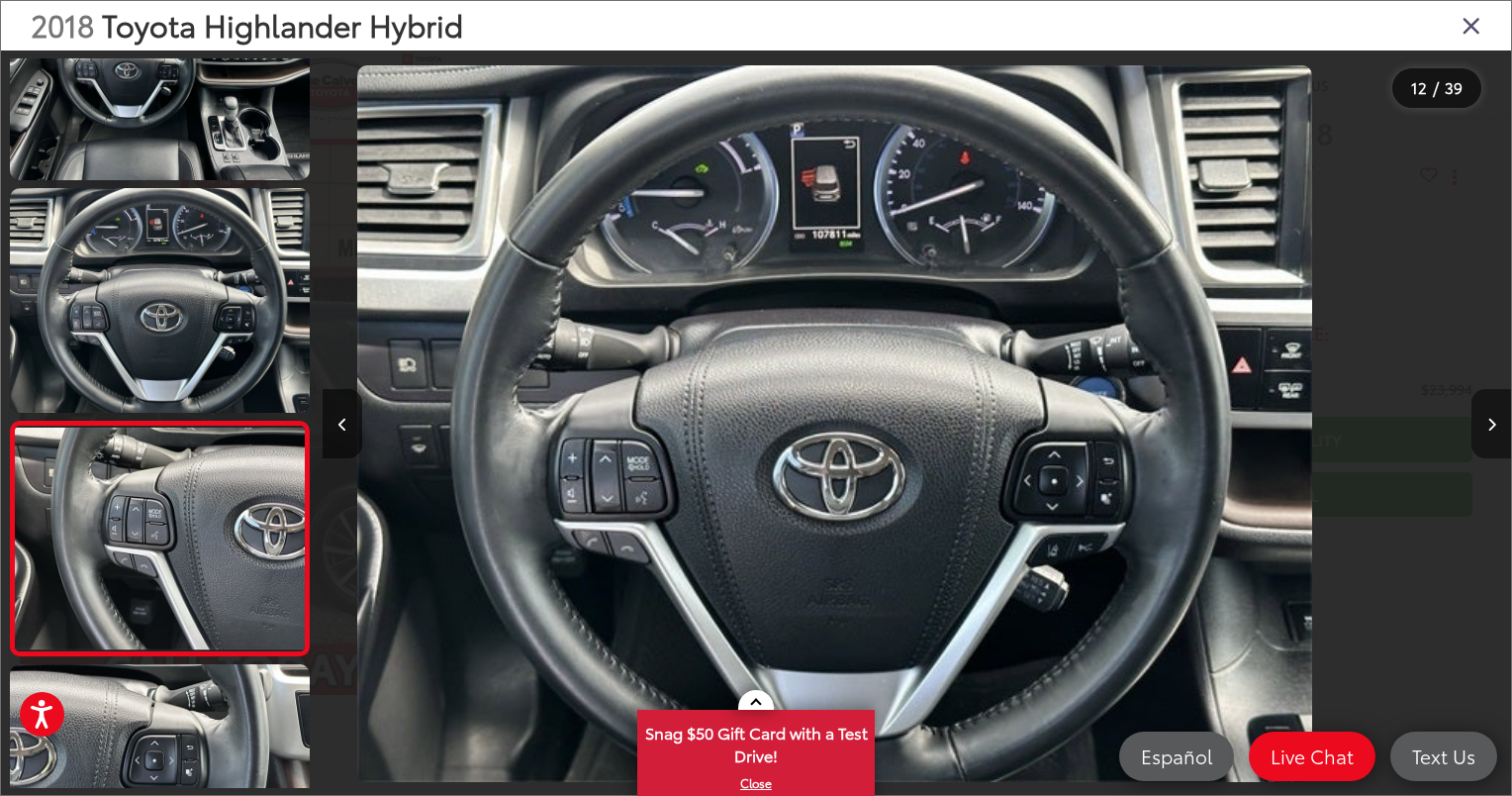 scroll, scrollTop: 2332, scrollLeft: 0, axis: vertical 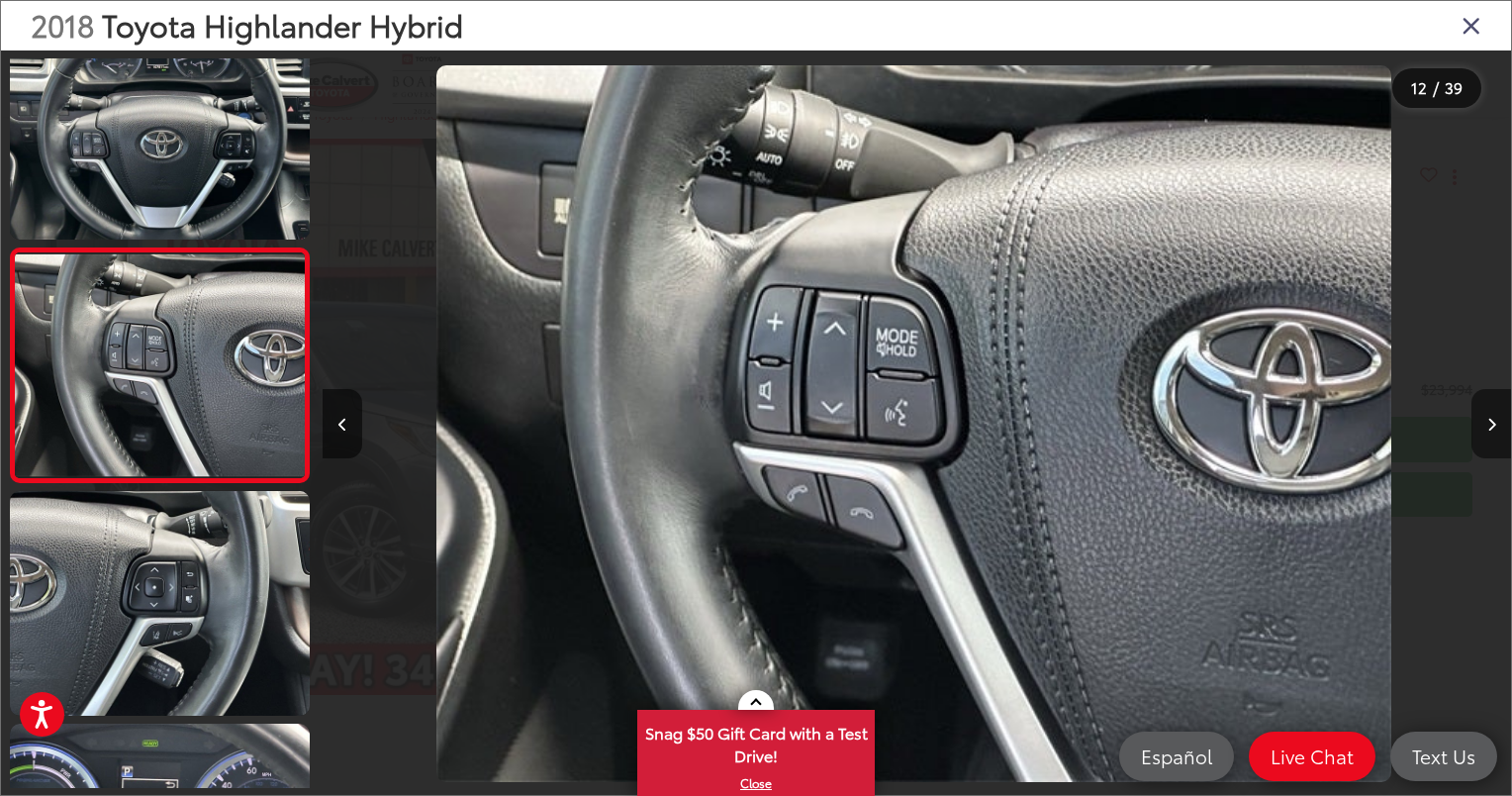 click at bounding box center [1491, 425] 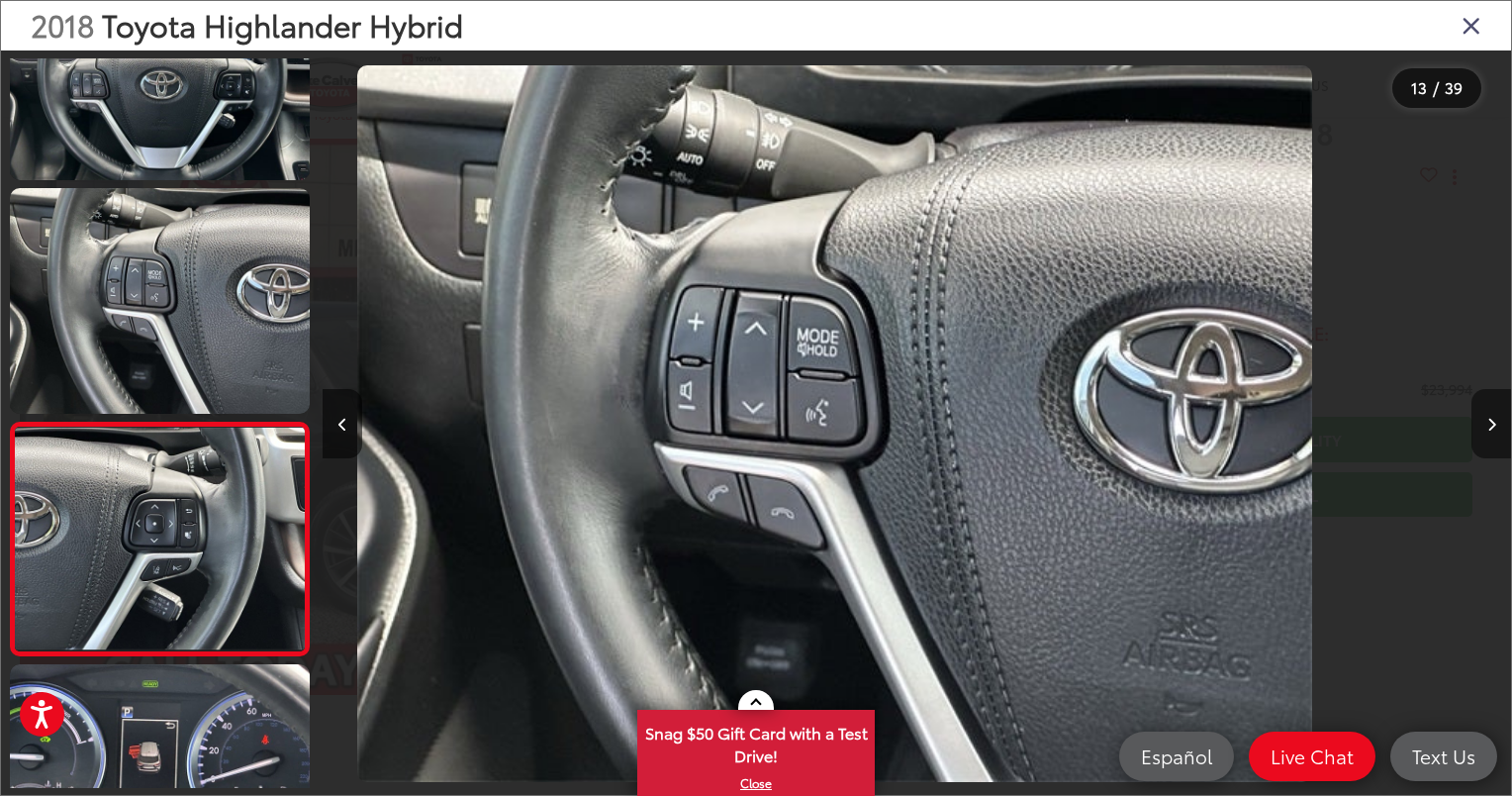 scroll, scrollTop: 2579, scrollLeft: 0, axis: vertical 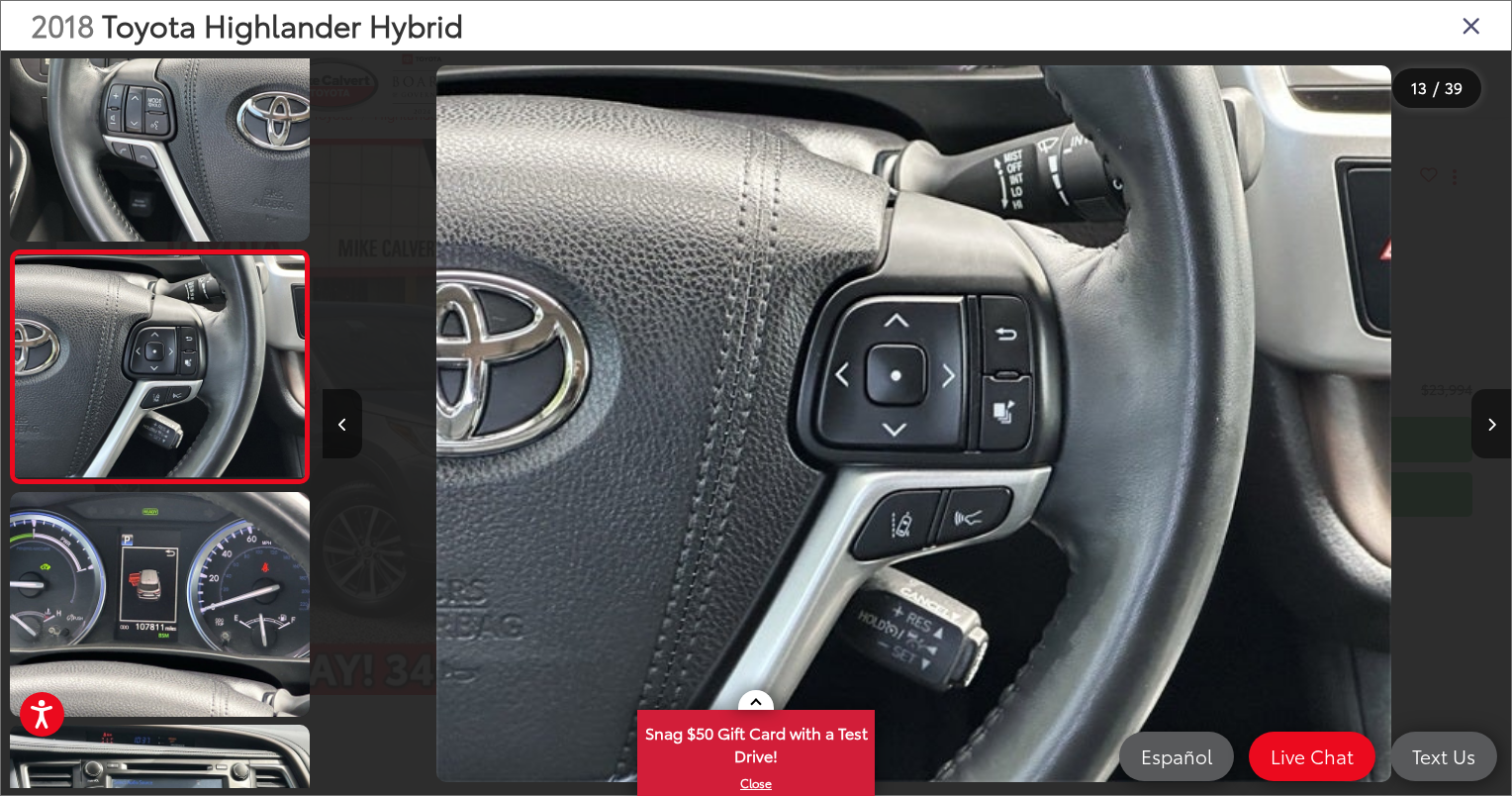 click at bounding box center [1491, 425] 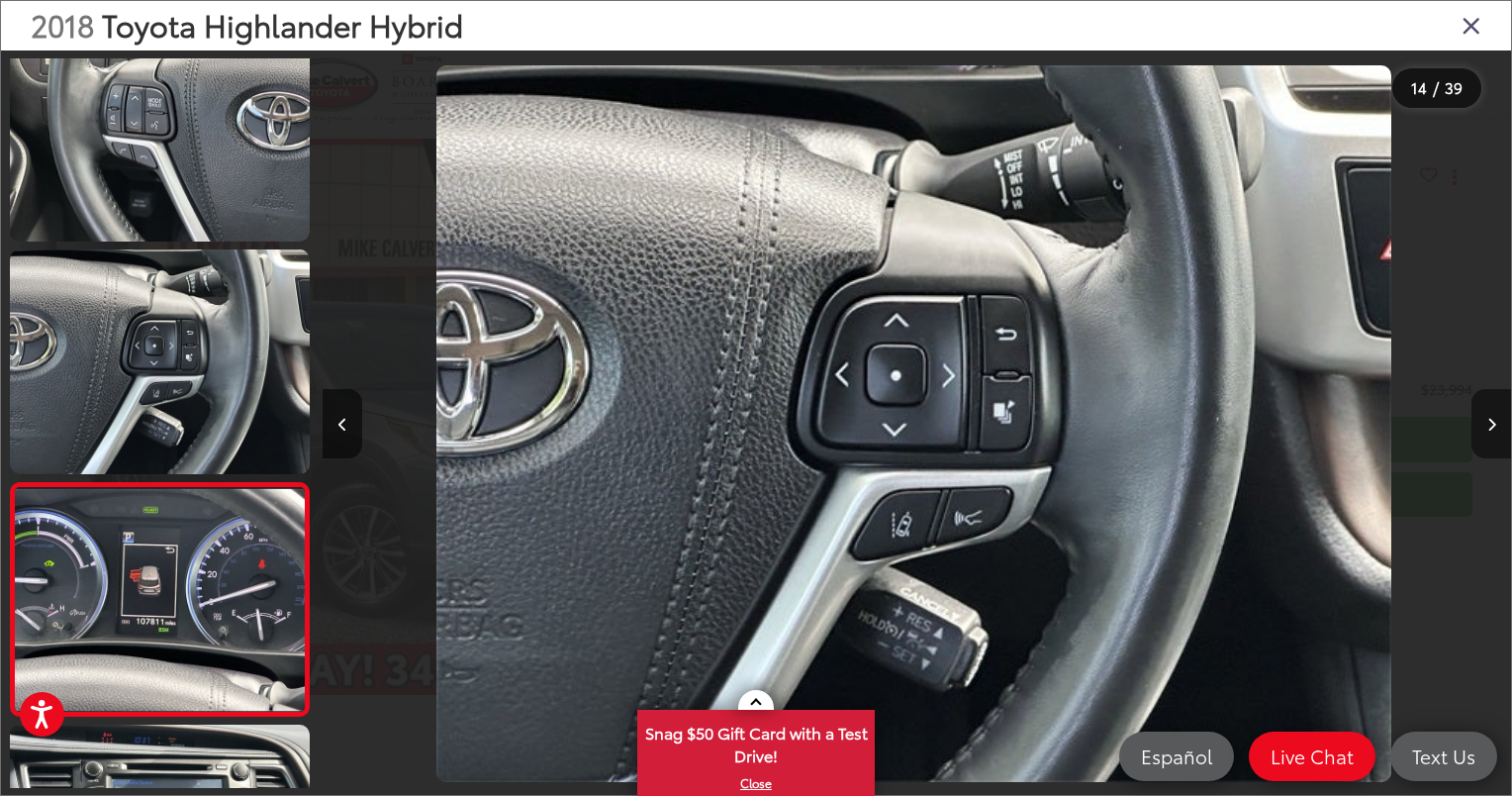 scroll, scrollTop: 0, scrollLeft: 14542, axis: horizontal 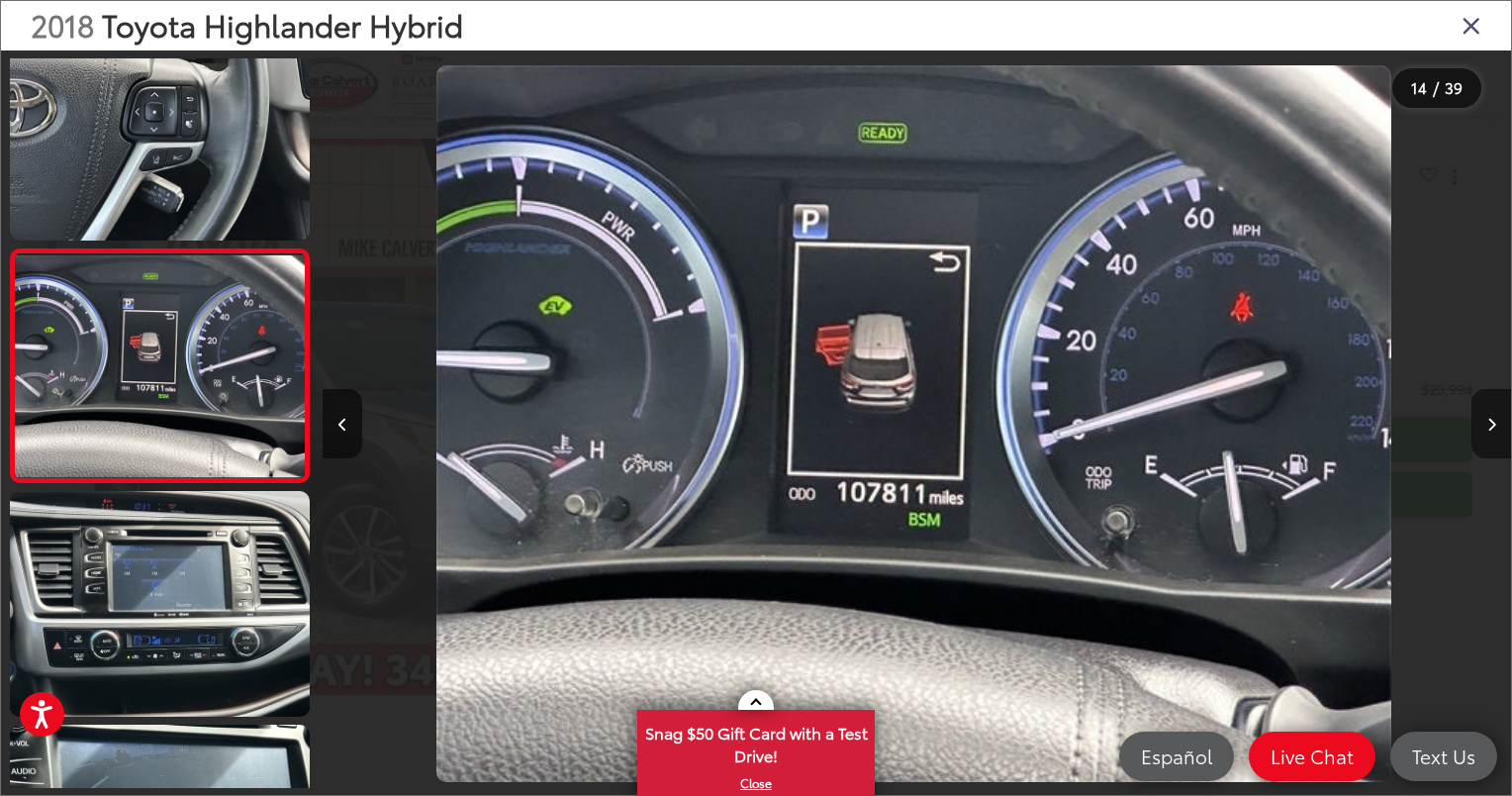 click at bounding box center (1491, 425) 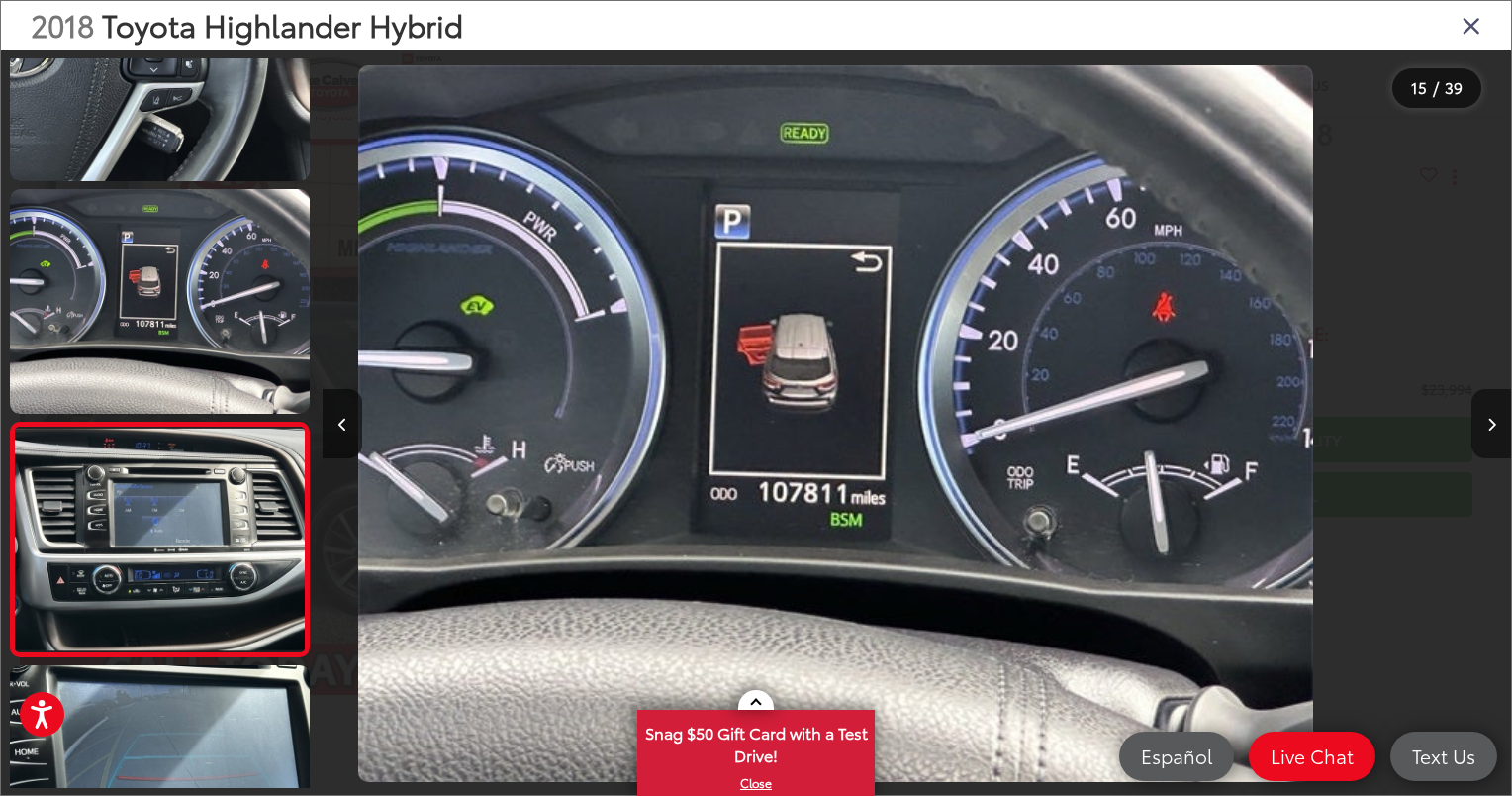 scroll, scrollTop: 3011, scrollLeft: 0, axis: vertical 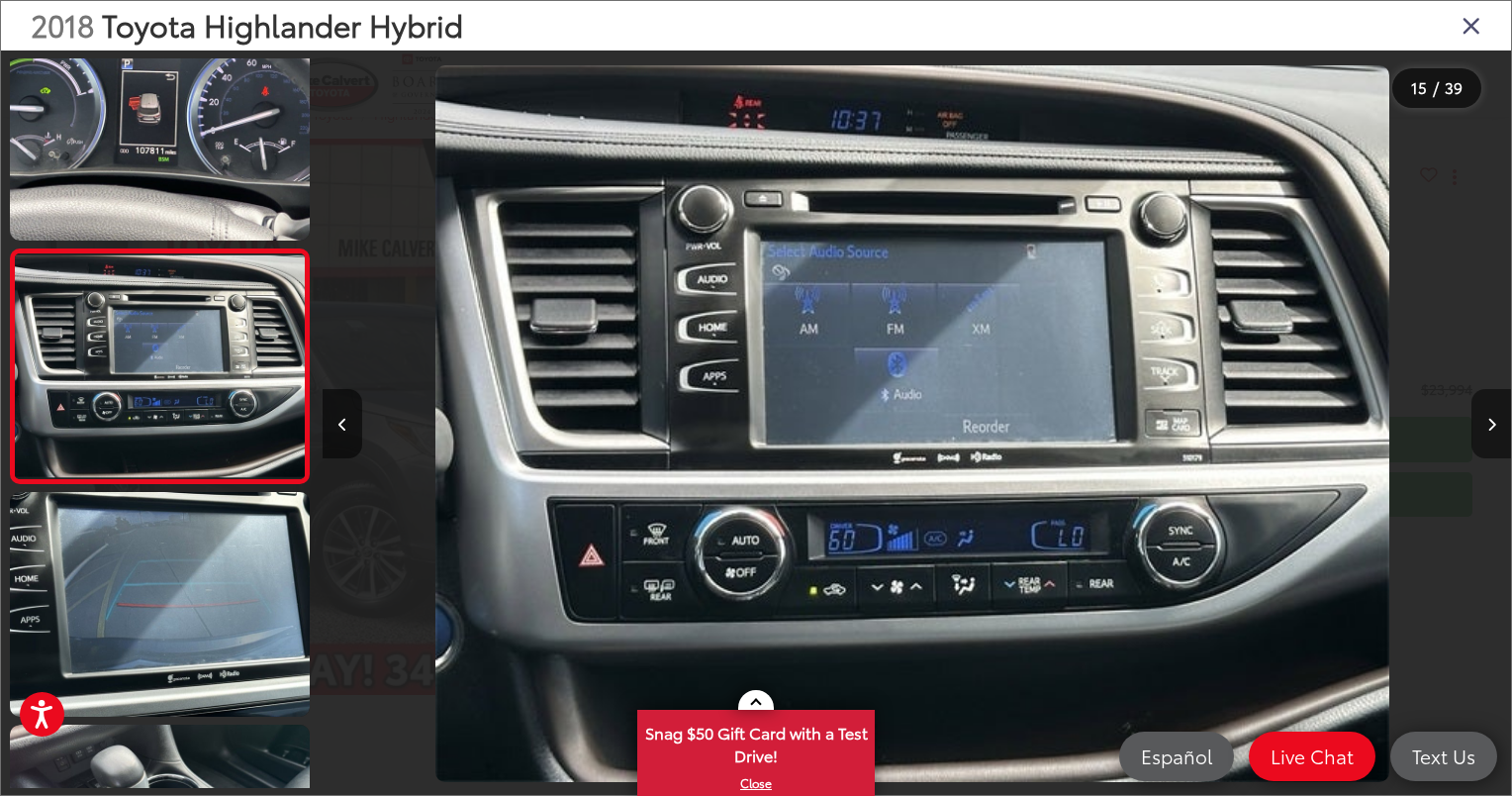 click at bounding box center (1491, 425) 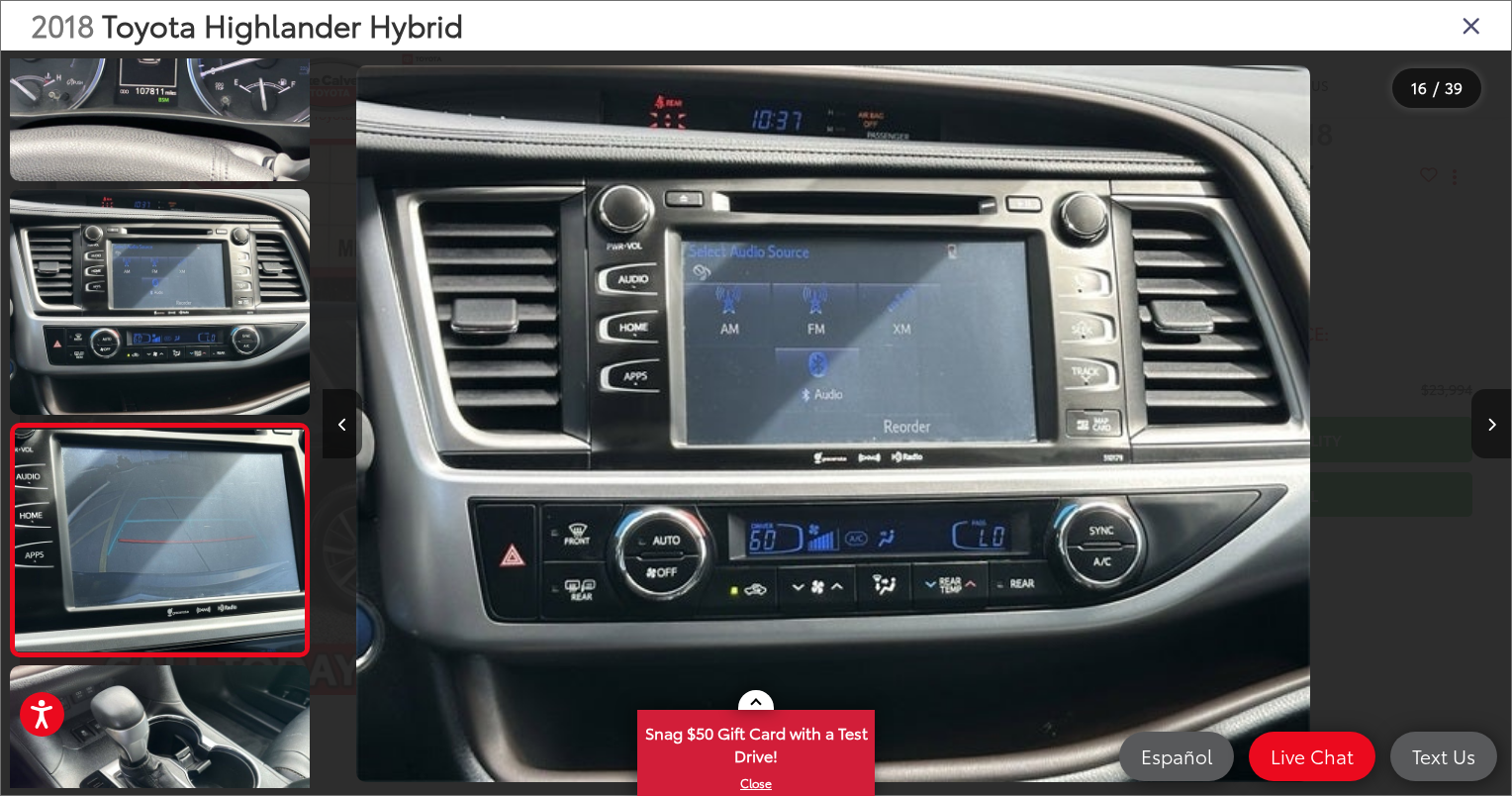 scroll, scrollTop: 3279, scrollLeft: 0, axis: vertical 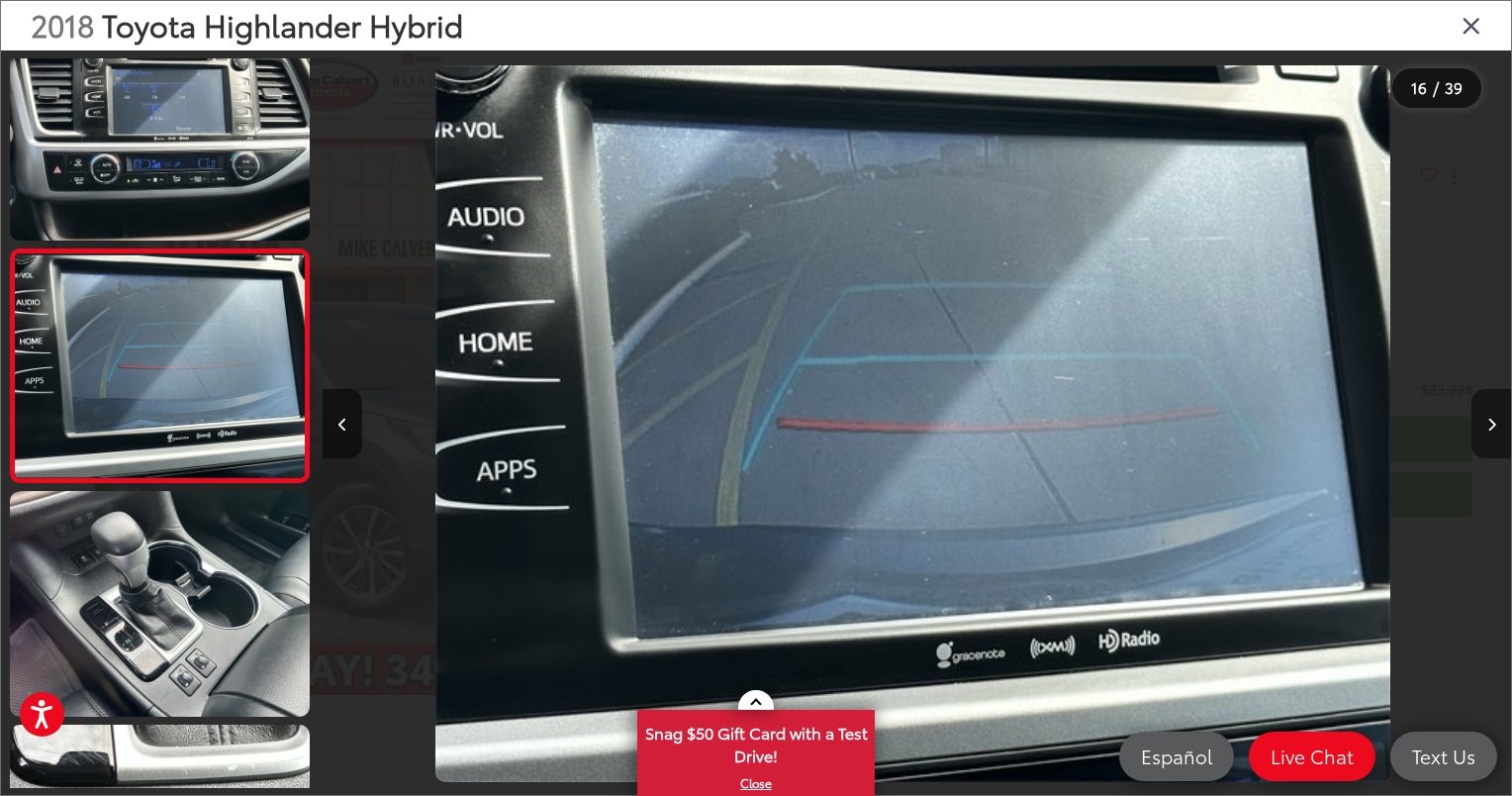 click at bounding box center (1491, 425) 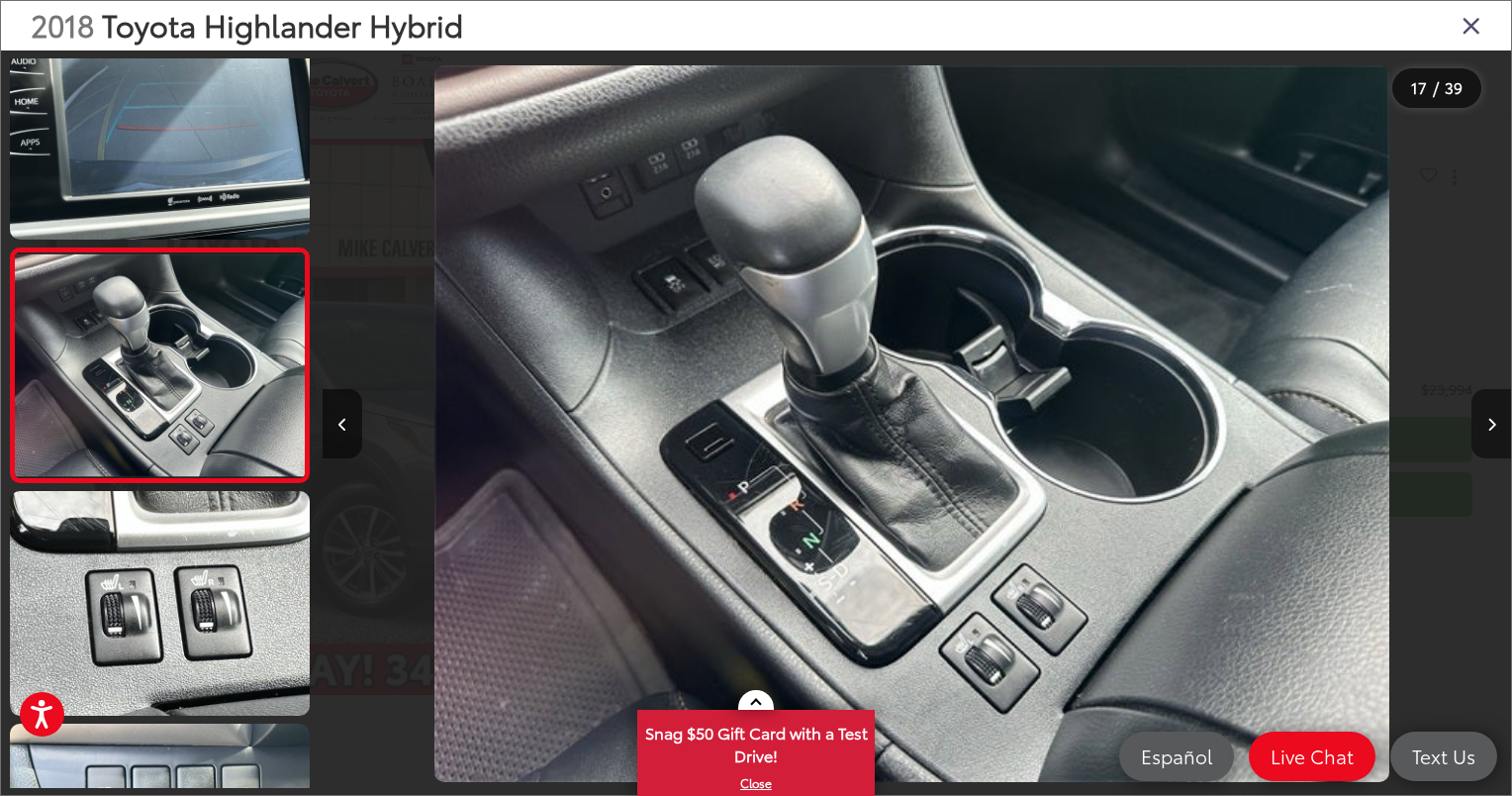 click at bounding box center [1491, 425] 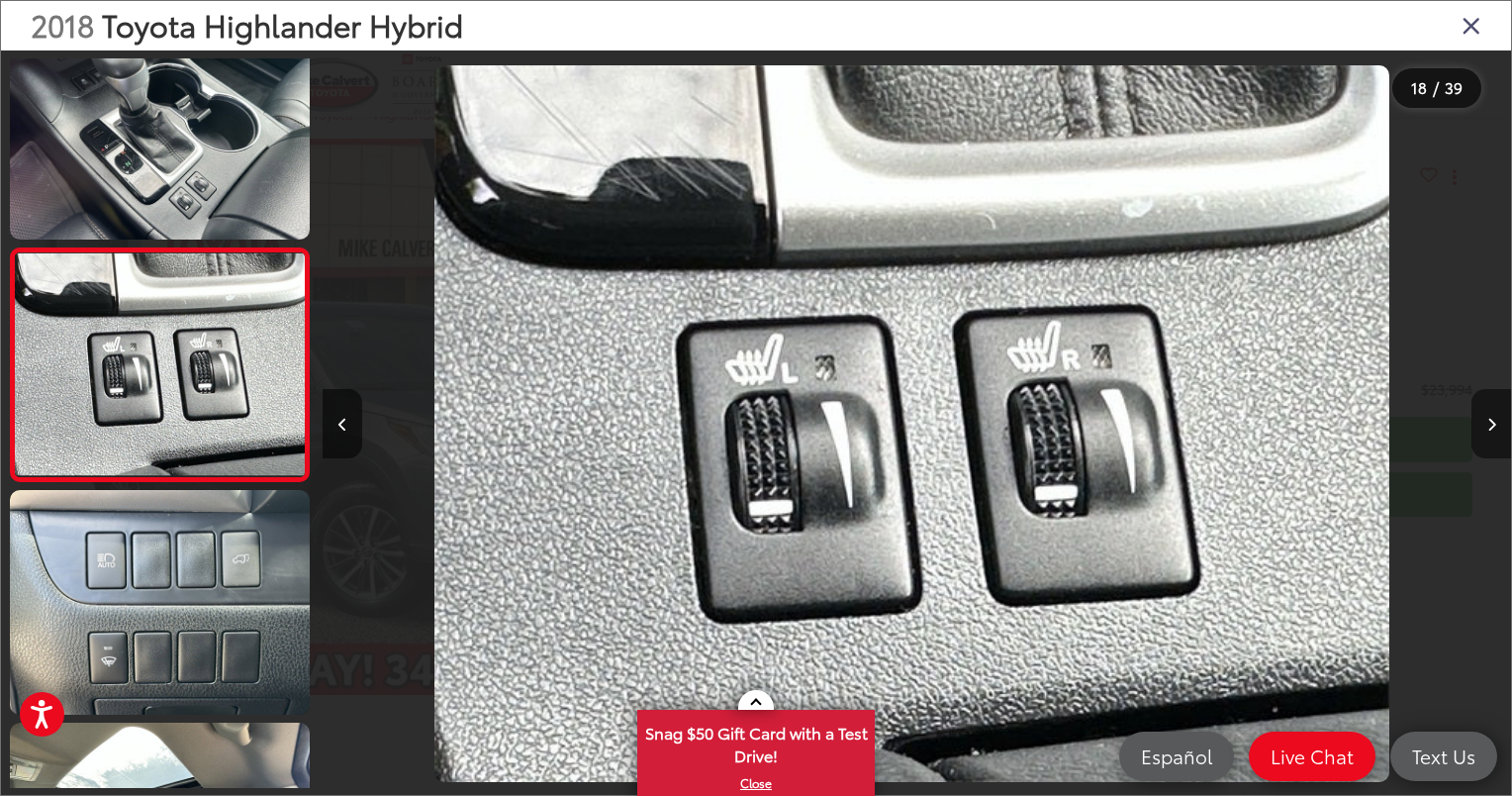click at bounding box center (1491, 425) 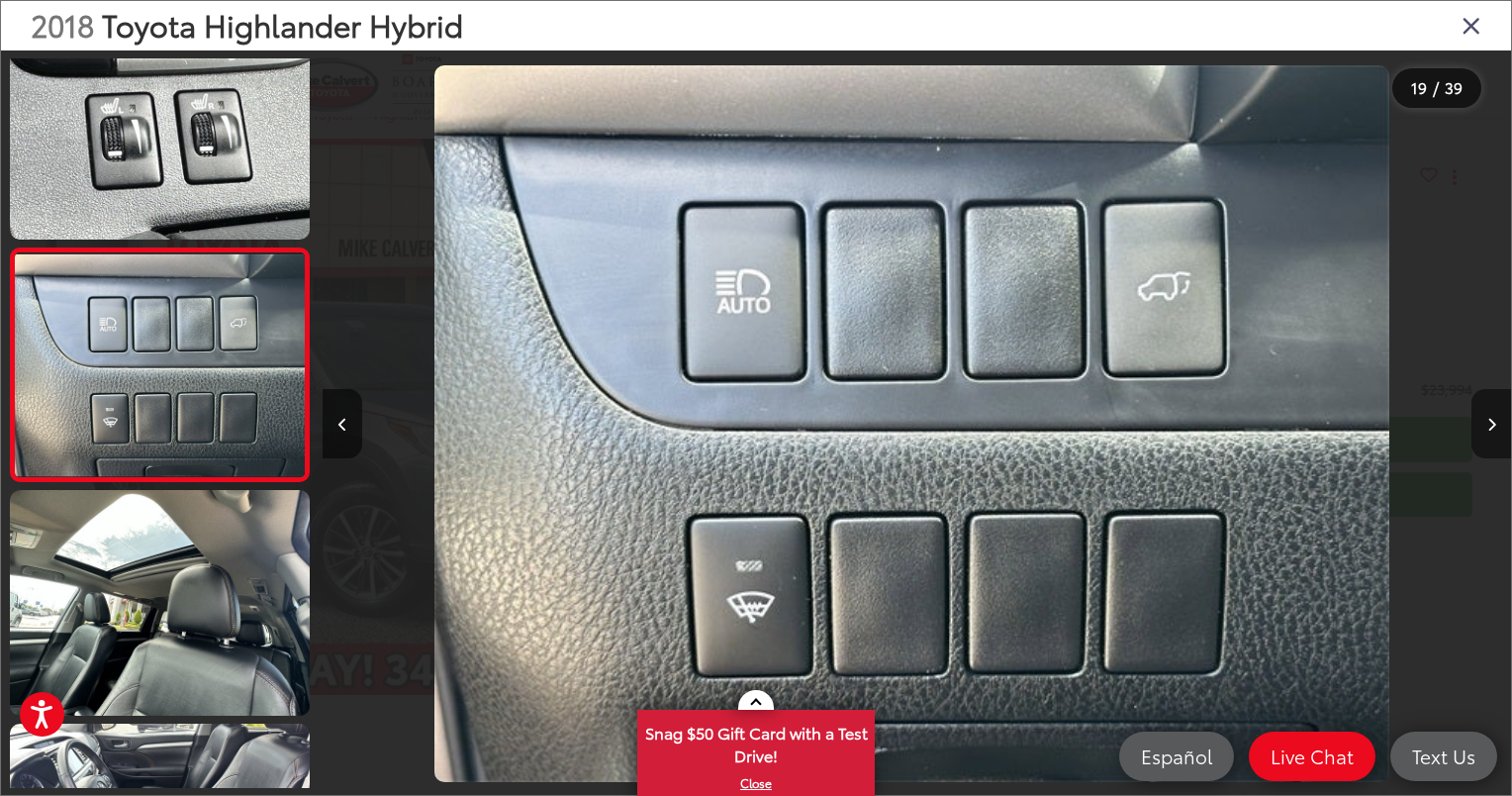 click at bounding box center (1491, 425) 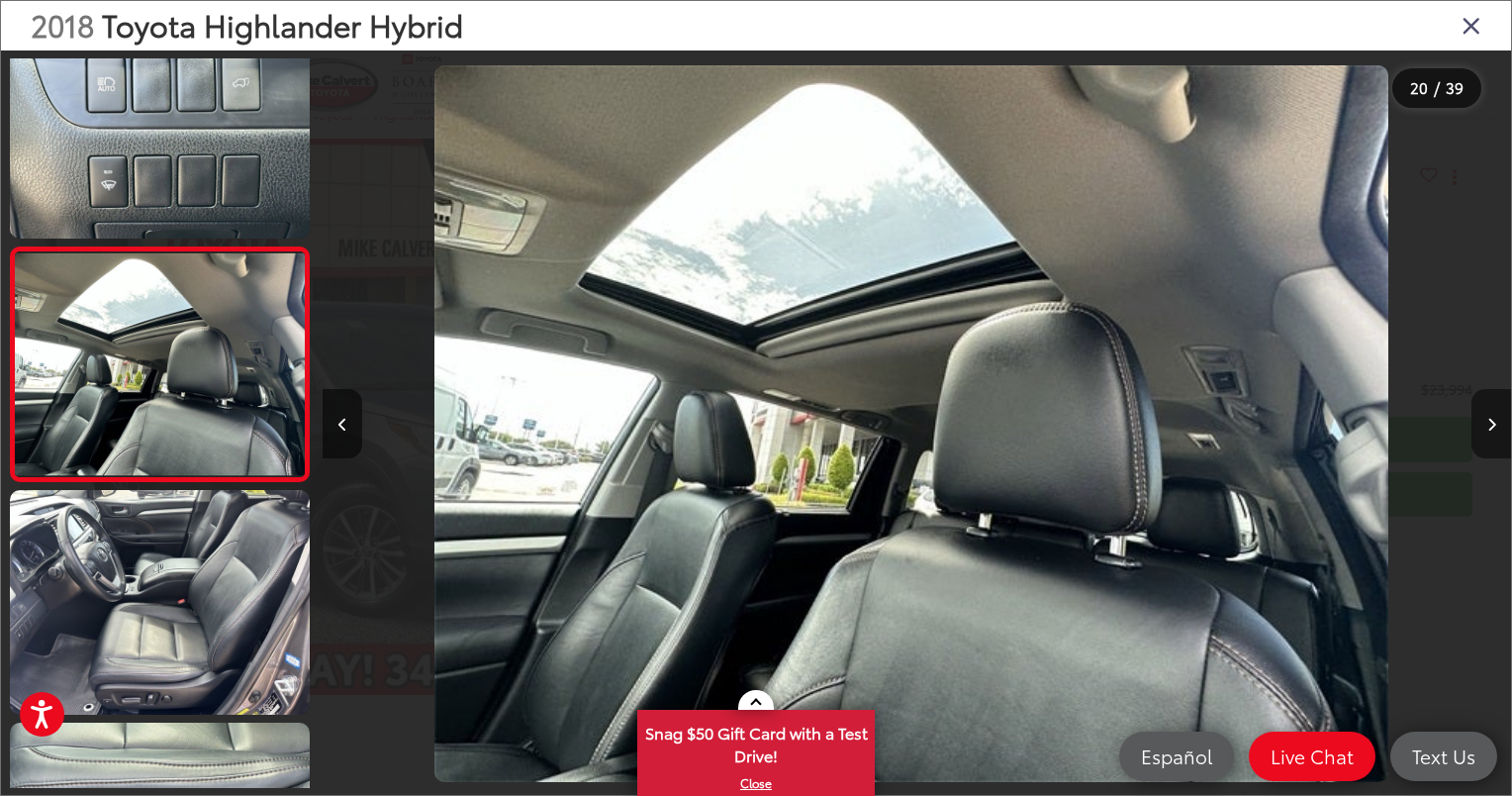 click at bounding box center [1491, 425] 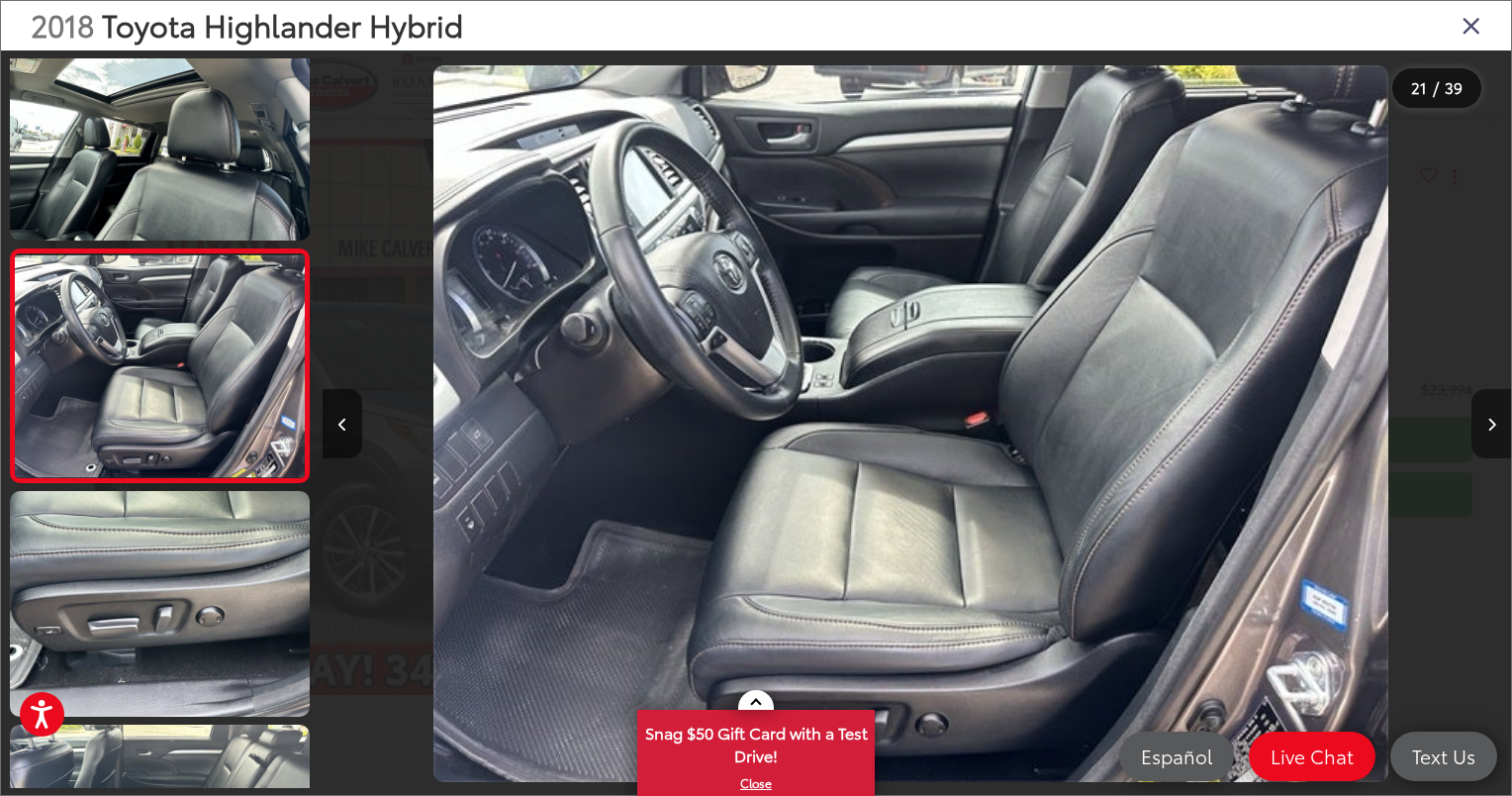 click at bounding box center (1491, 425) 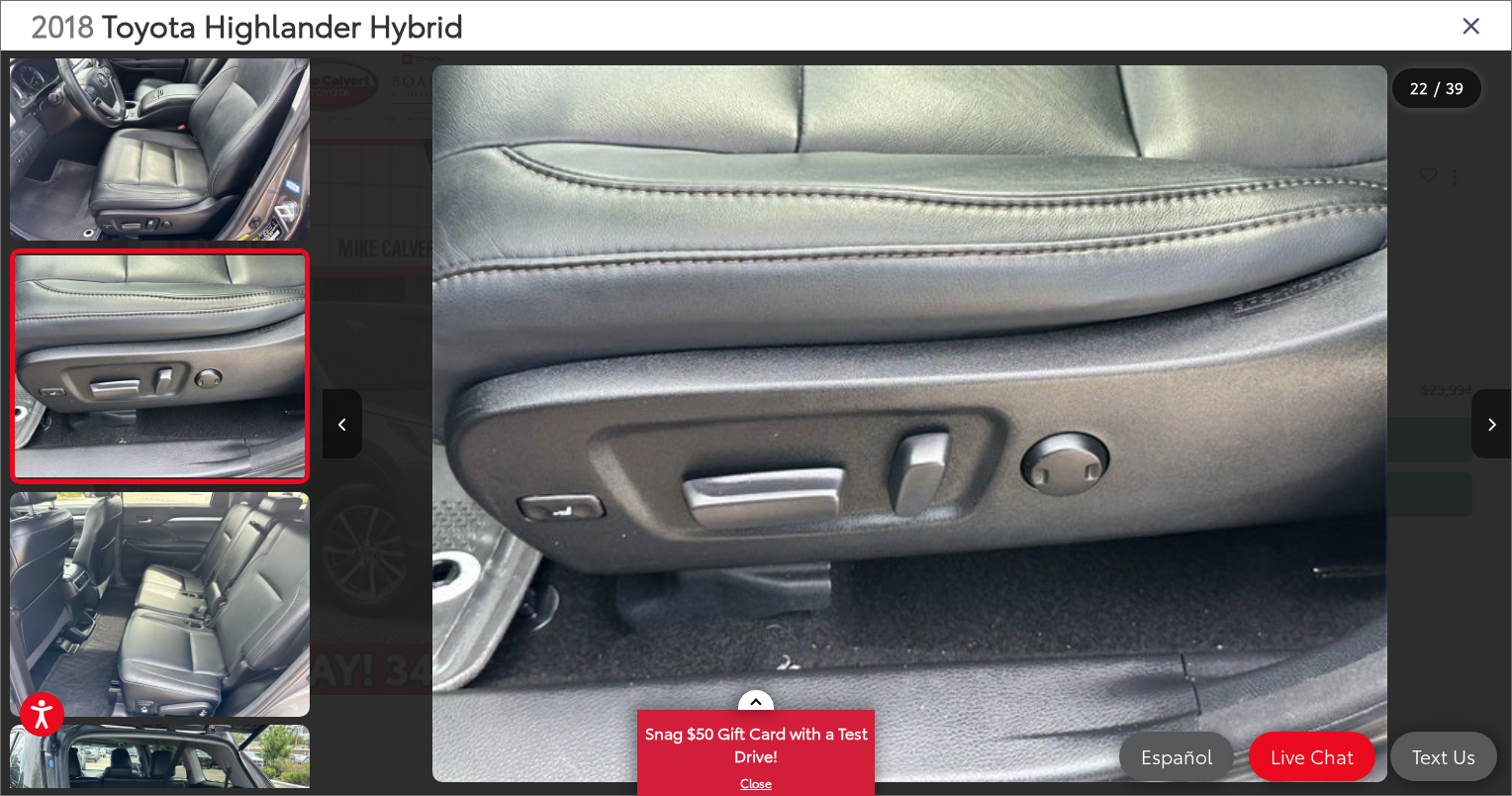 click at bounding box center (1491, 425) 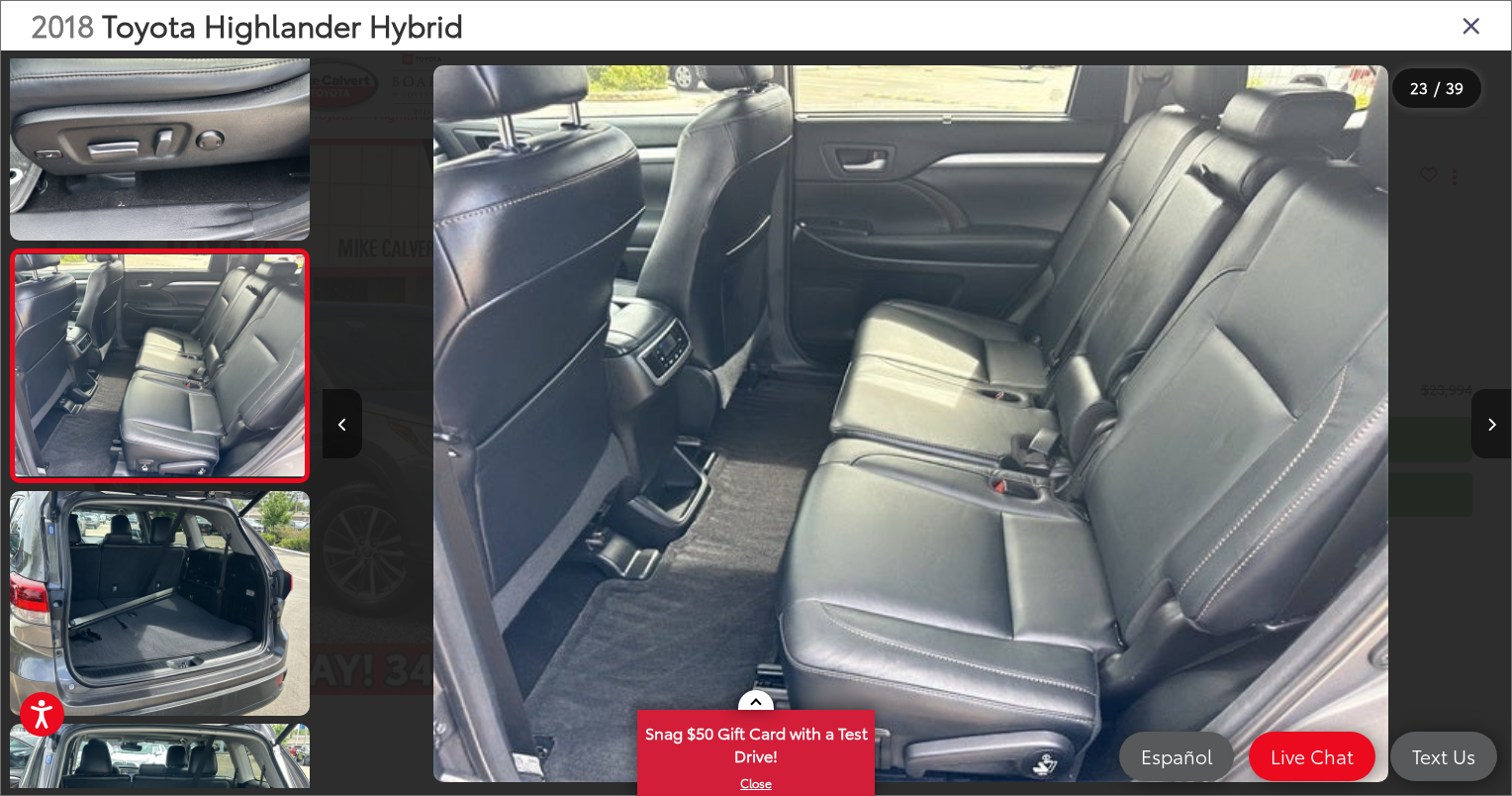 click at bounding box center [1491, 425] 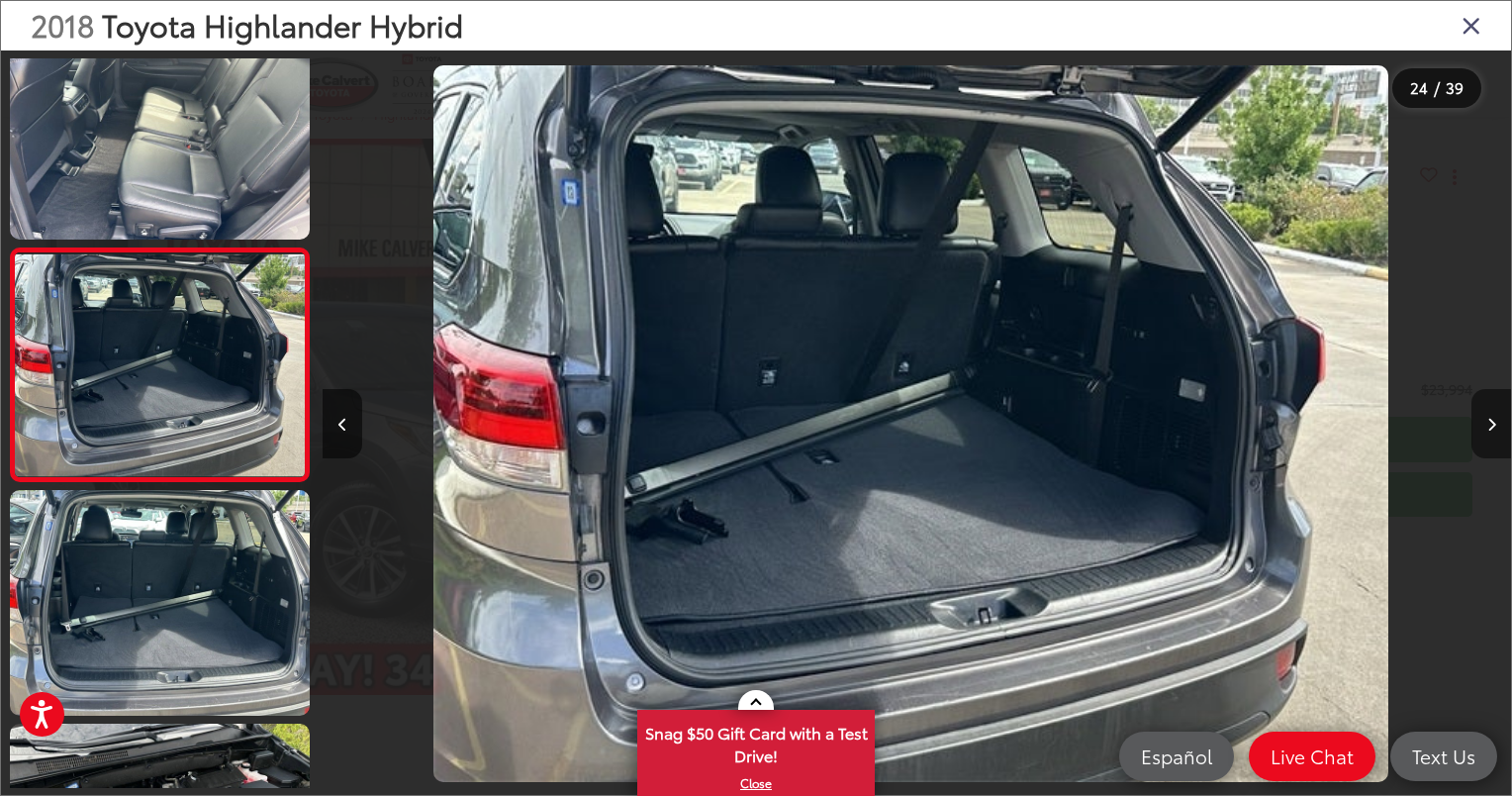click at bounding box center [1491, 425] 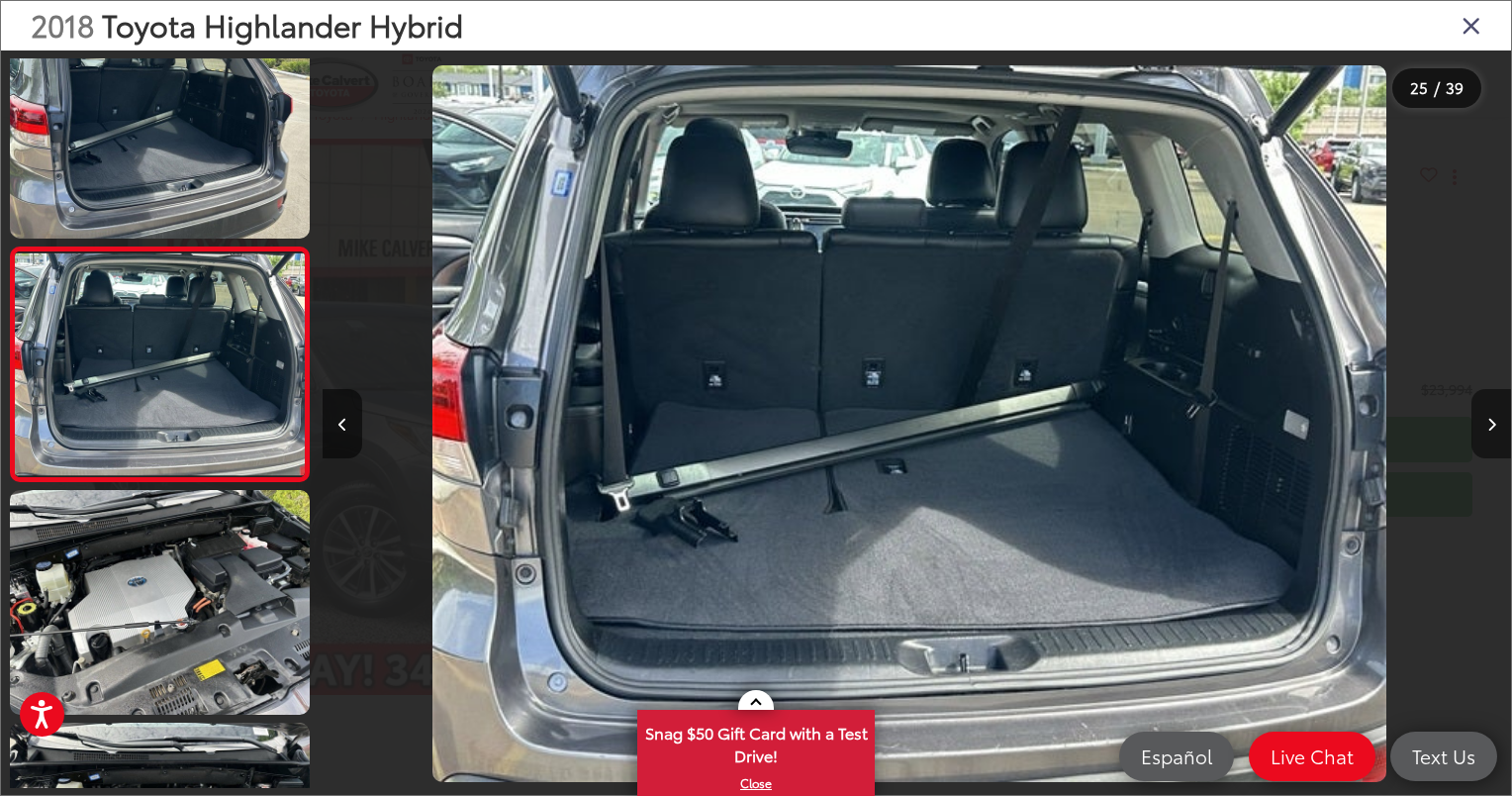 click at bounding box center (1491, 425) 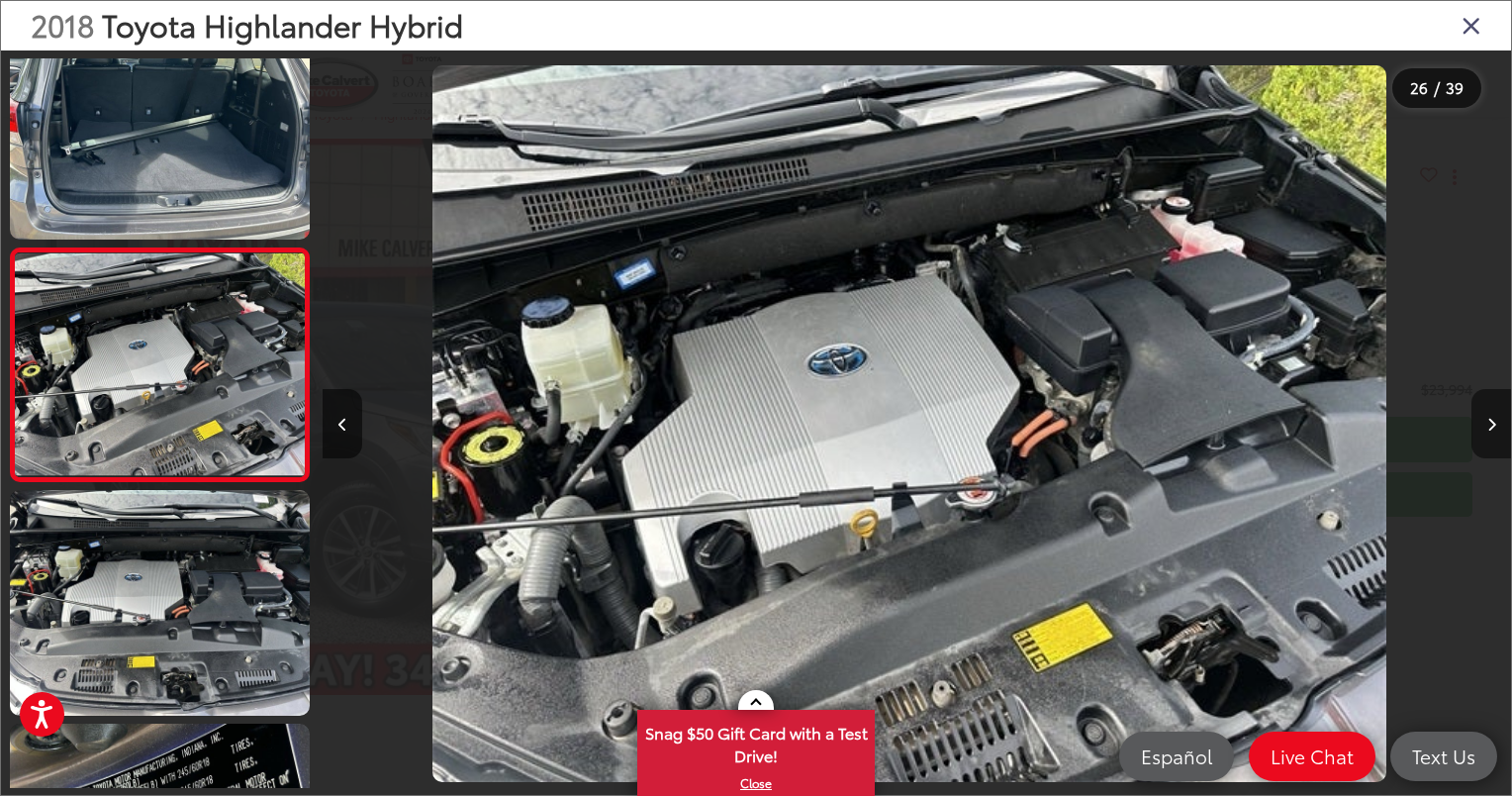 click at bounding box center [1491, 425] 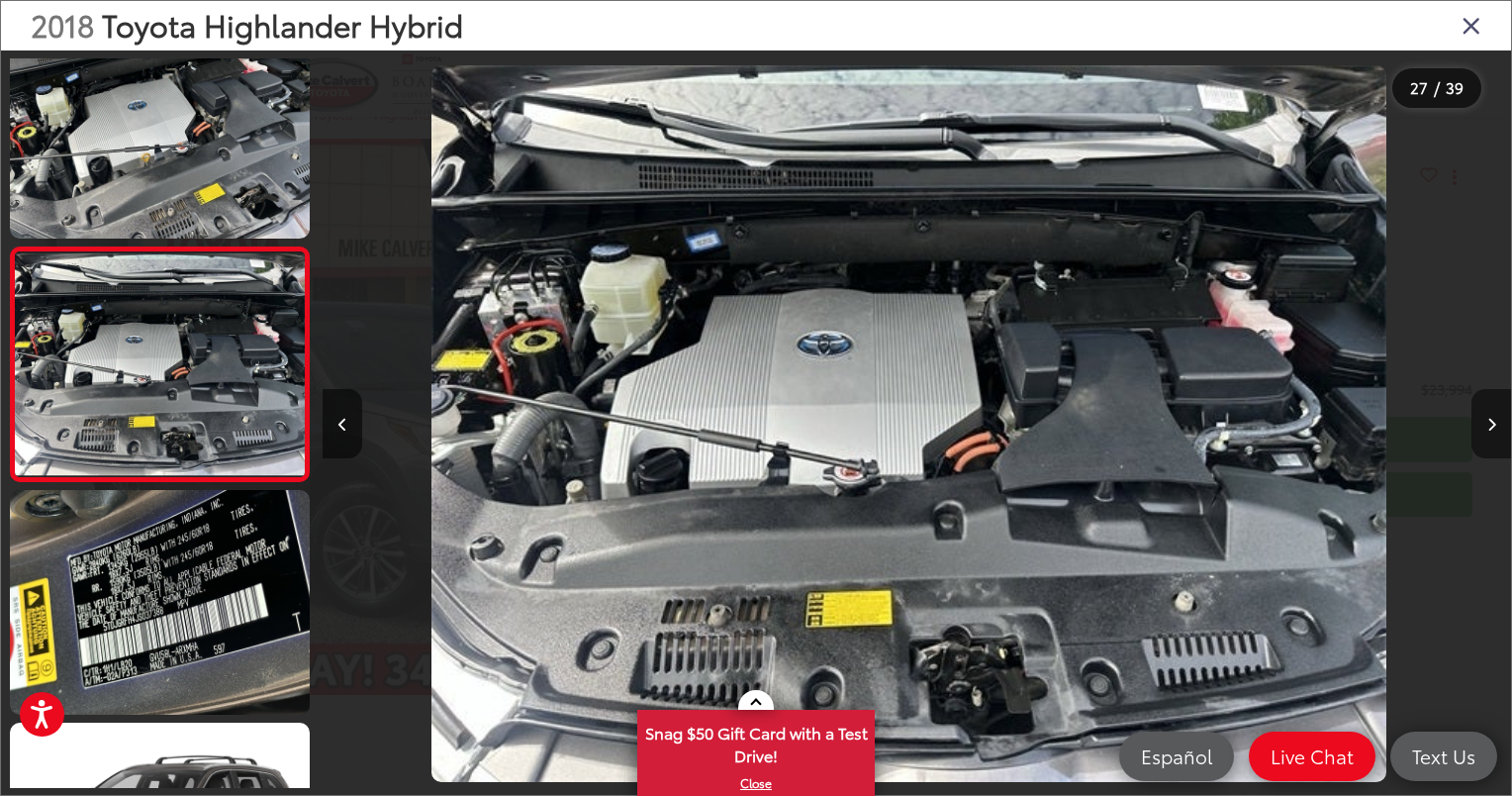 click at bounding box center (1491, 425) 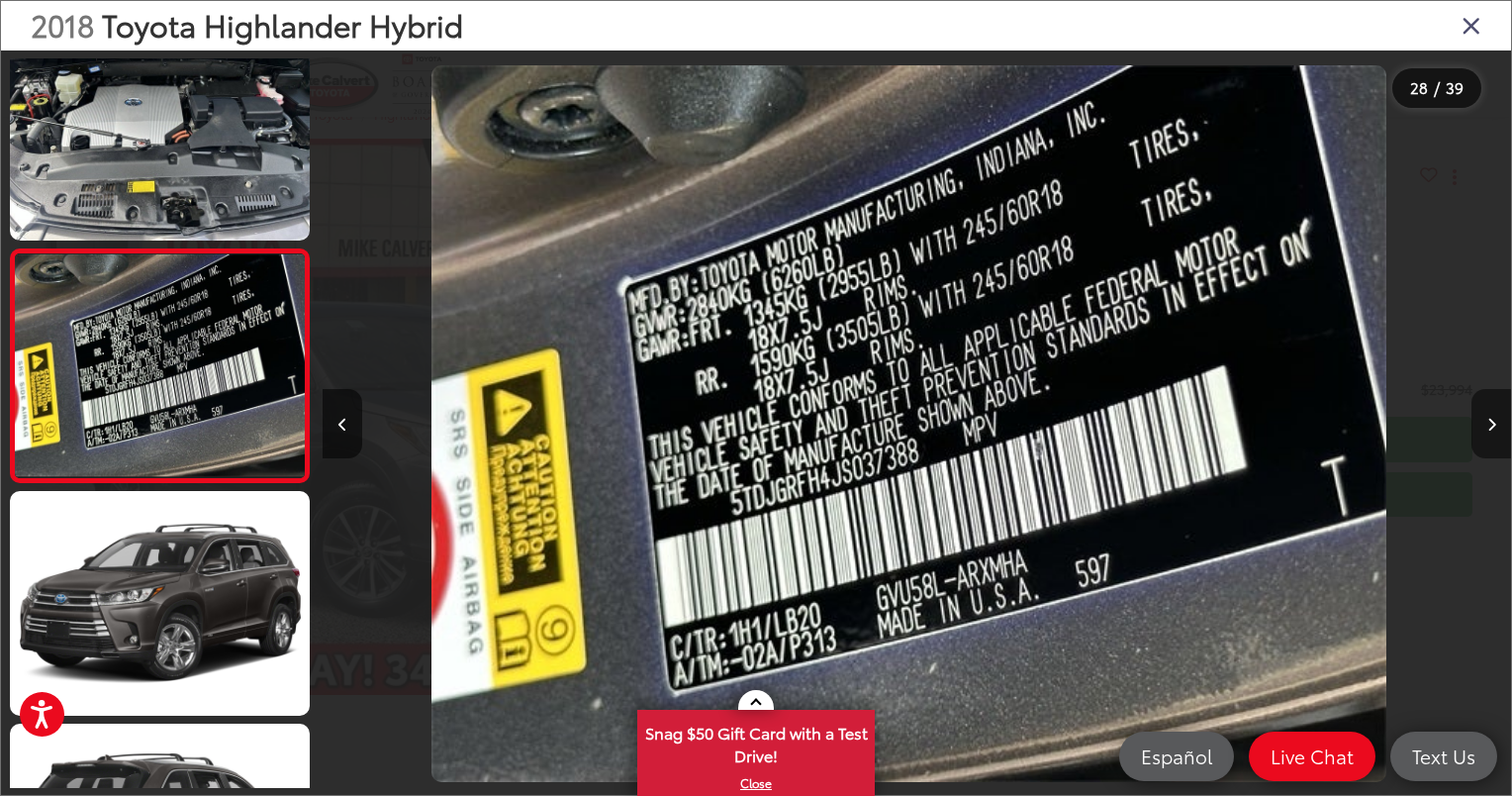 click at bounding box center [1491, 425] 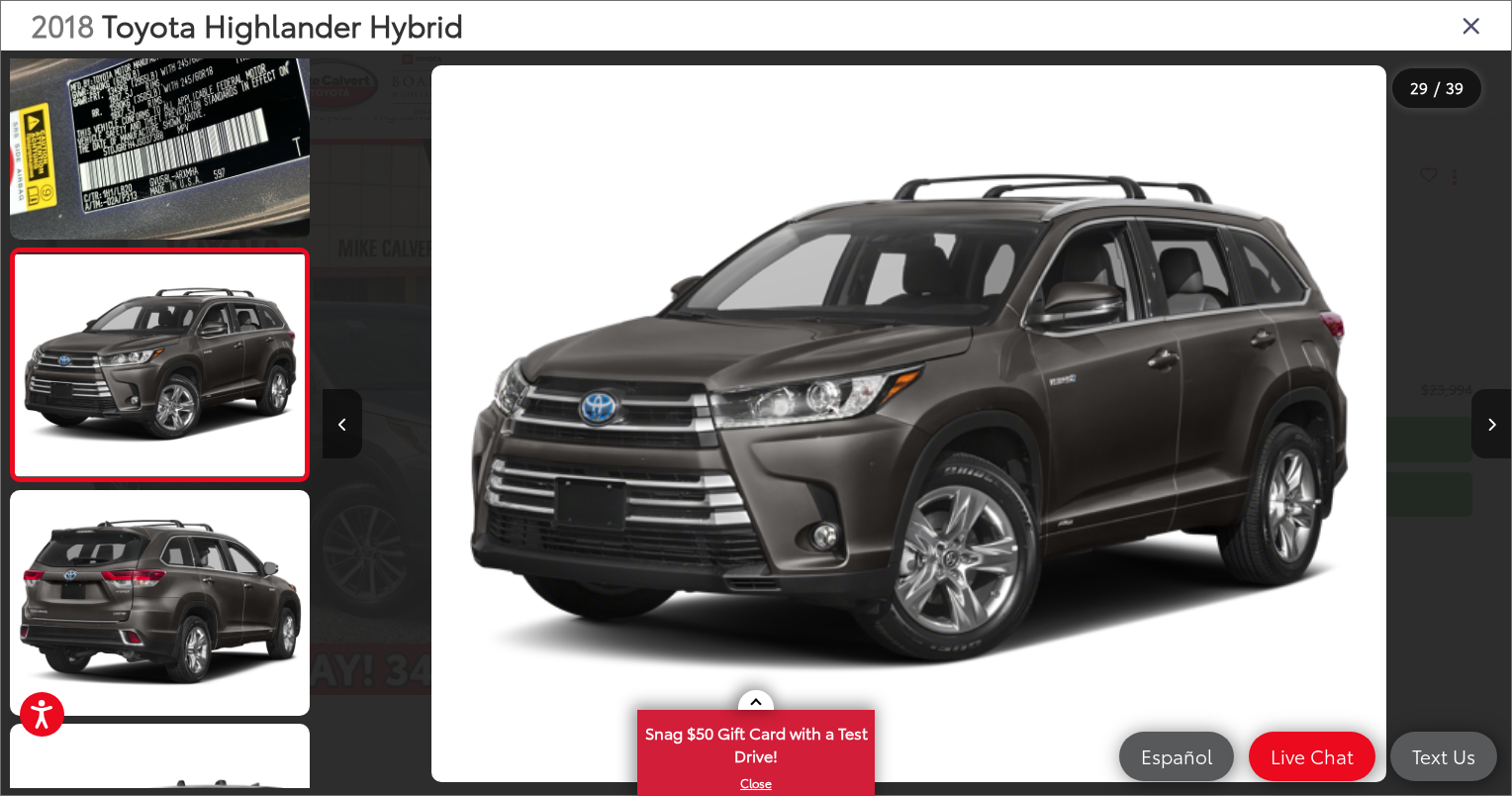 click at bounding box center [1491, 425] 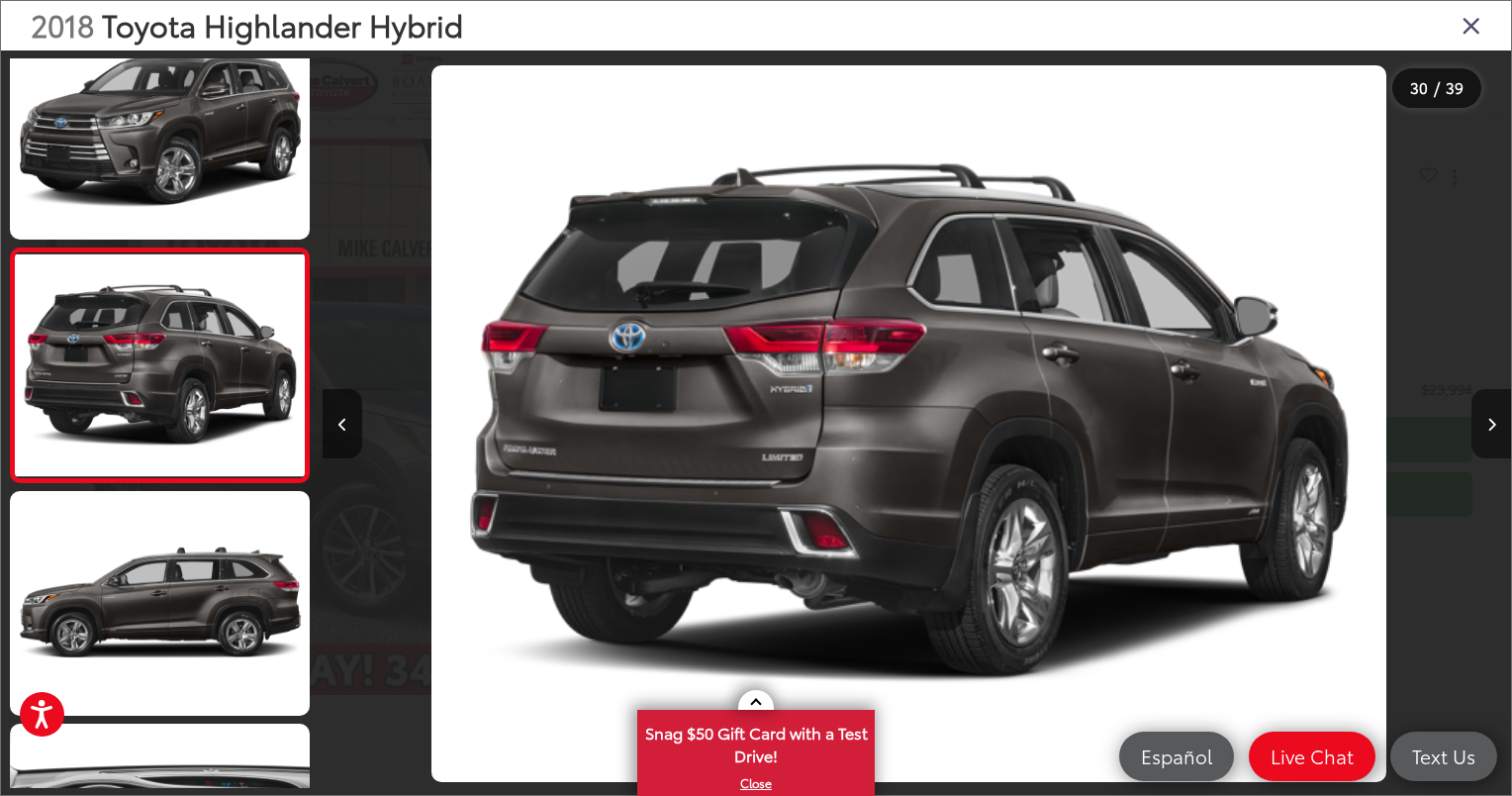 click at bounding box center [1491, 425] 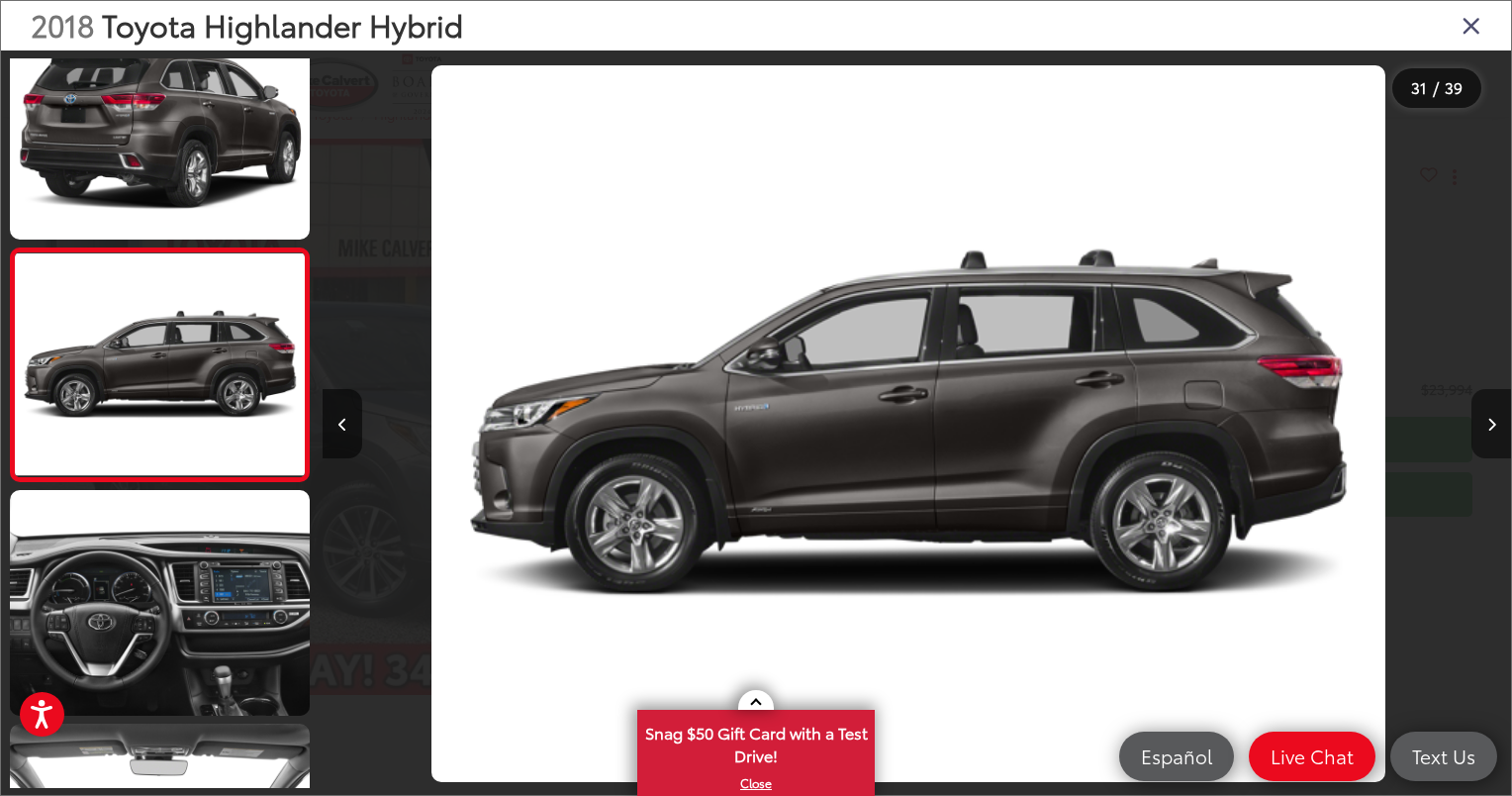 click at bounding box center [1491, 425] 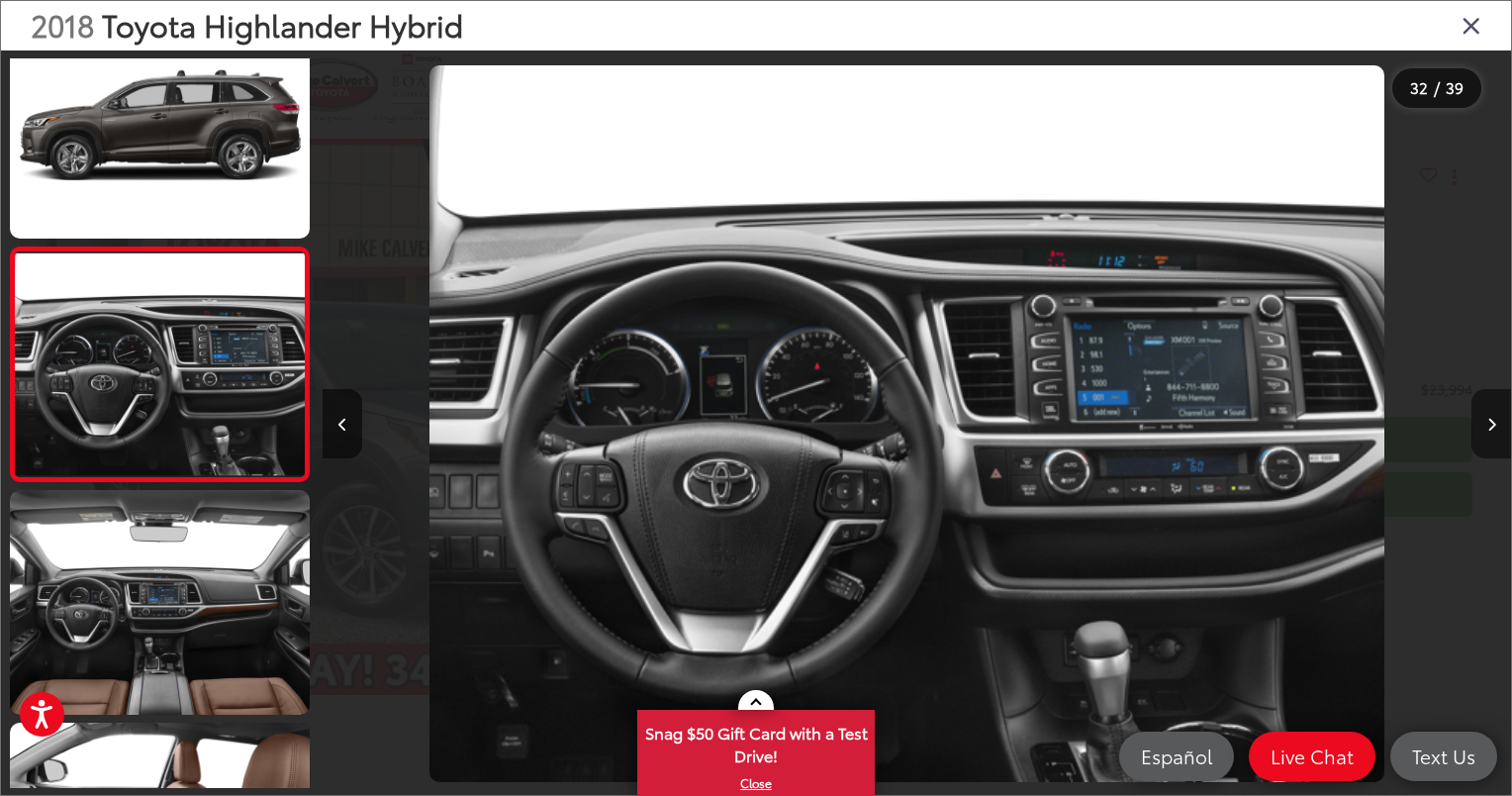 click at bounding box center (1491, 425) 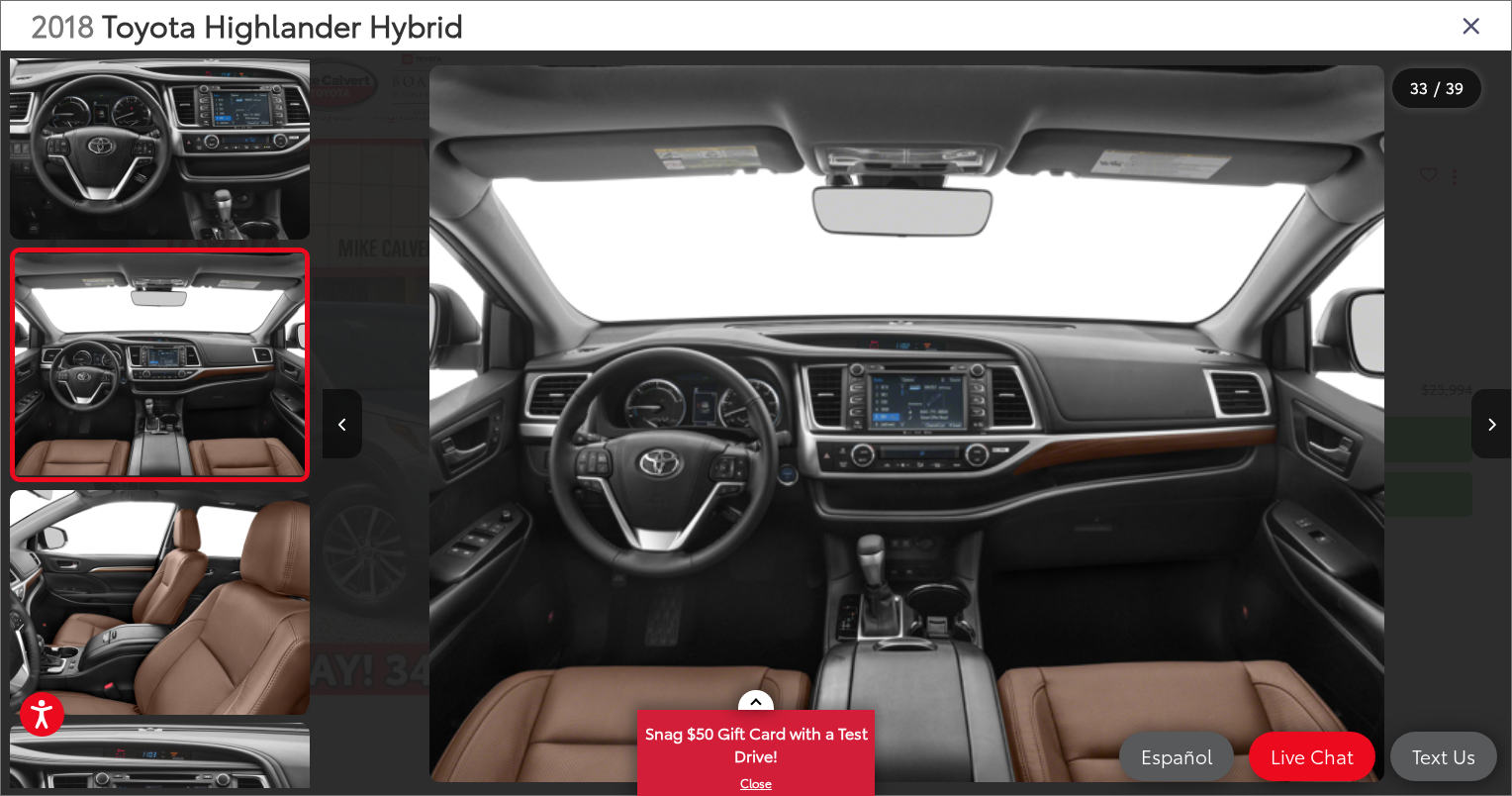 click at bounding box center [1491, 425] 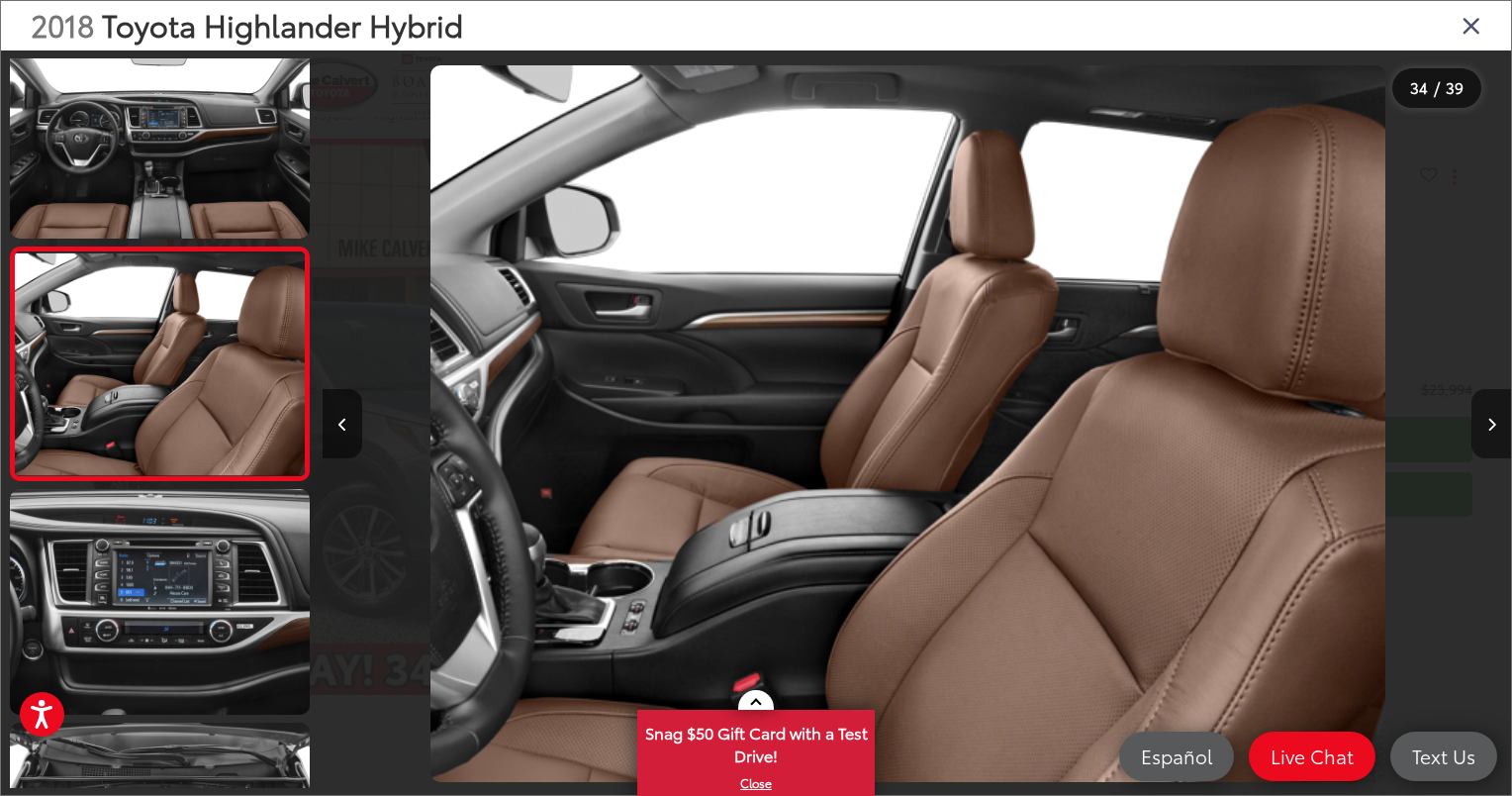 click at bounding box center (1491, 425) 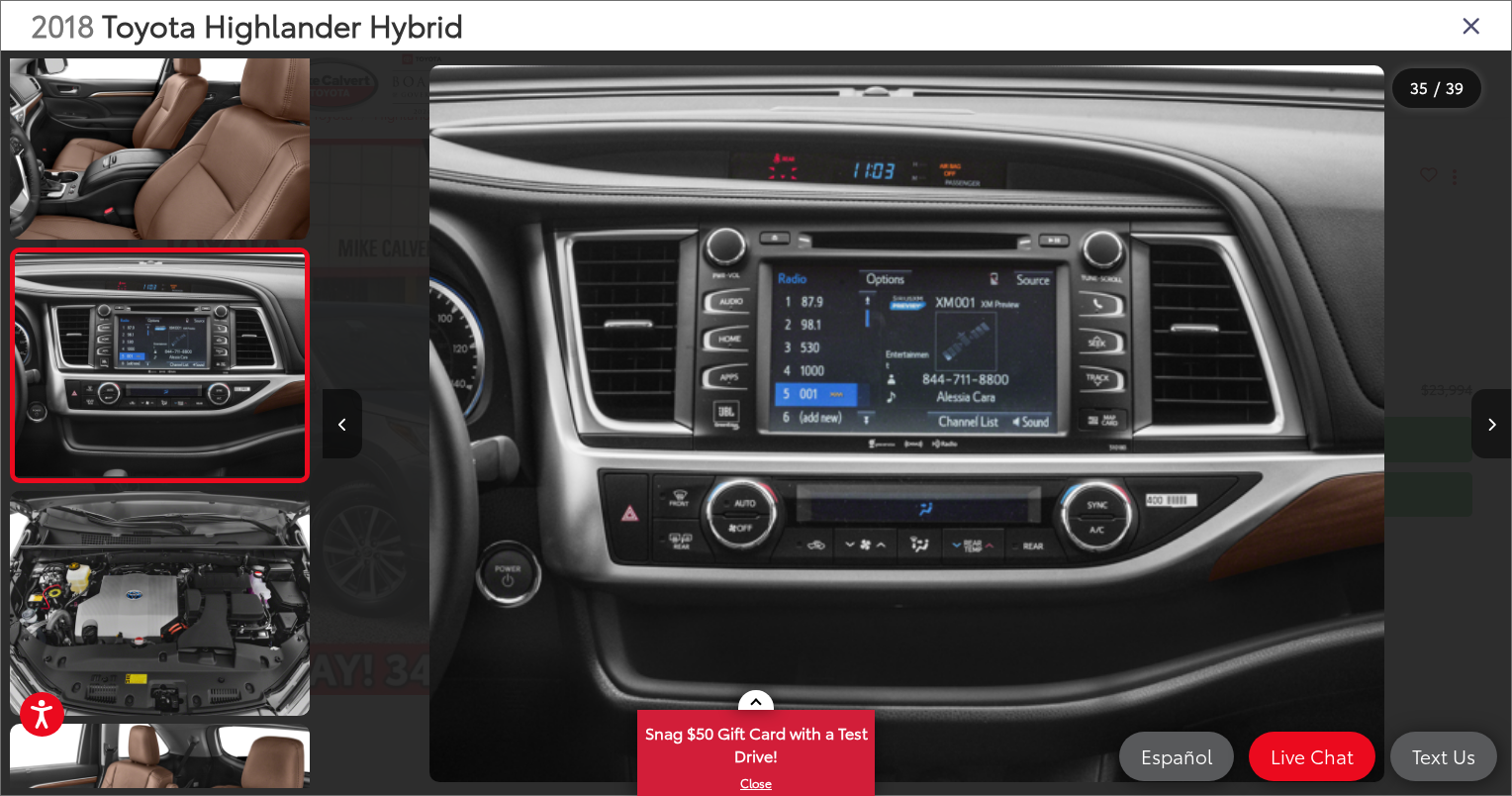 click at bounding box center (1491, 425) 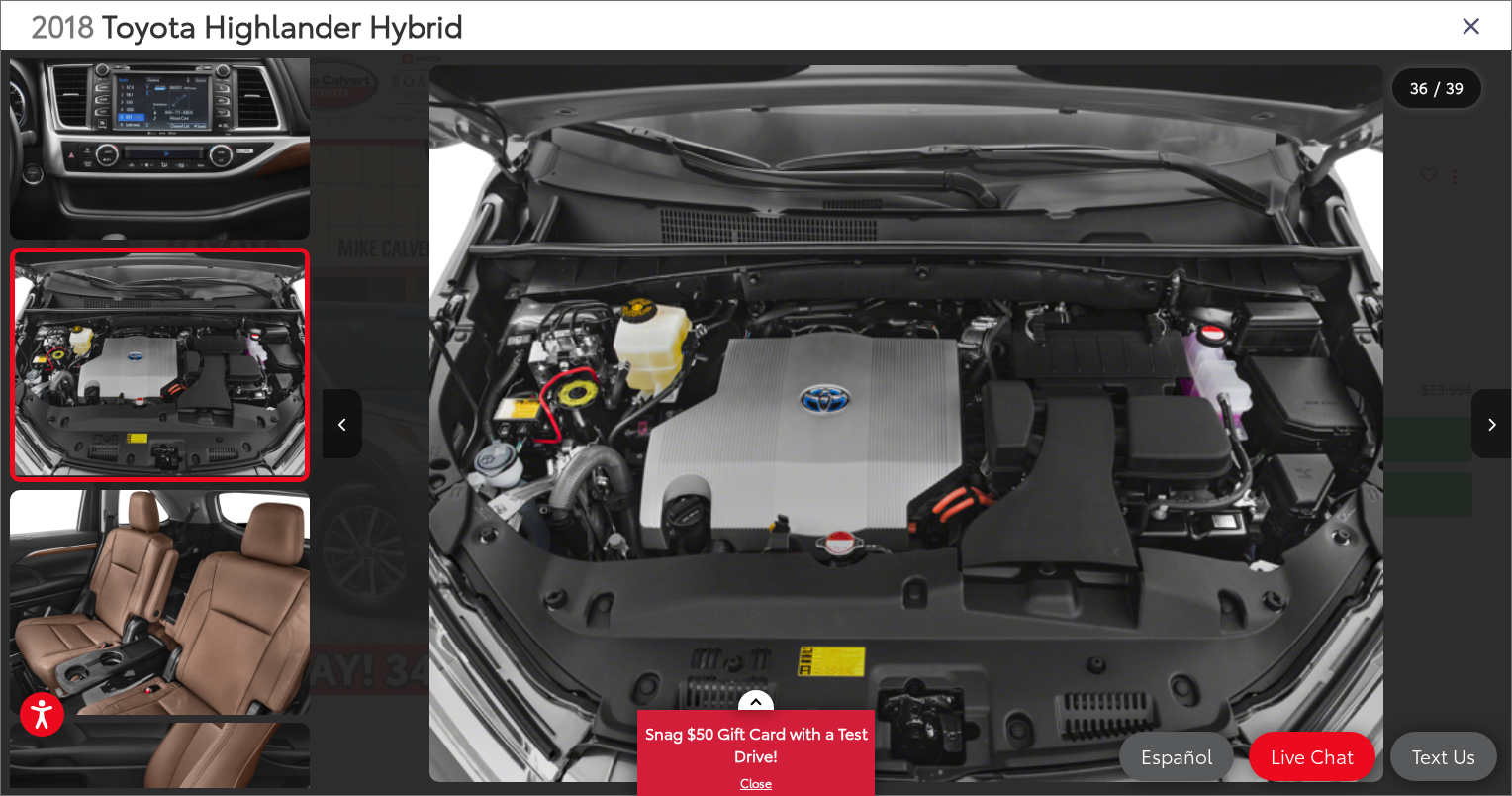 click at bounding box center [1491, 425] 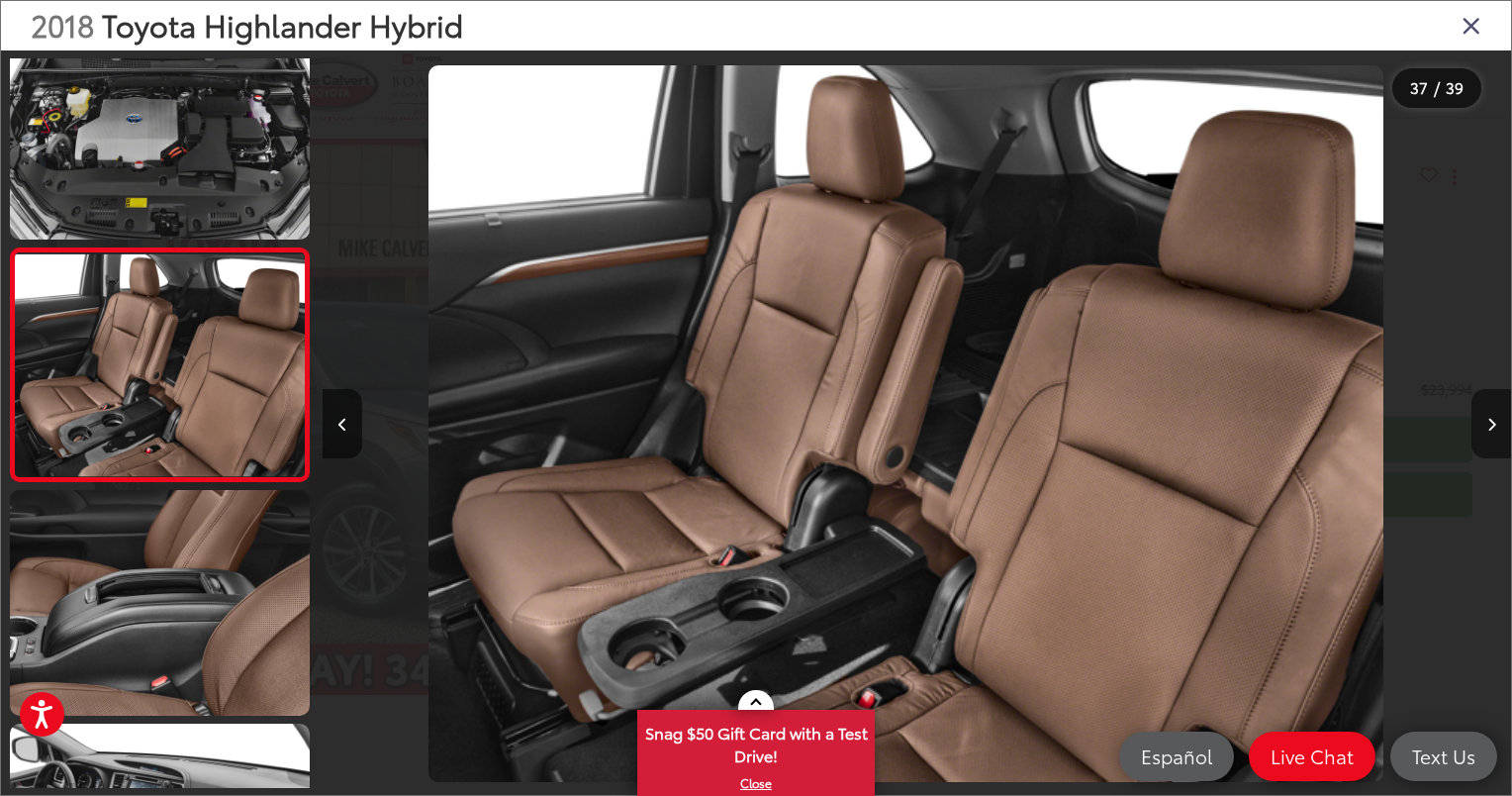 click at bounding box center (1491, 425) 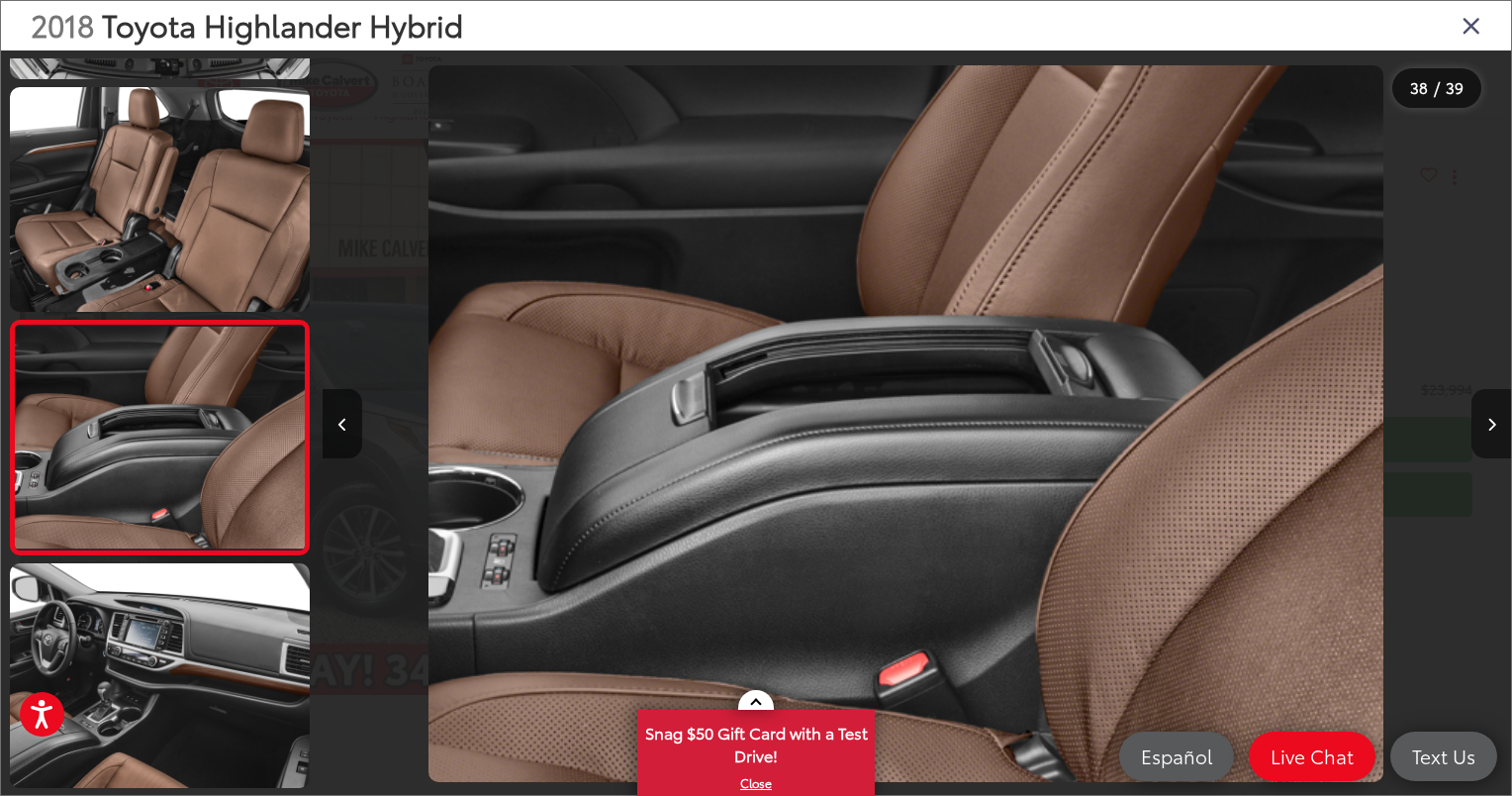 click at bounding box center [1491, 425] 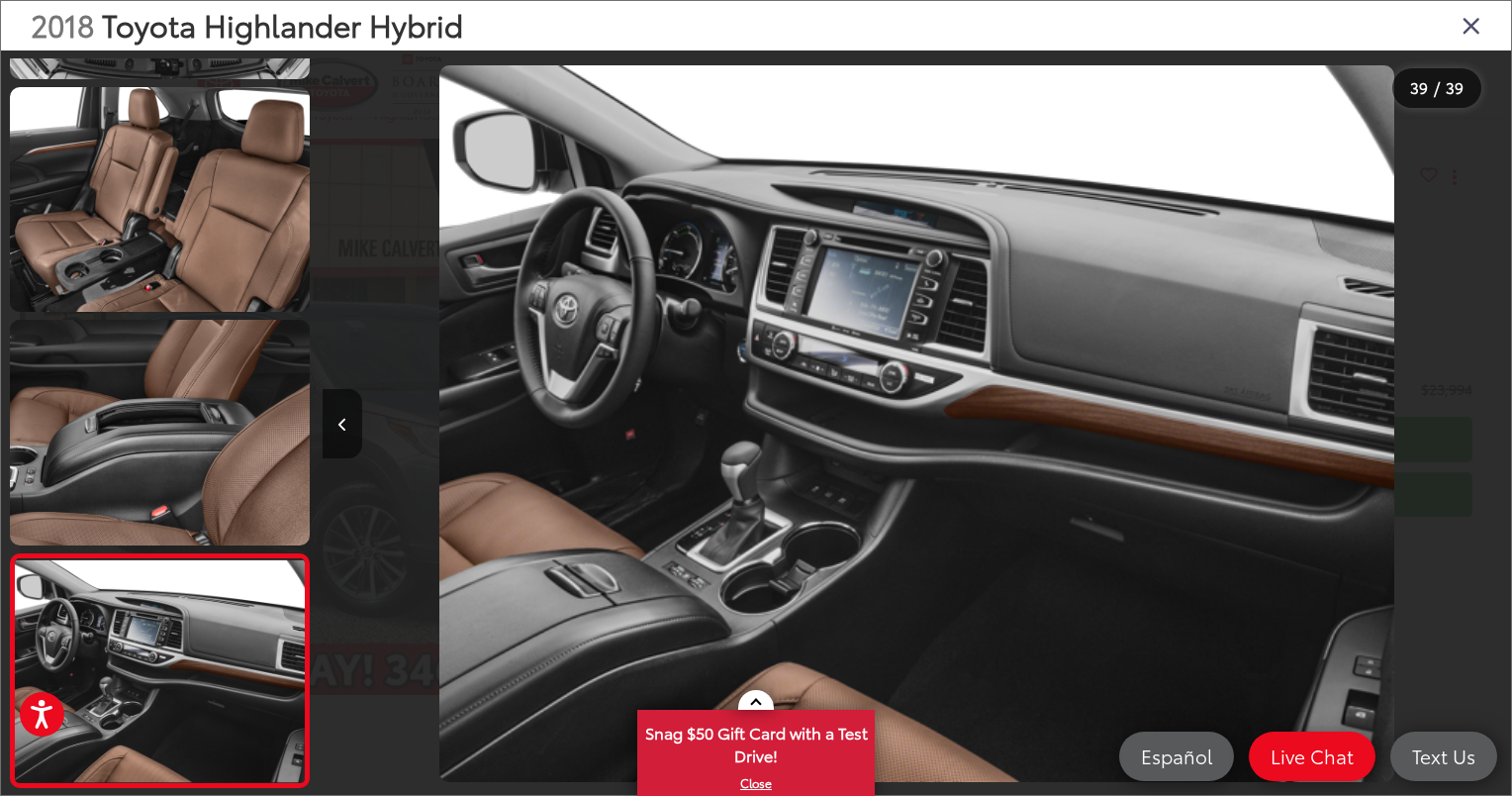 click at bounding box center [1471, 25] 